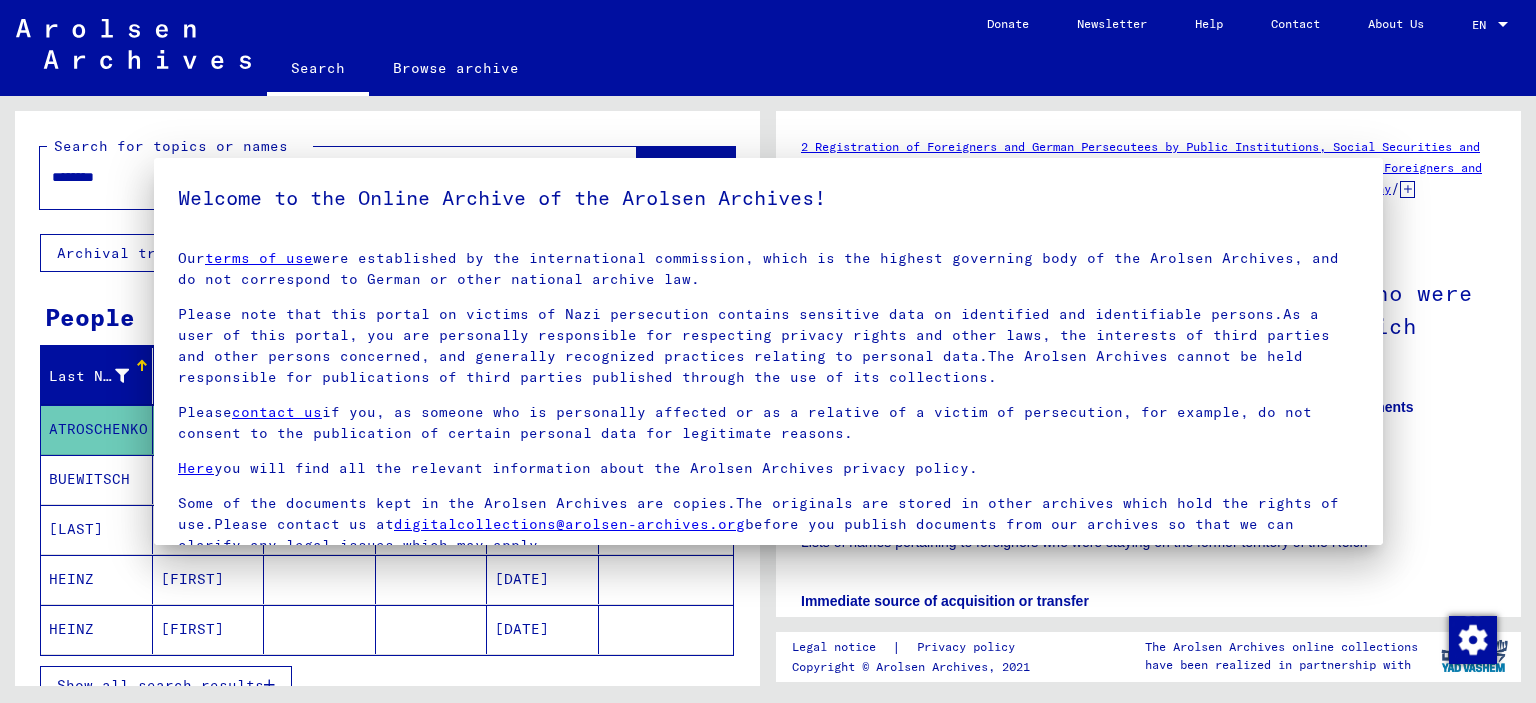 scroll, scrollTop: 0, scrollLeft: 0, axis: both 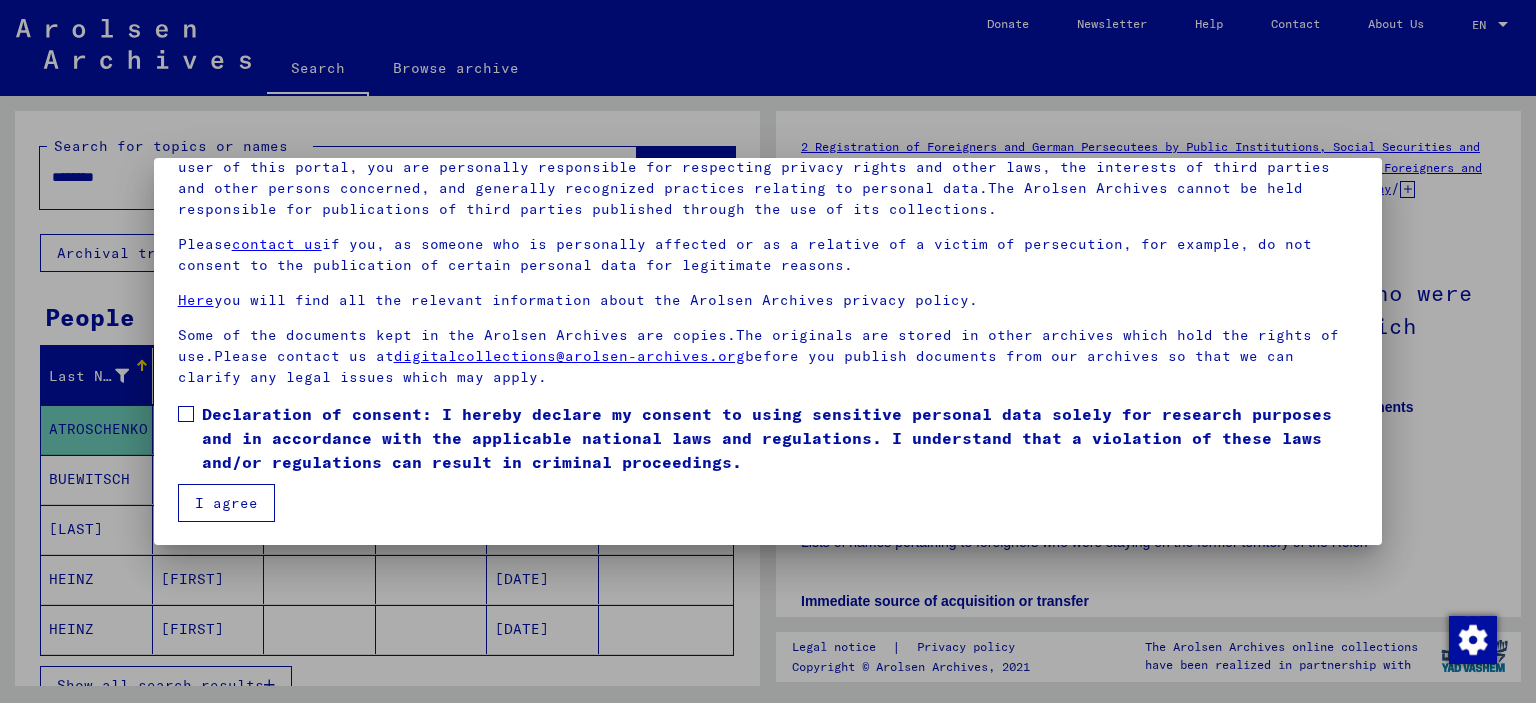 click on "Declaration of consent: I hereby declare my consent to using sensitive personal data solely for research purposes and in accordance with the applicable national laws and regulations. I understand that a violation of these laws and/or regulations can result in criminal proceedings." at bounding box center (780, 438) 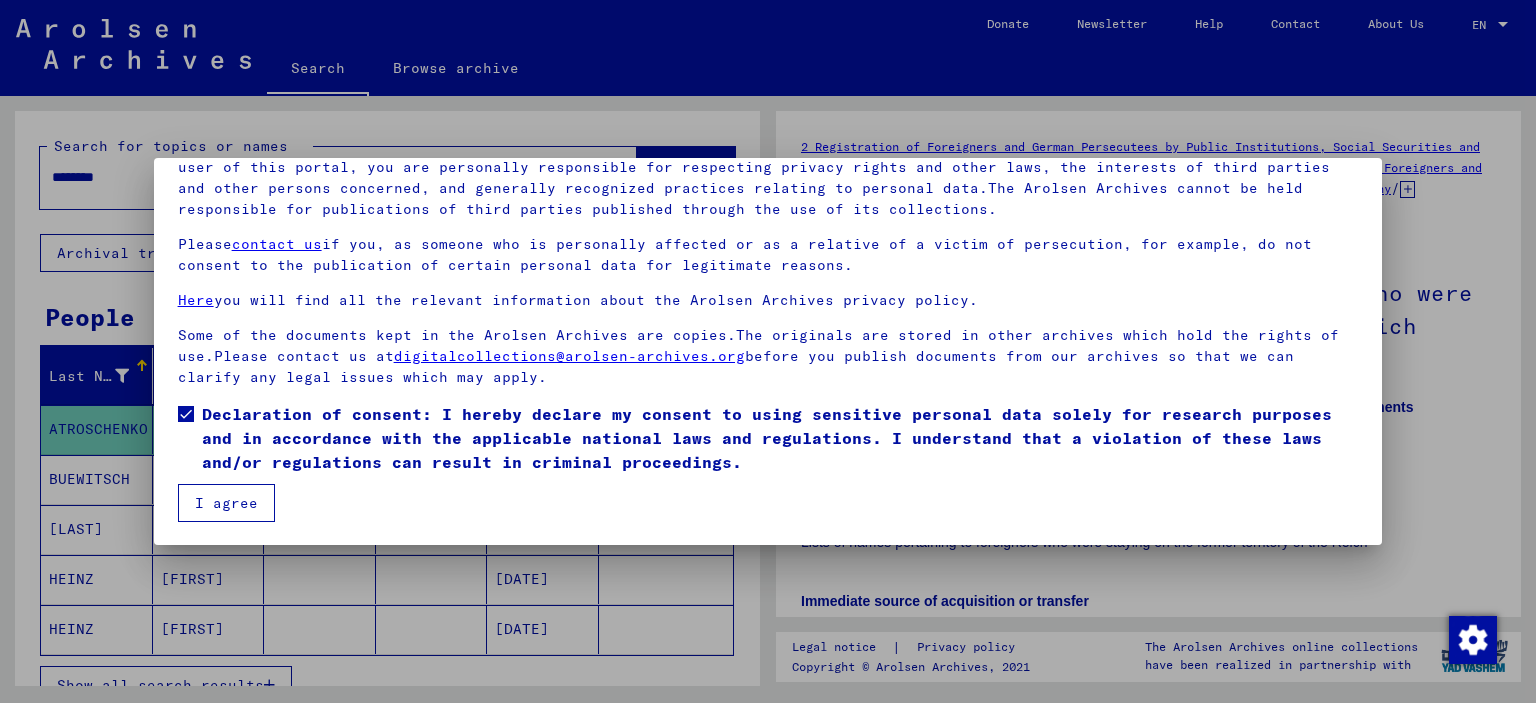 click on "I agree" at bounding box center [226, 503] 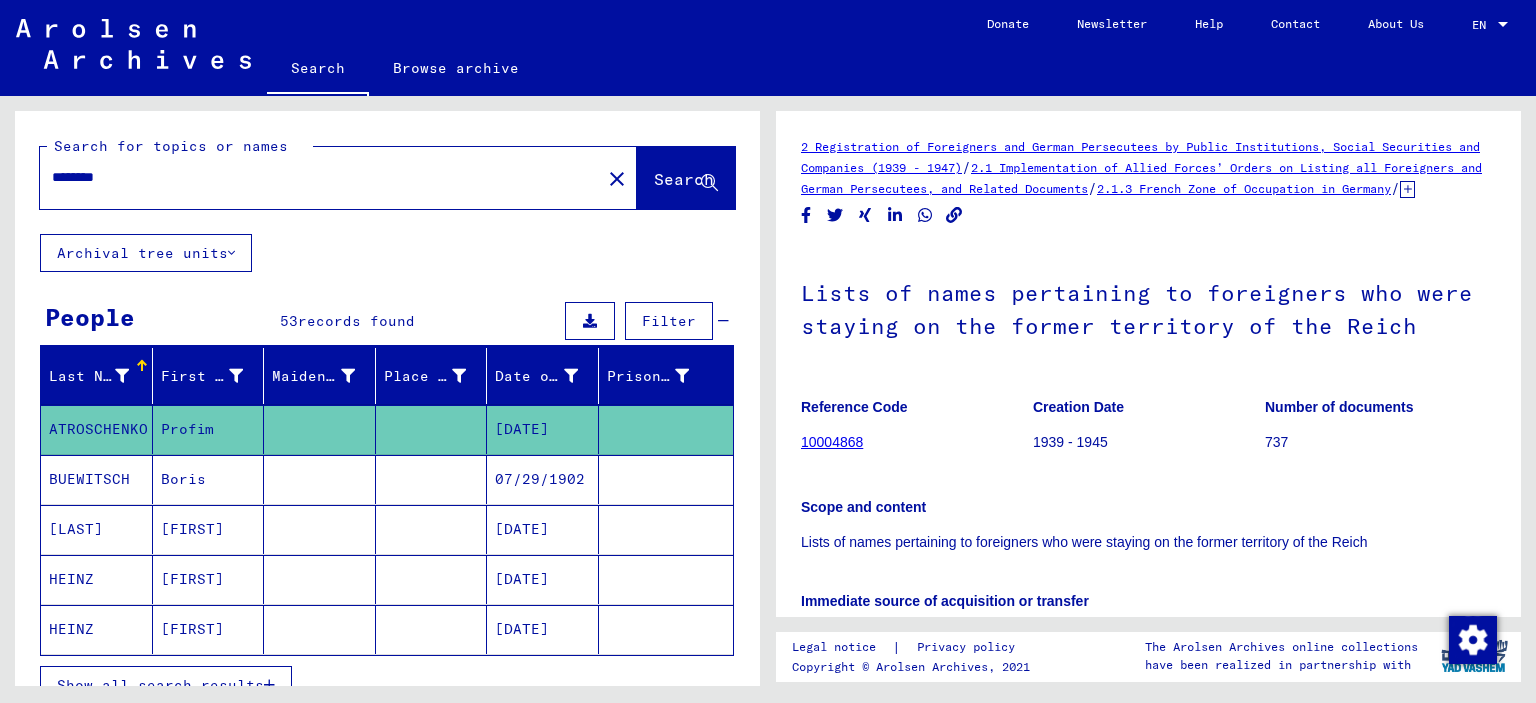 drag, startPoint x: 150, startPoint y: 182, endPoint x: 0, endPoint y: 159, distance: 151.75308 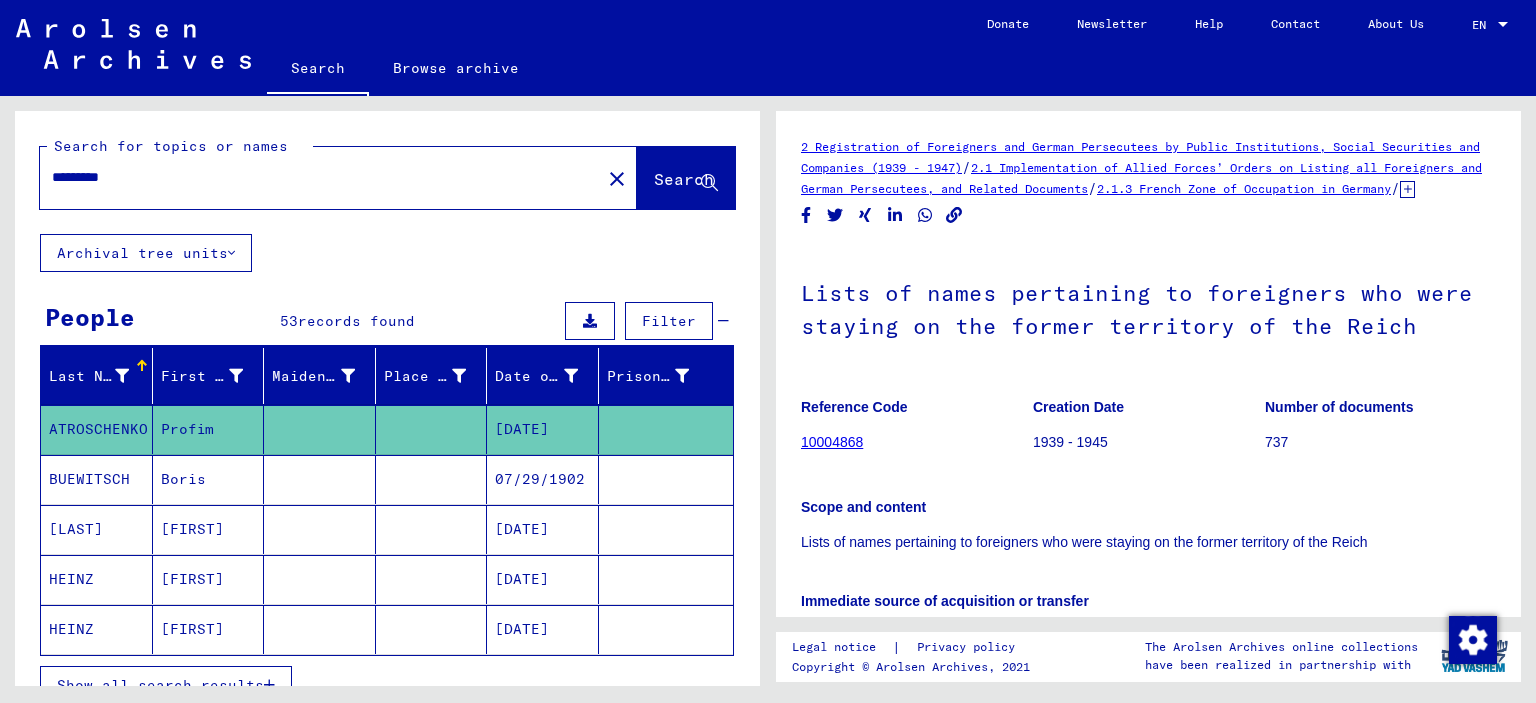 type on "*********" 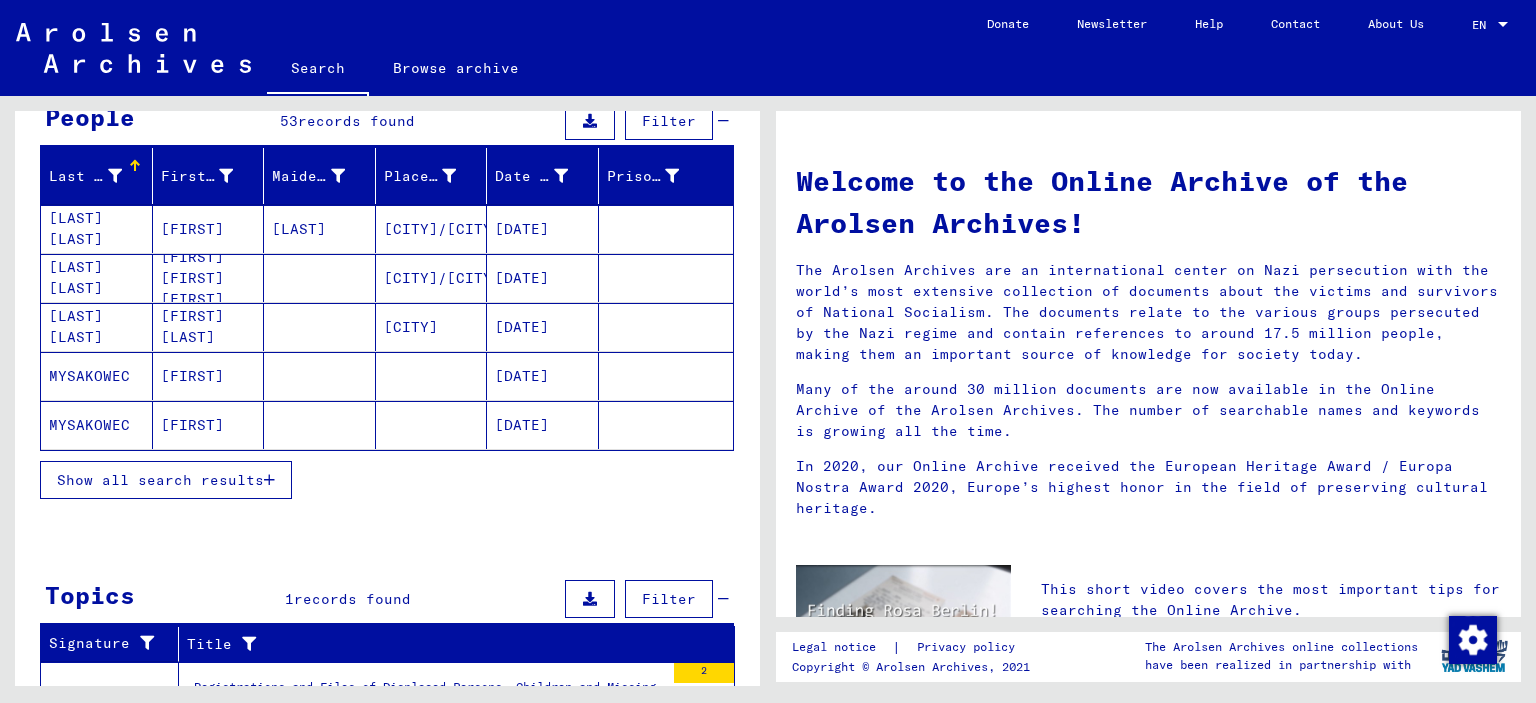 scroll, scrollTop: 100, scrollLeft: 0, axis: vertical 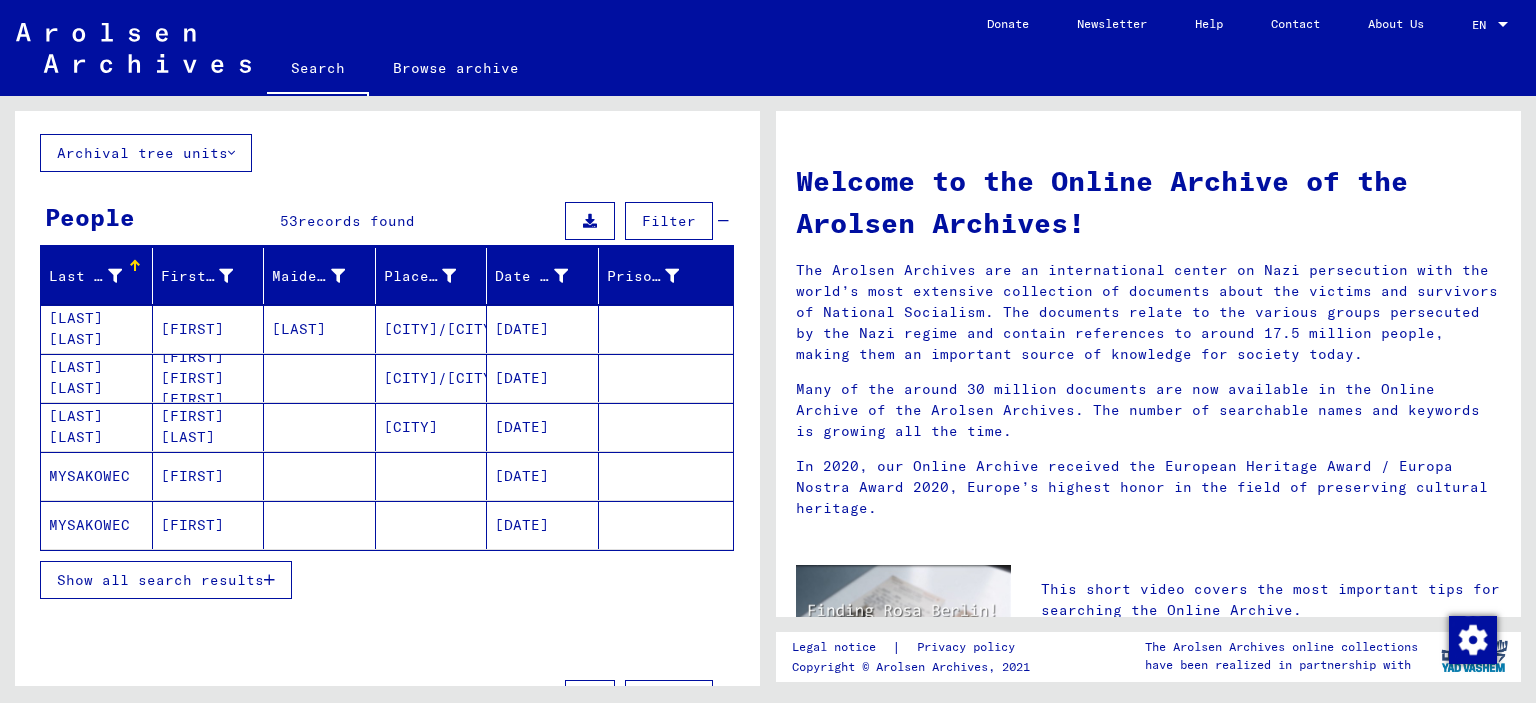 click on "Show all search results" at bounding box center (160, 580) 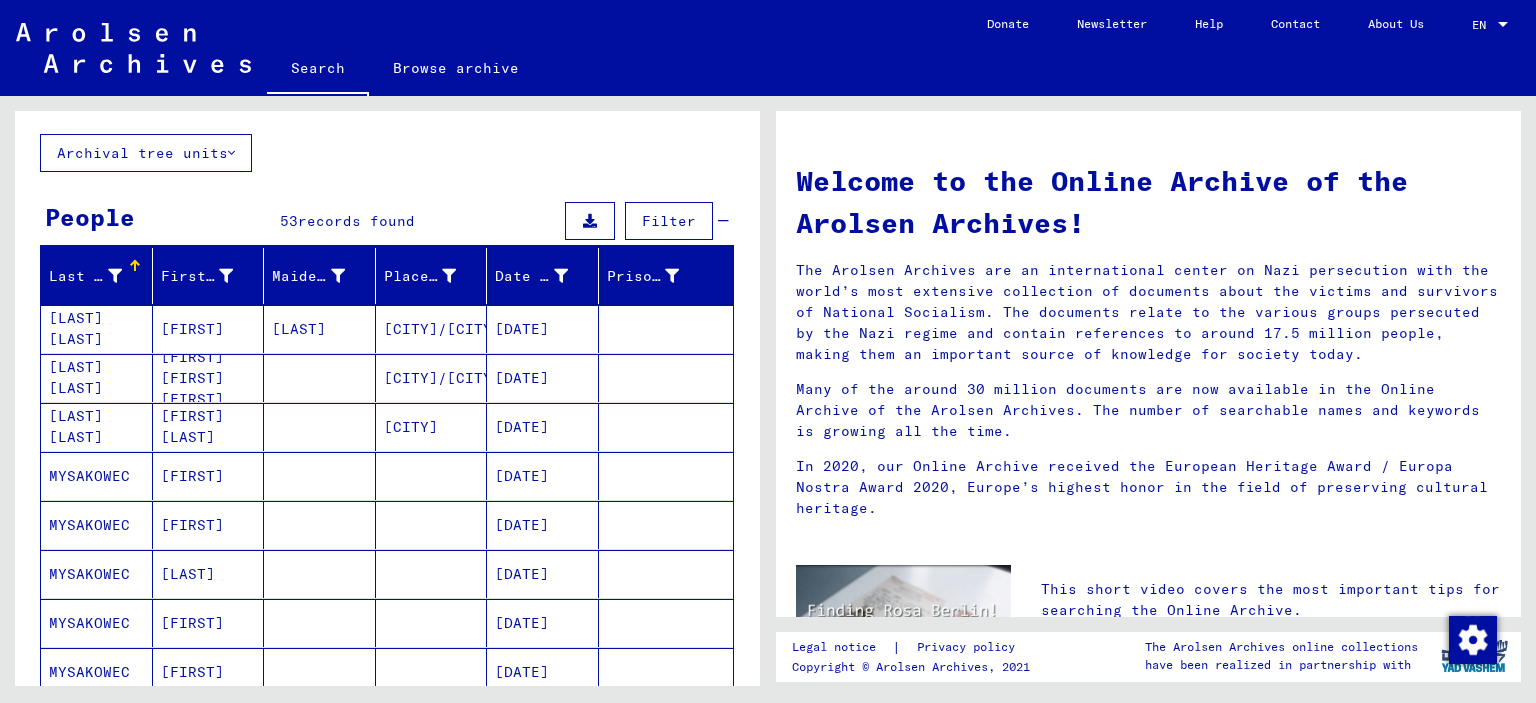 click on "[LAST] [LAST] [LAST] [LAST]" at bounding box center [97, 378] 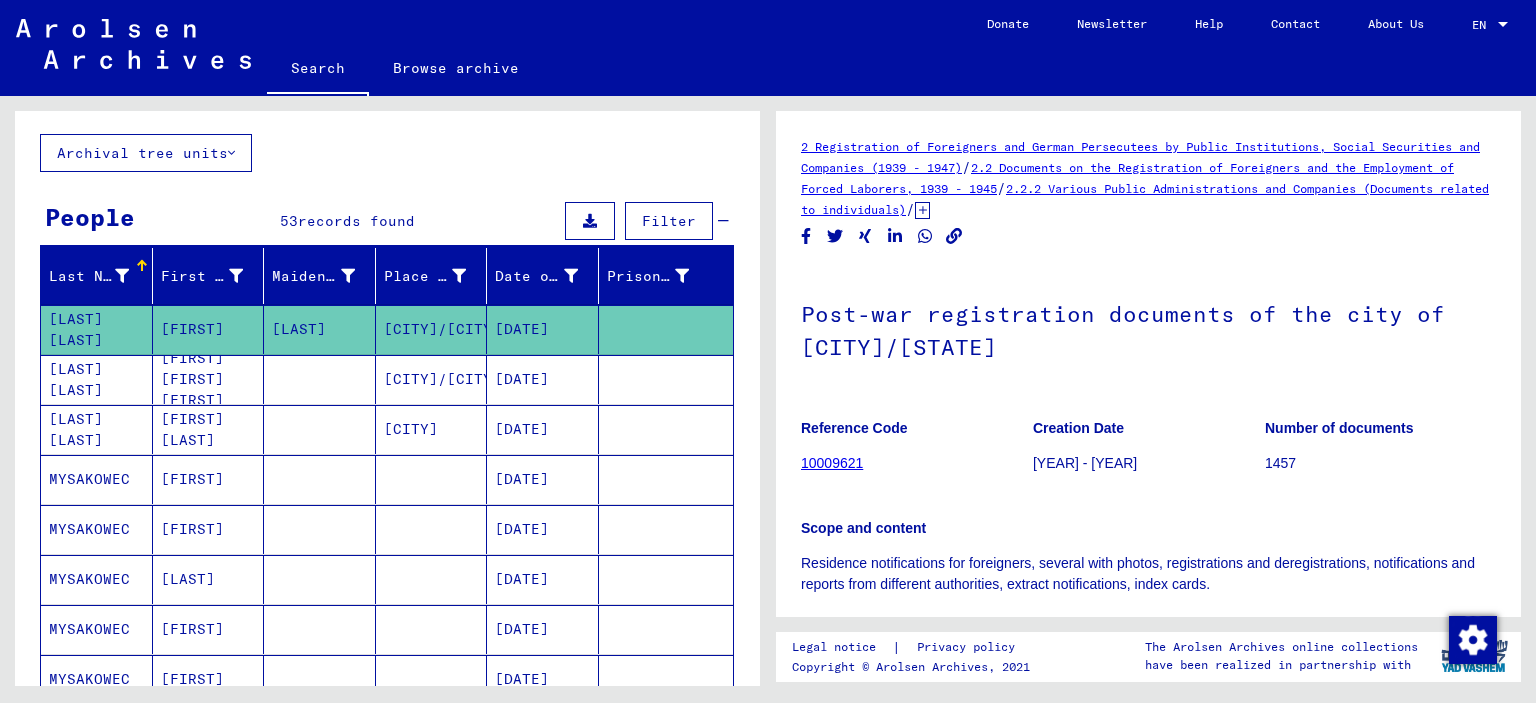 scroll, scrollTop: 0, scrollLeft: 0, axis: both 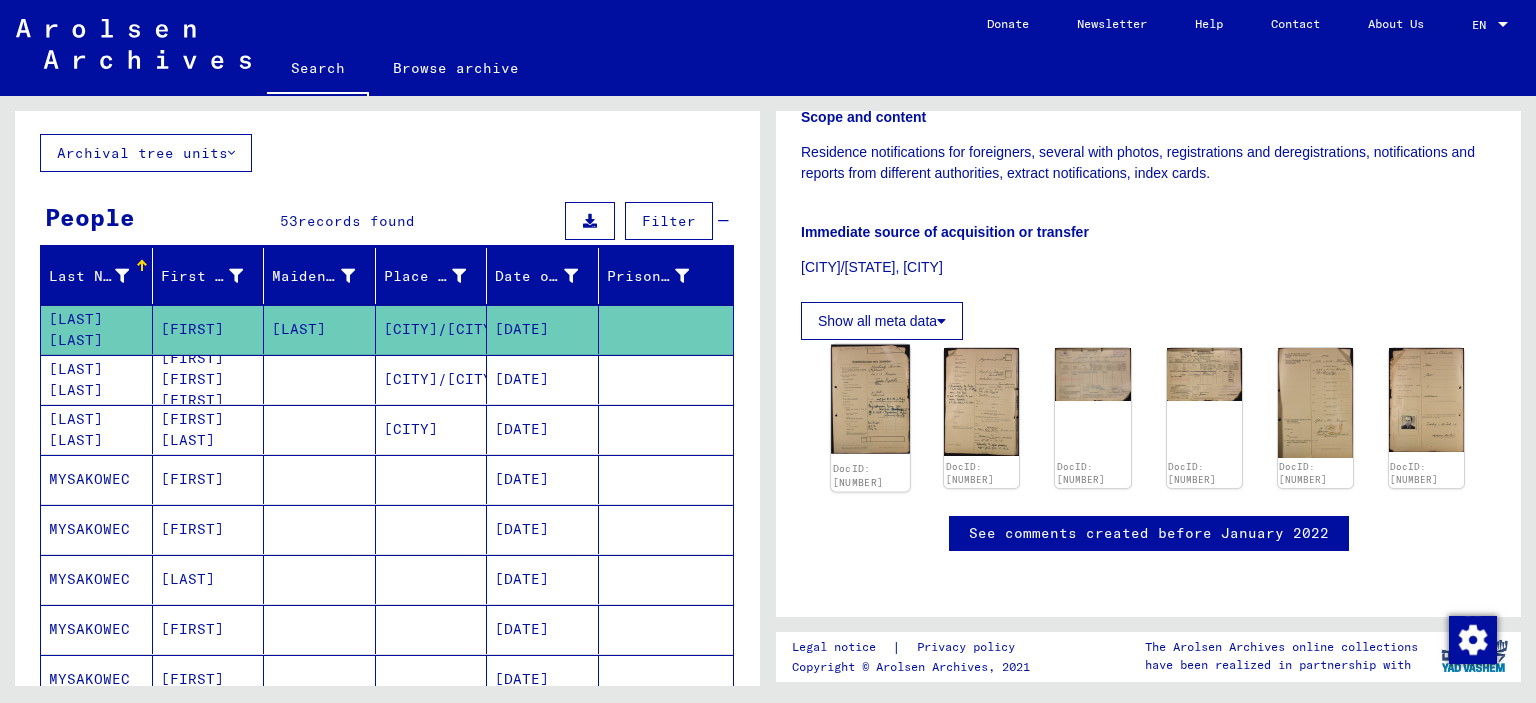click 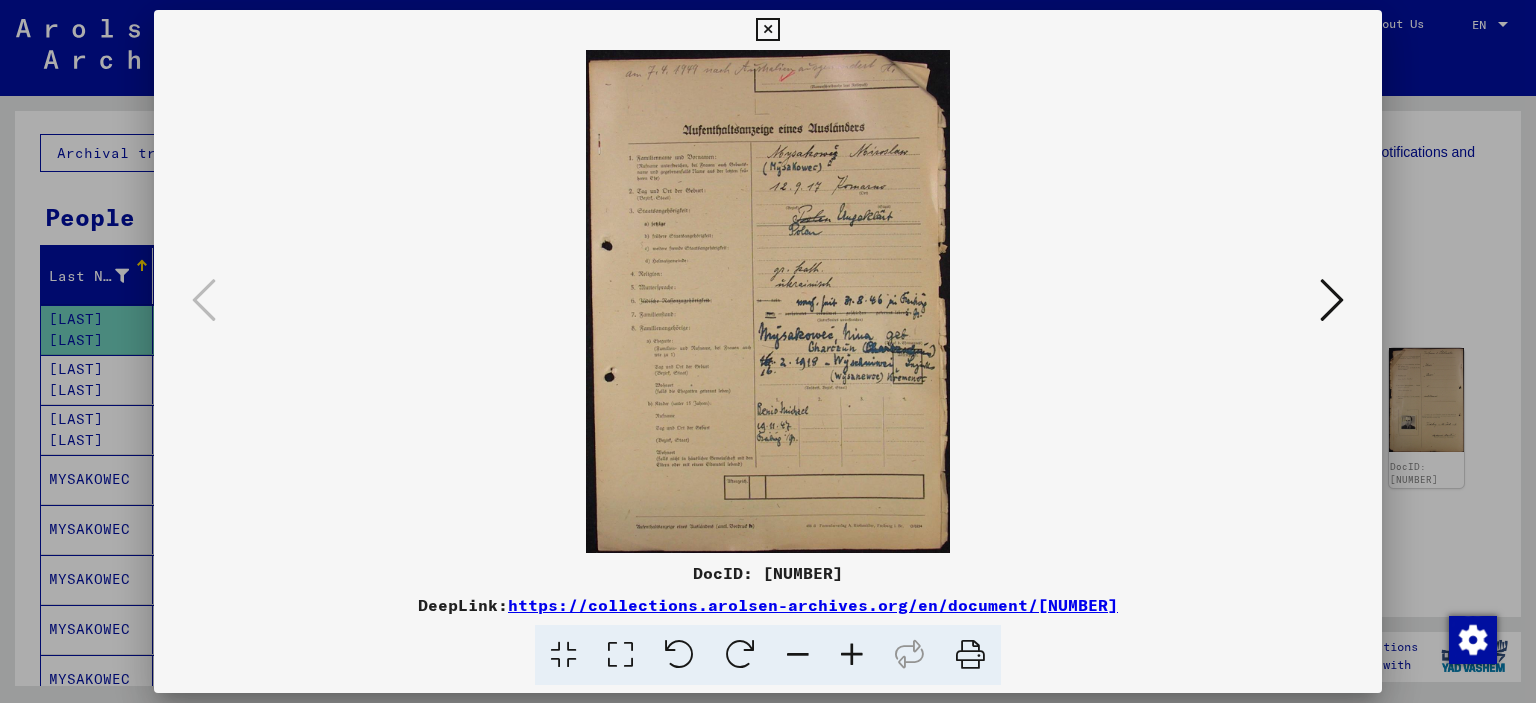click at bounding box center [852, 655] 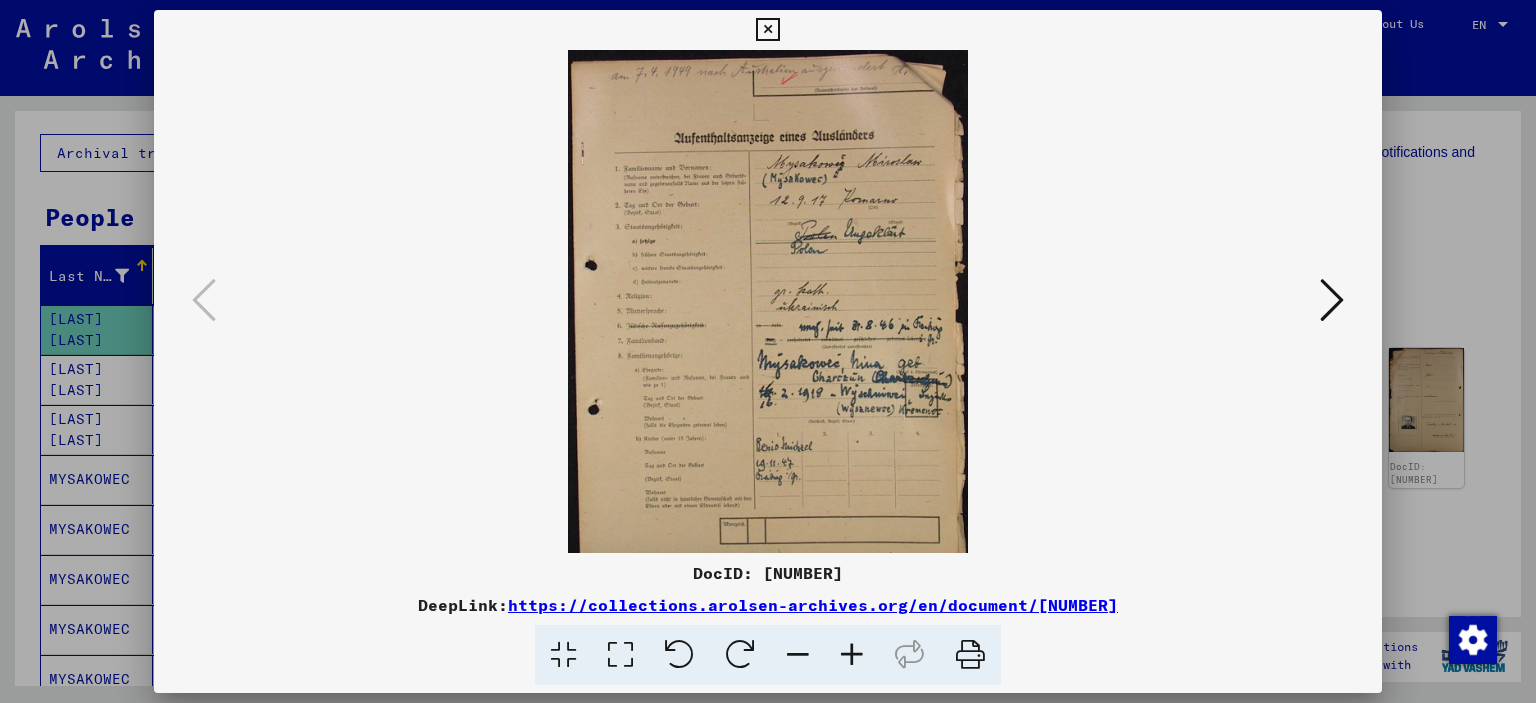 click at bounding box center (852, 655) 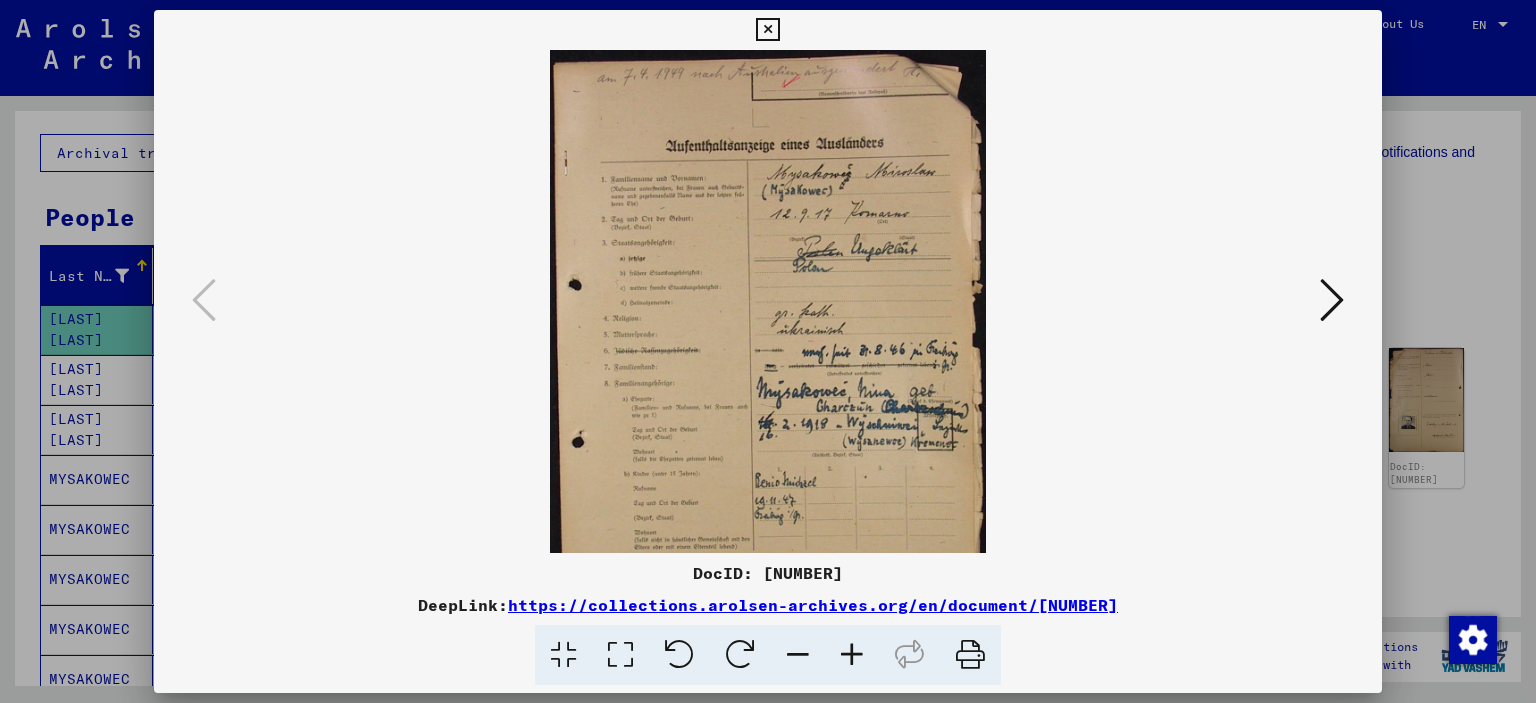 click at bounding box center (852, 655) 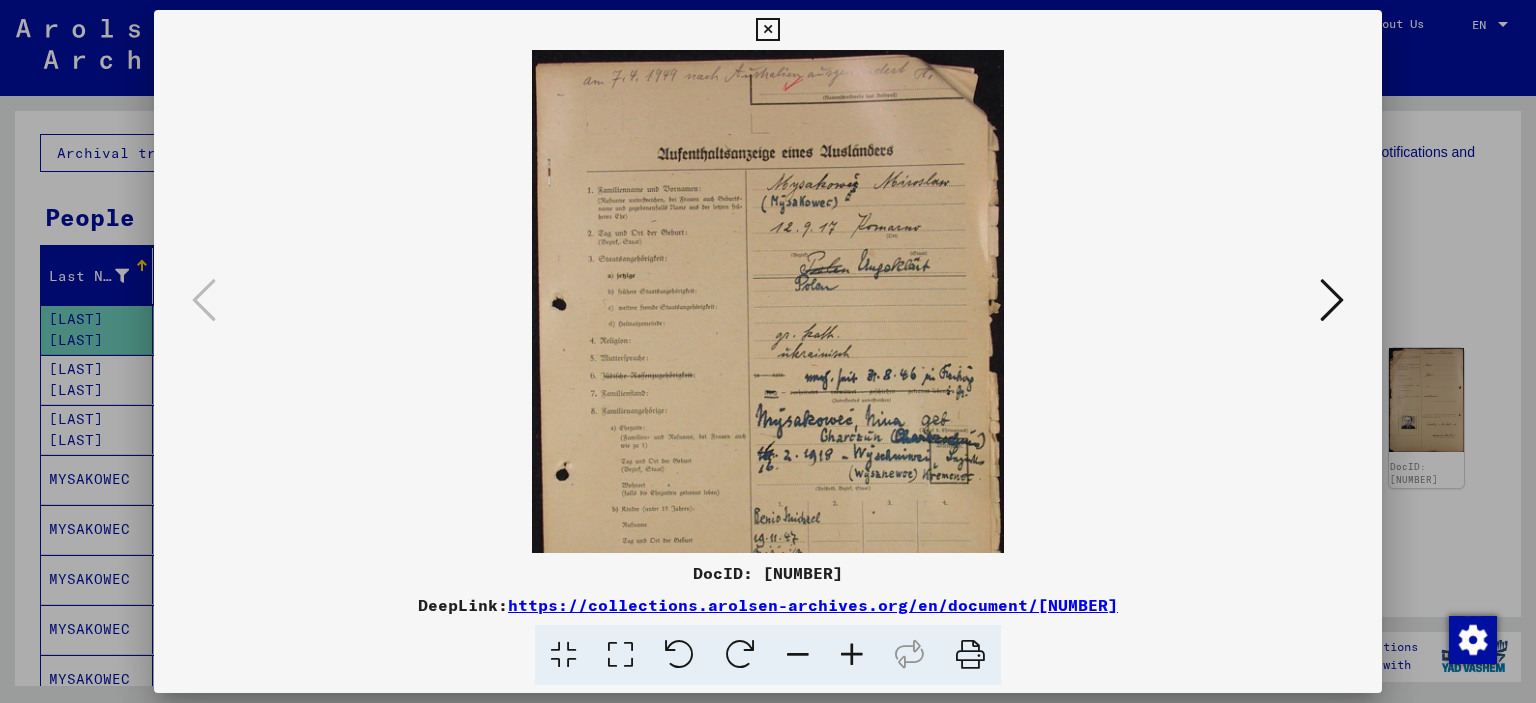 click at bounding box center [852, 655] 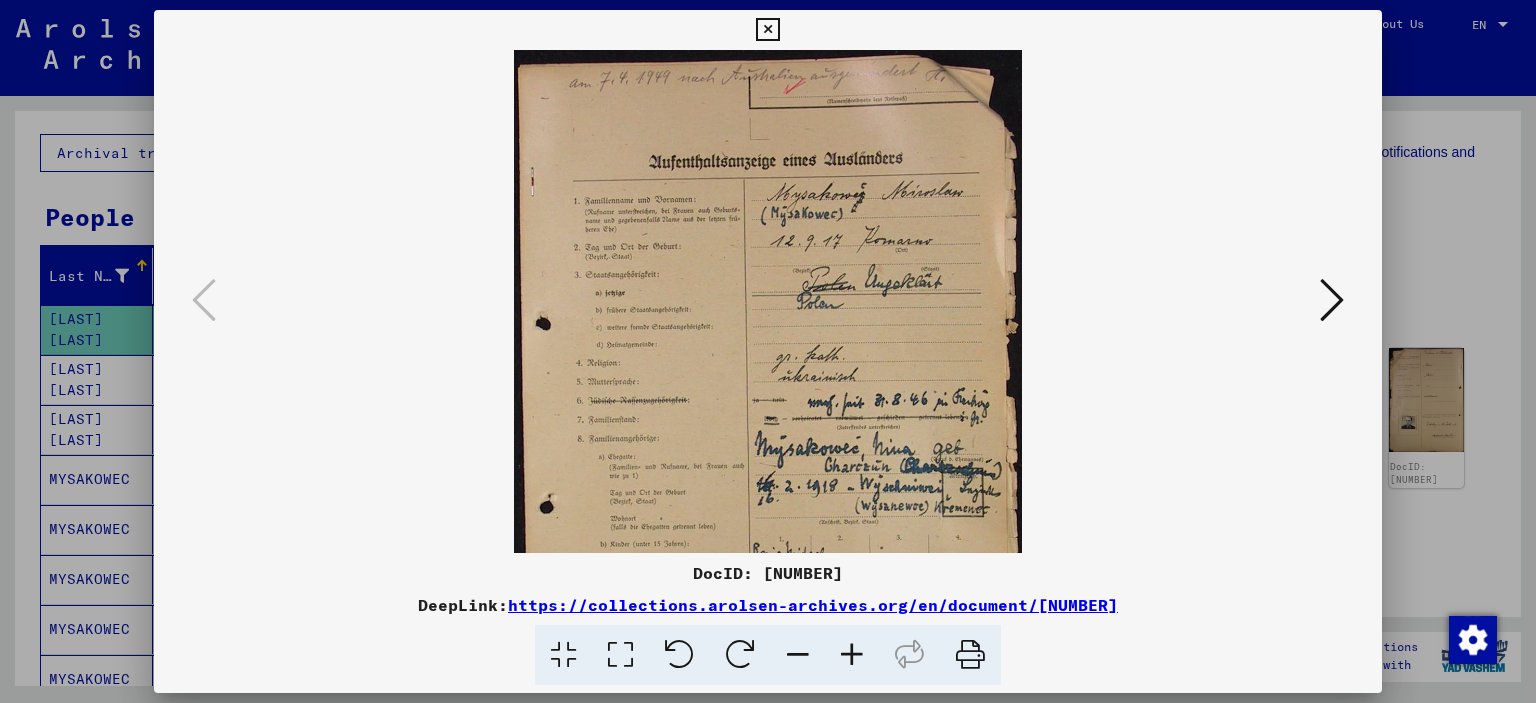 click at bounding box center (852, 655) 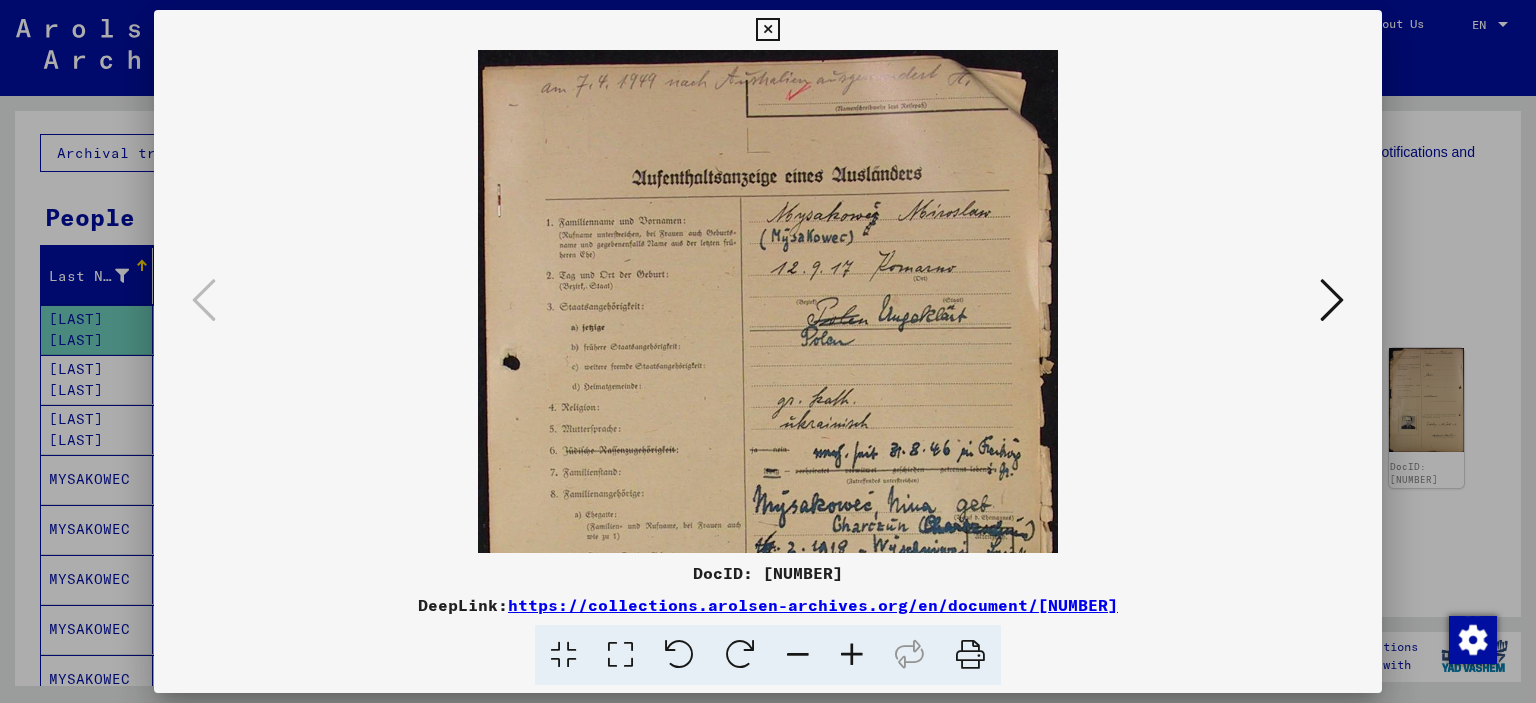 click at bounding box center (852, 655) 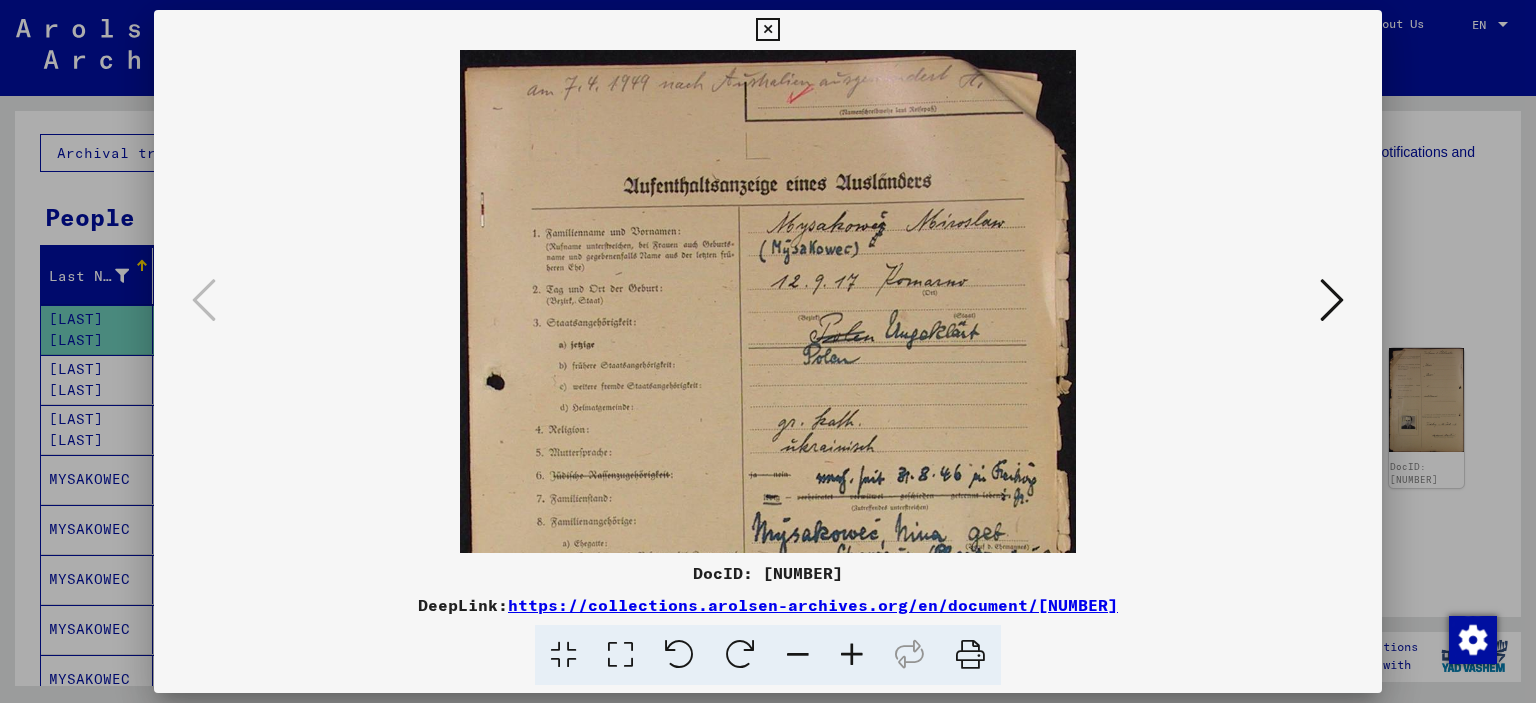 click at bounding box center [852, 655] 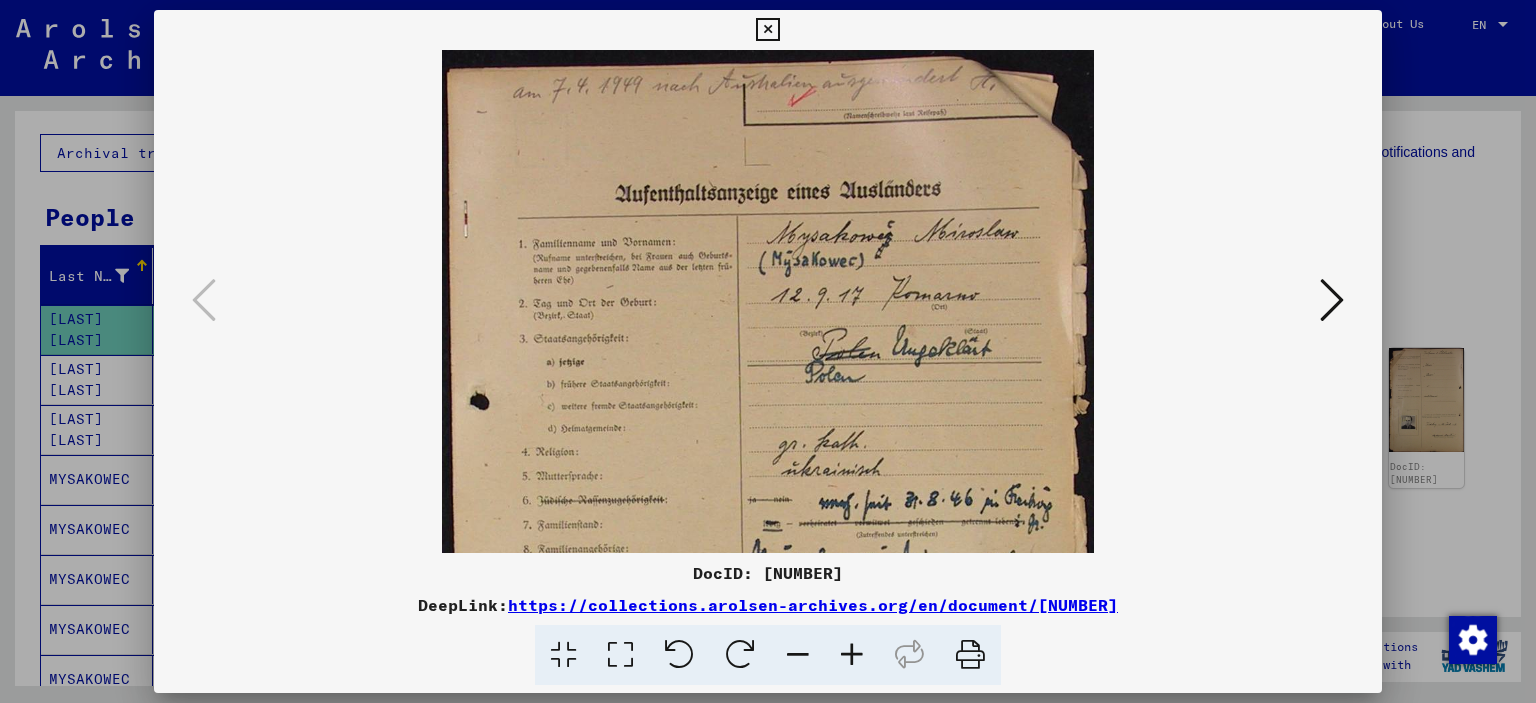 click at bounding box center [852, 655] 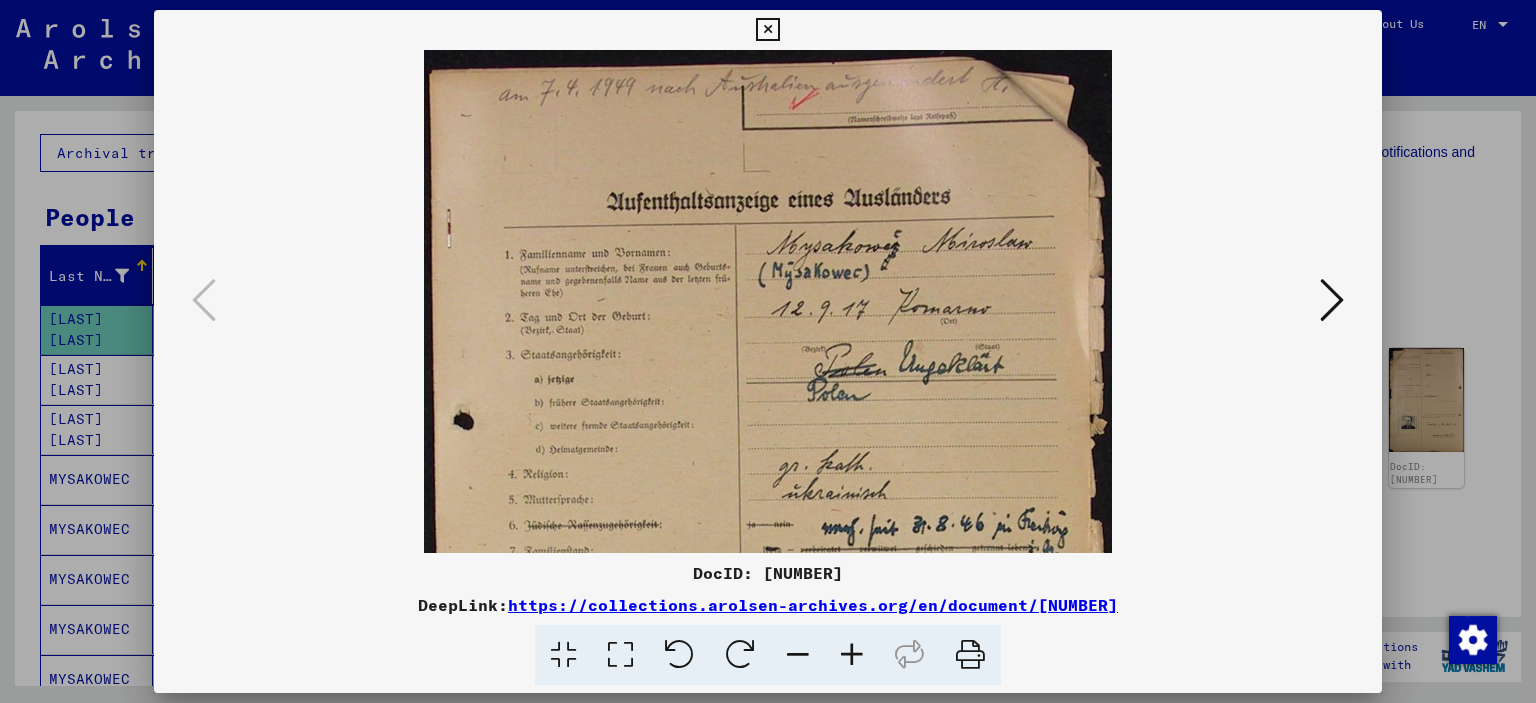 click at bounding box center (852, 655) 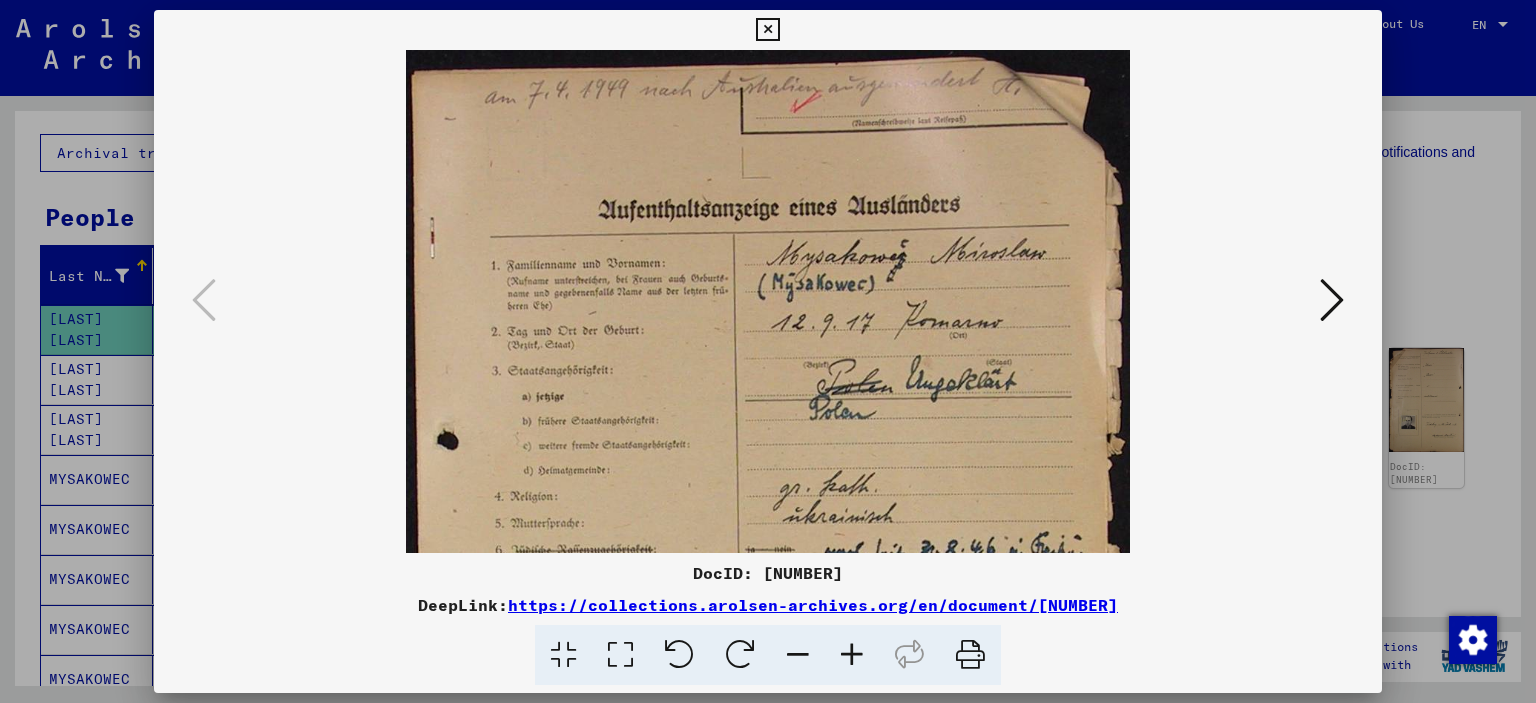 click at bounding box center [852, 655] 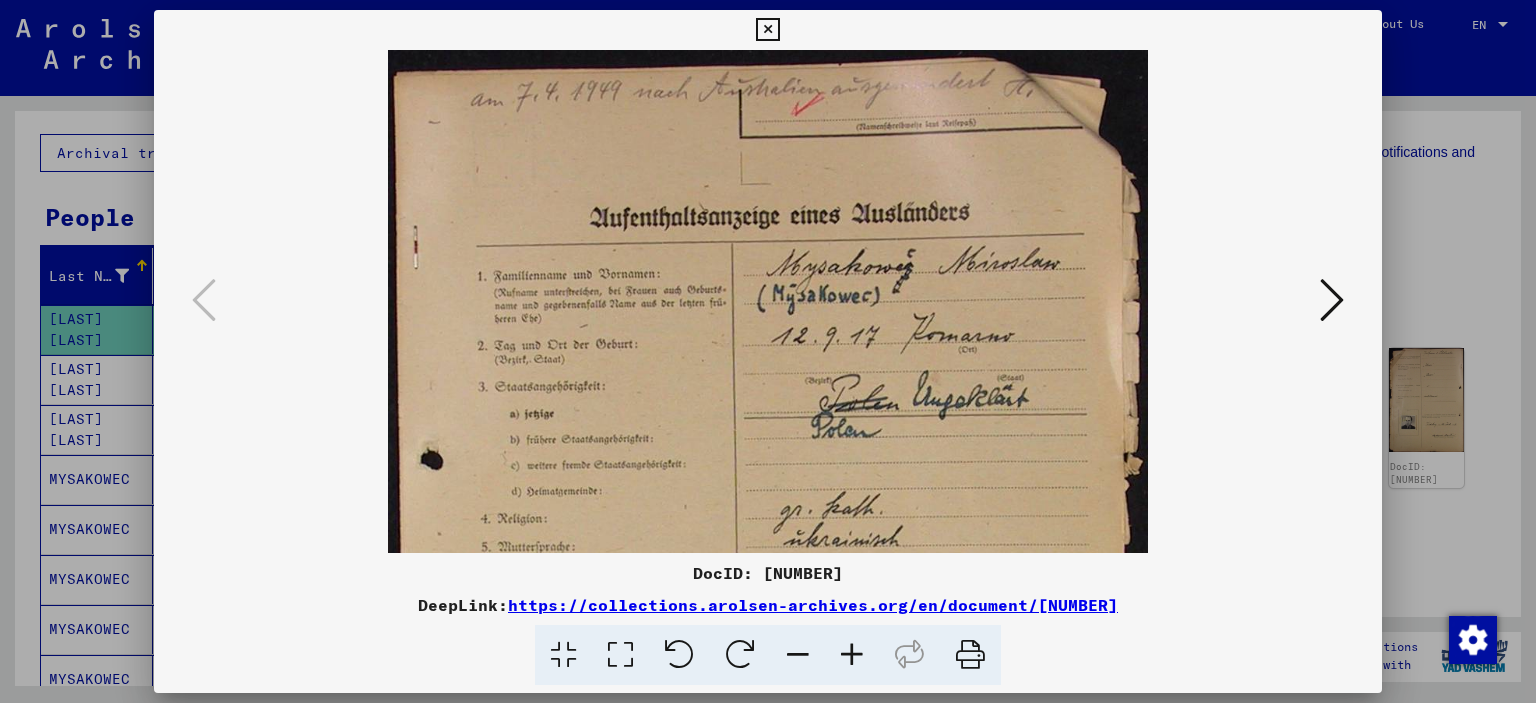 click at bounding box center [852, 655] 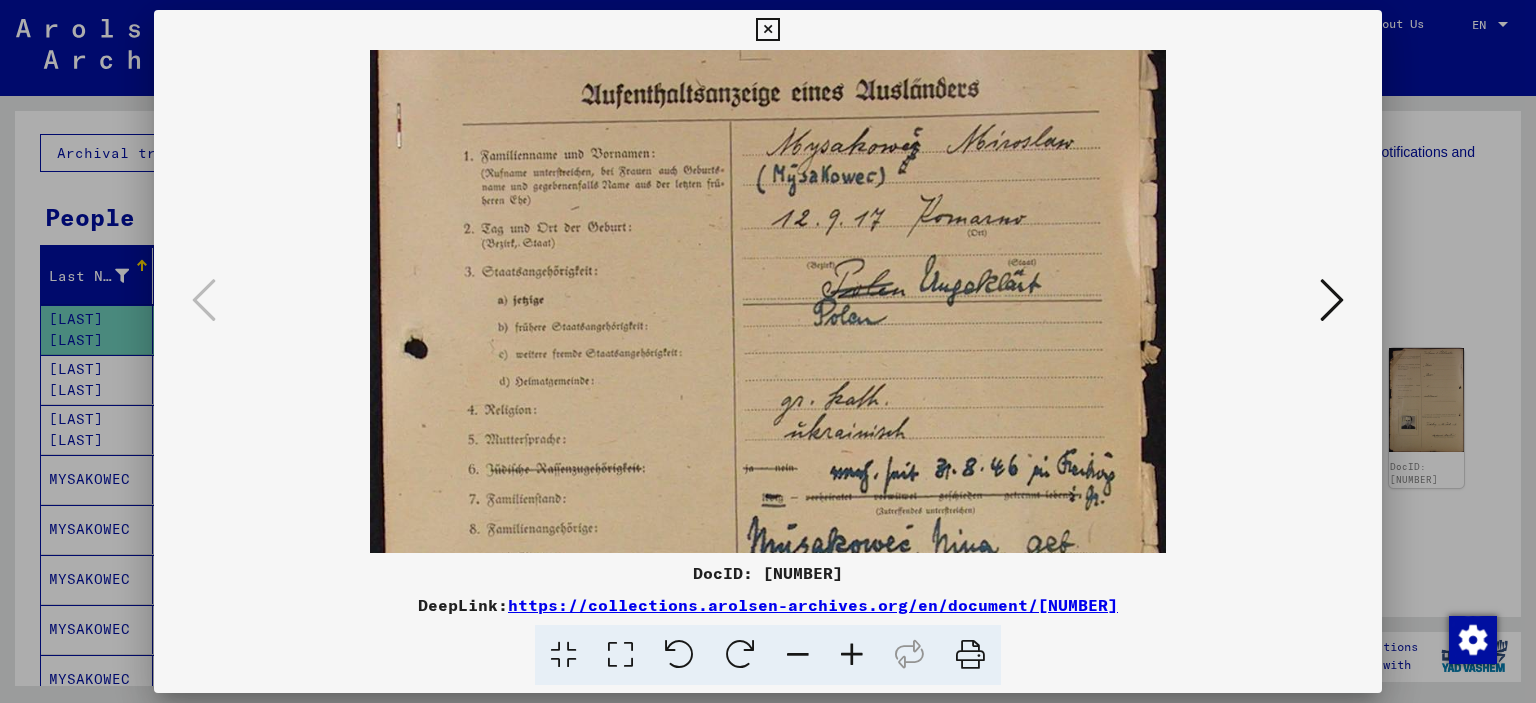 scroll, scrollTop: 133, scrollLeft: 0, axis: vertical 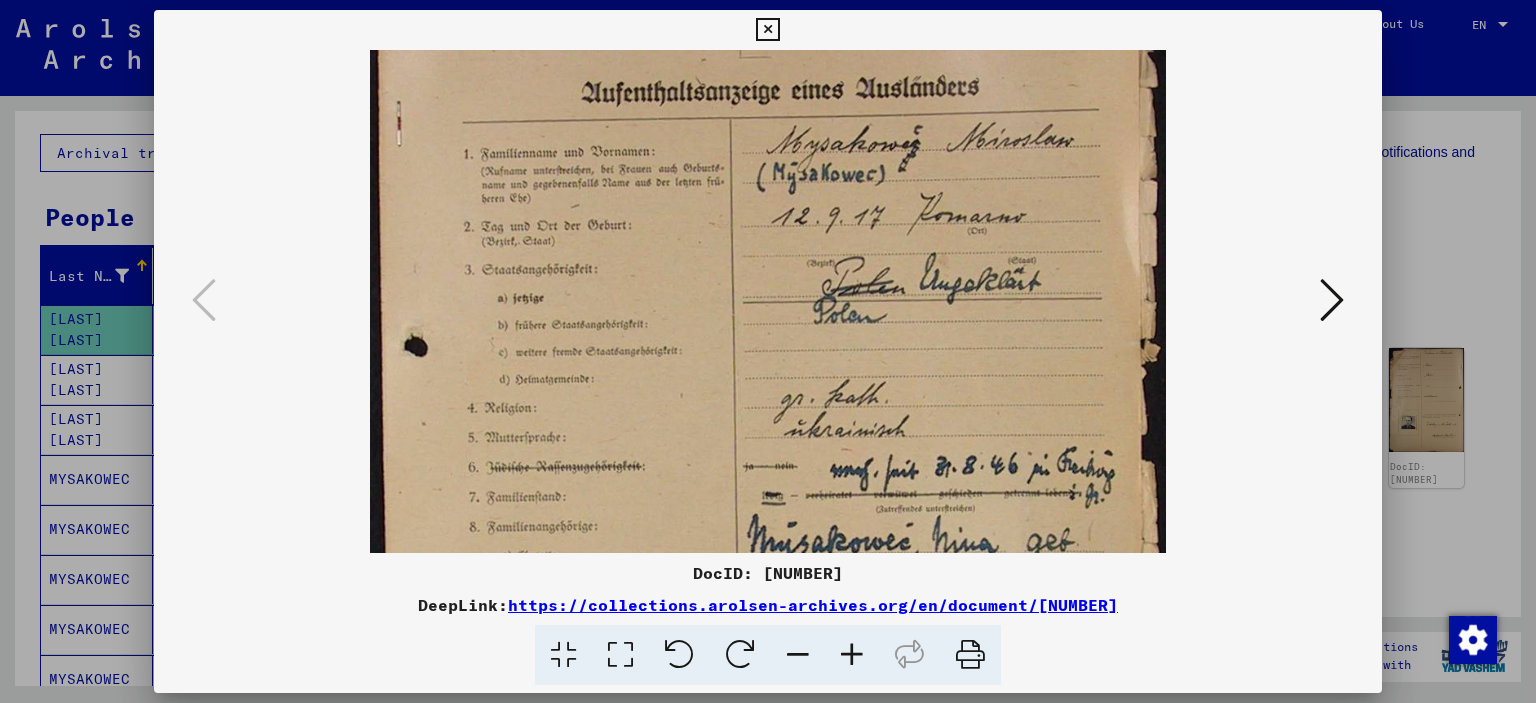 drag, startPoint x: 716, startPoint y: 446, endPoint x: 698, endPoint y: 323, distance: 124.3101 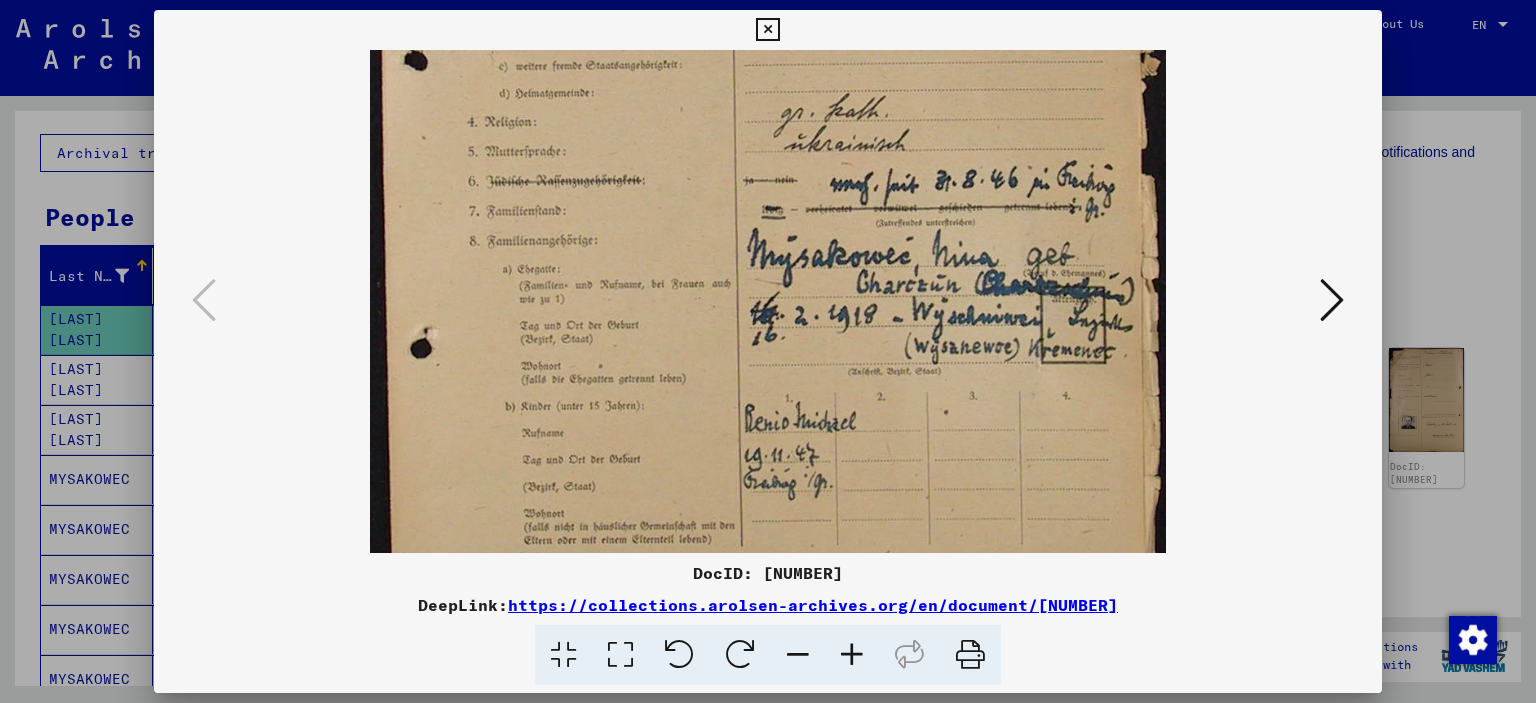 scroll, scrollTop: 421, scrollLeft: 0, axis: vertical 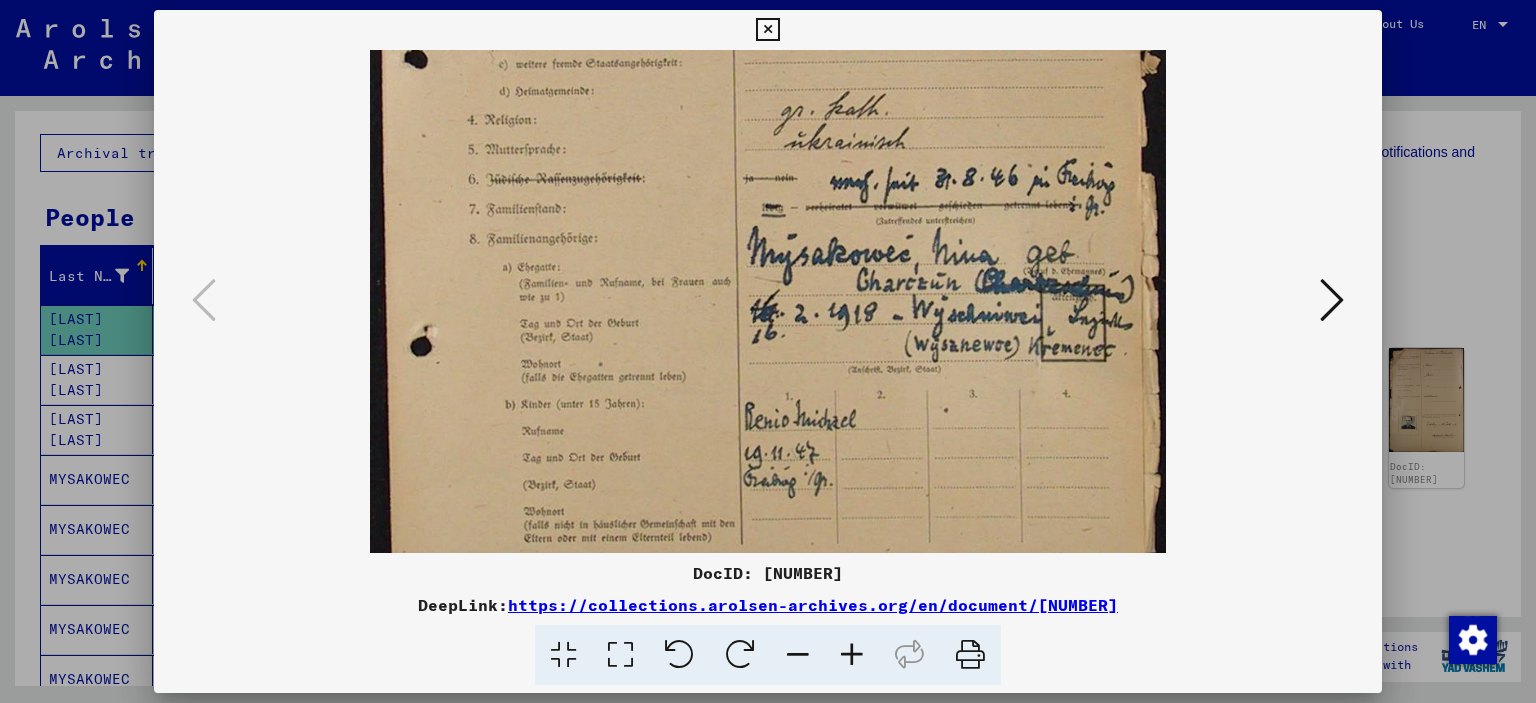 drag, startPoint x: 973, startPoint y: 399, endPoint x: 948, endPoint y: 116, distance: 284.10208 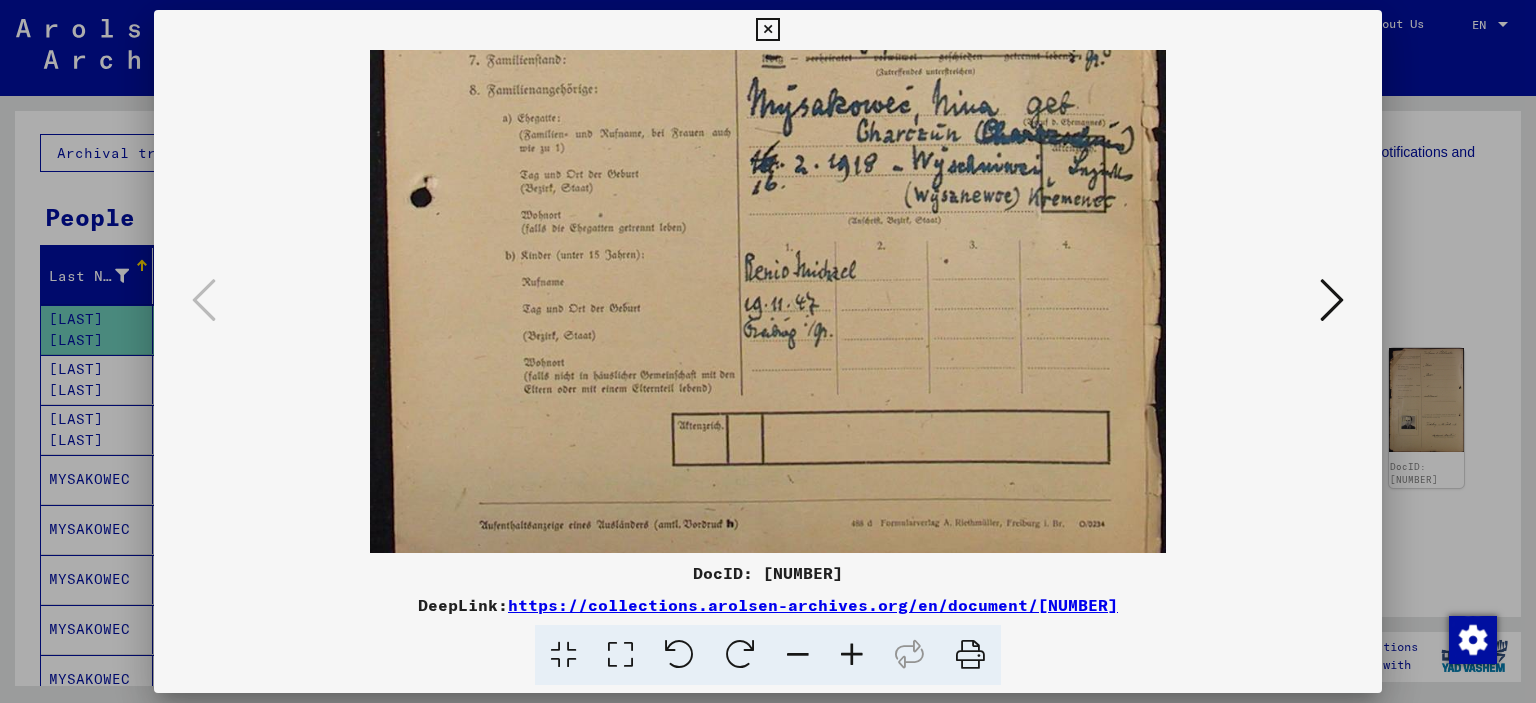 scroll, scrollTop: 600, scrollLeft: 0, axis: vertical 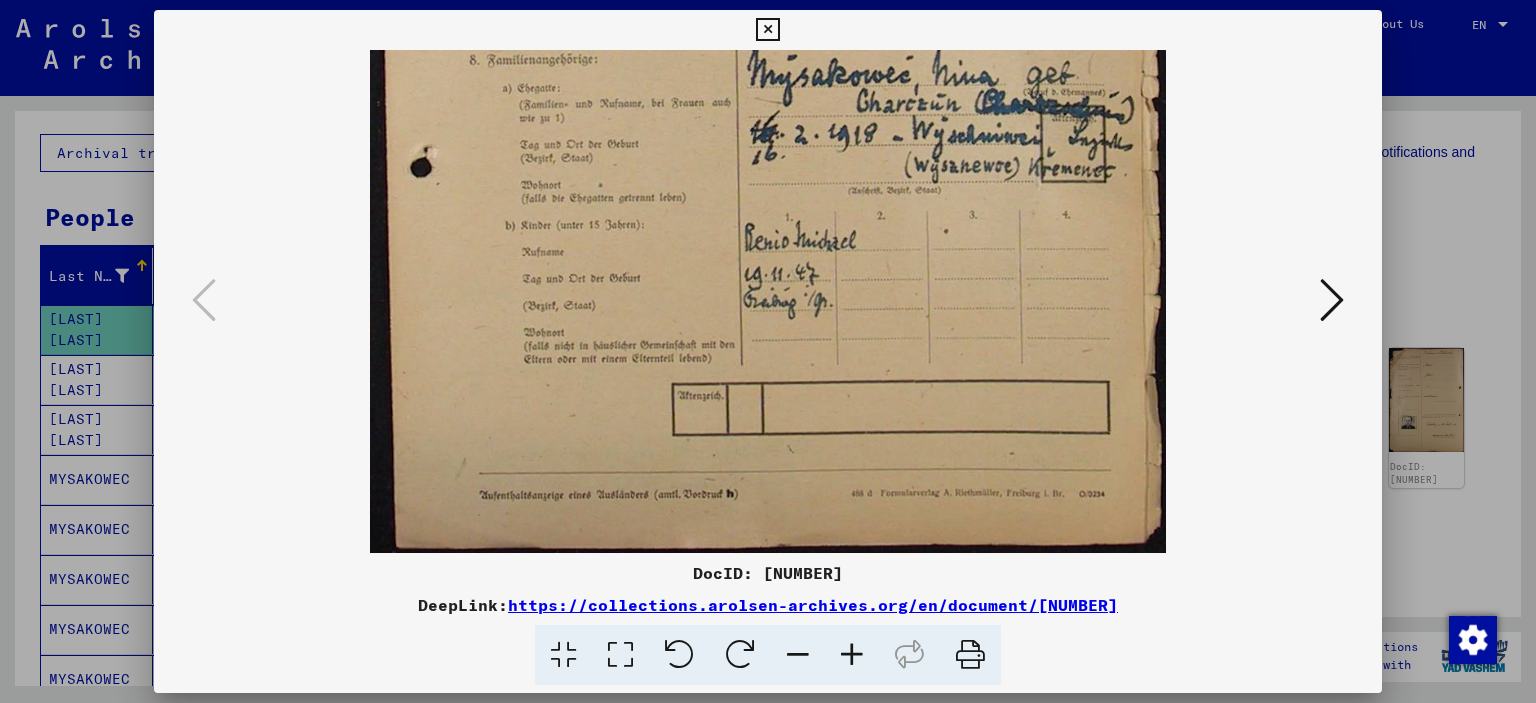 drag, startPoint x: 923, startPoint y: 468, endPoint x: 912, endPoint y: 65, distance: 403.1501 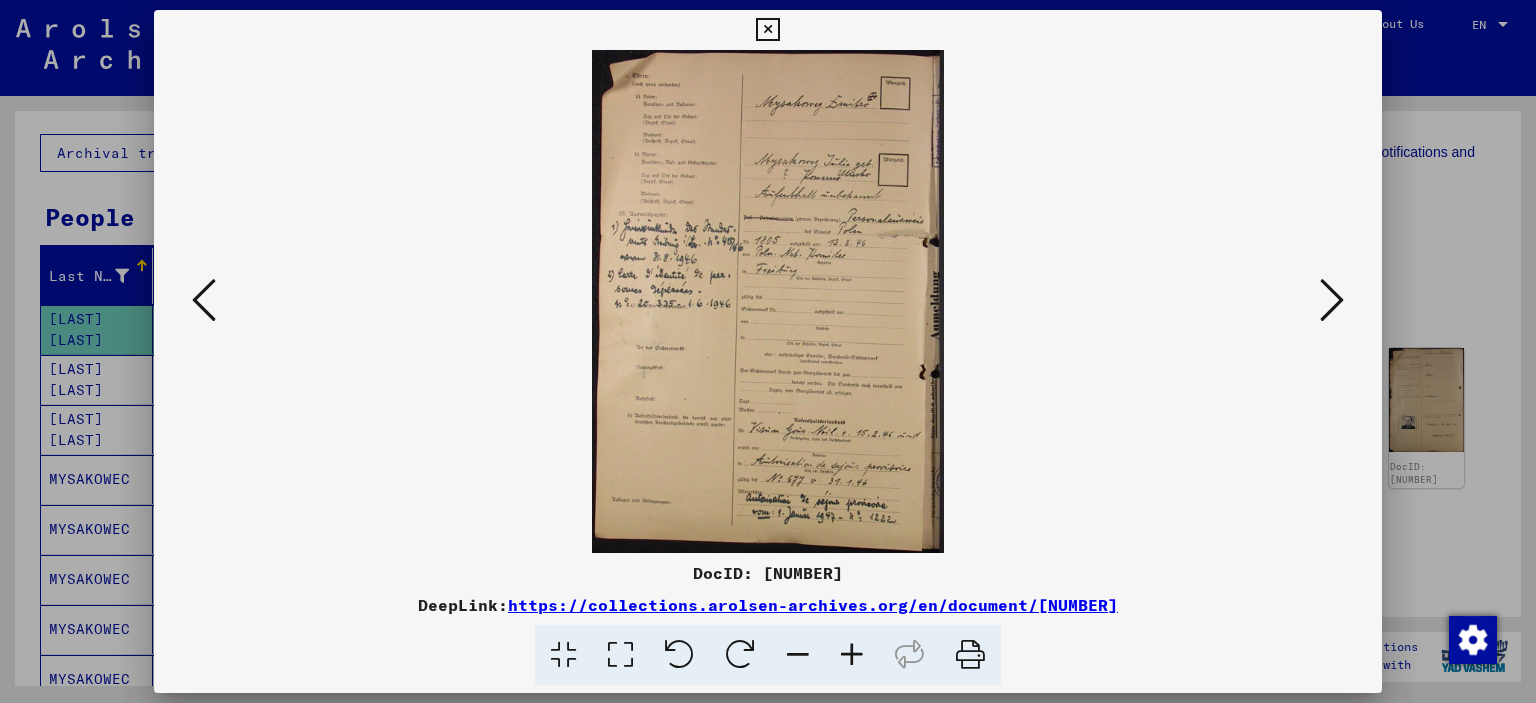 click at bounding box center [852, 655] 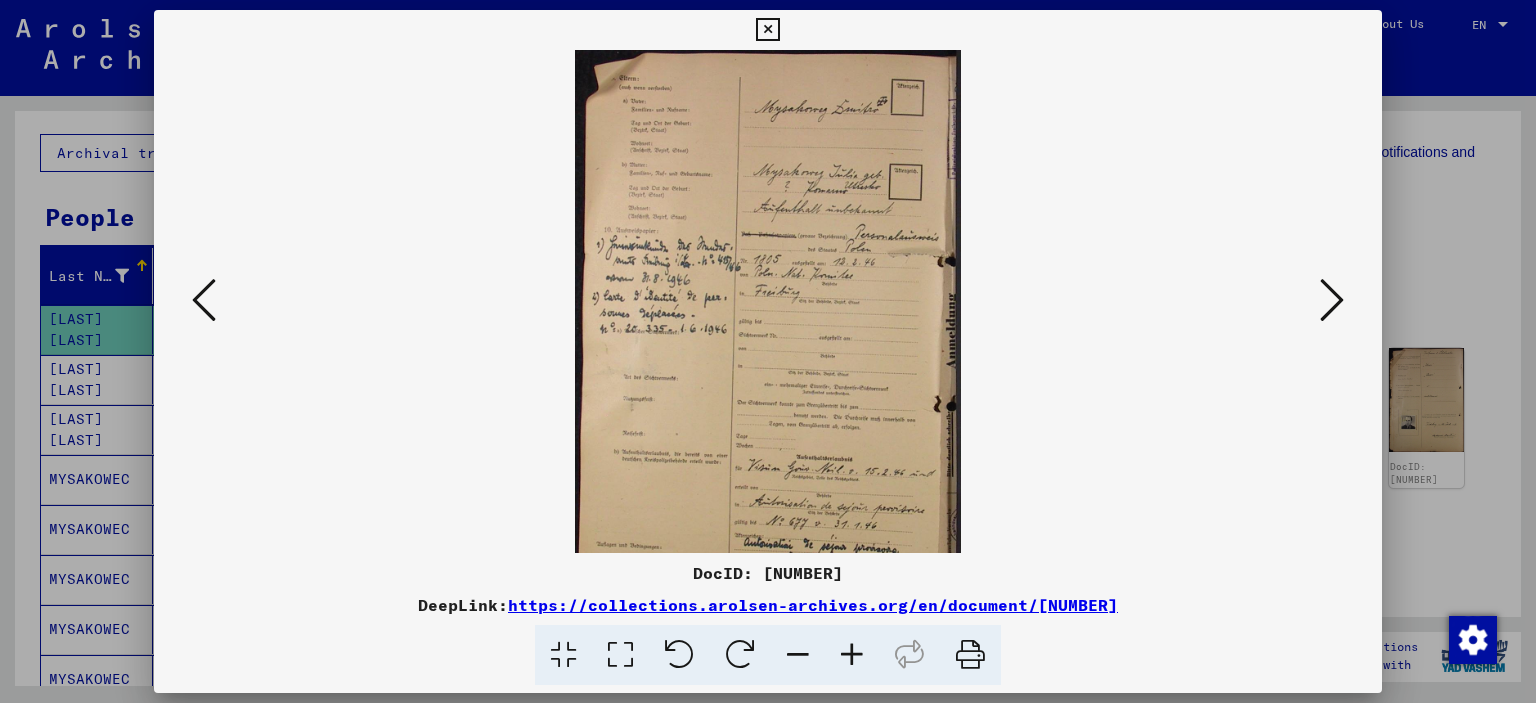 click at bounding box center [852, 655] 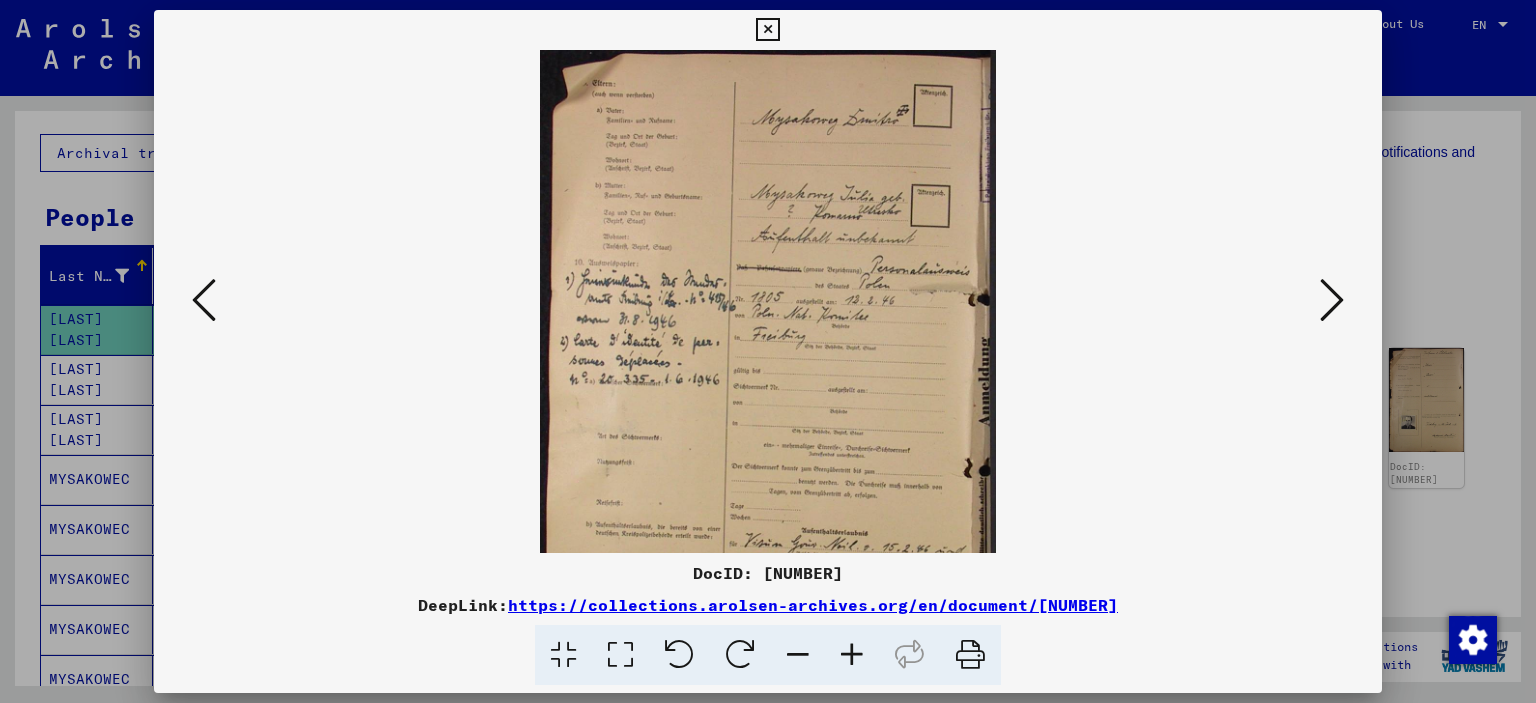 click at bounding box center (852, 655) 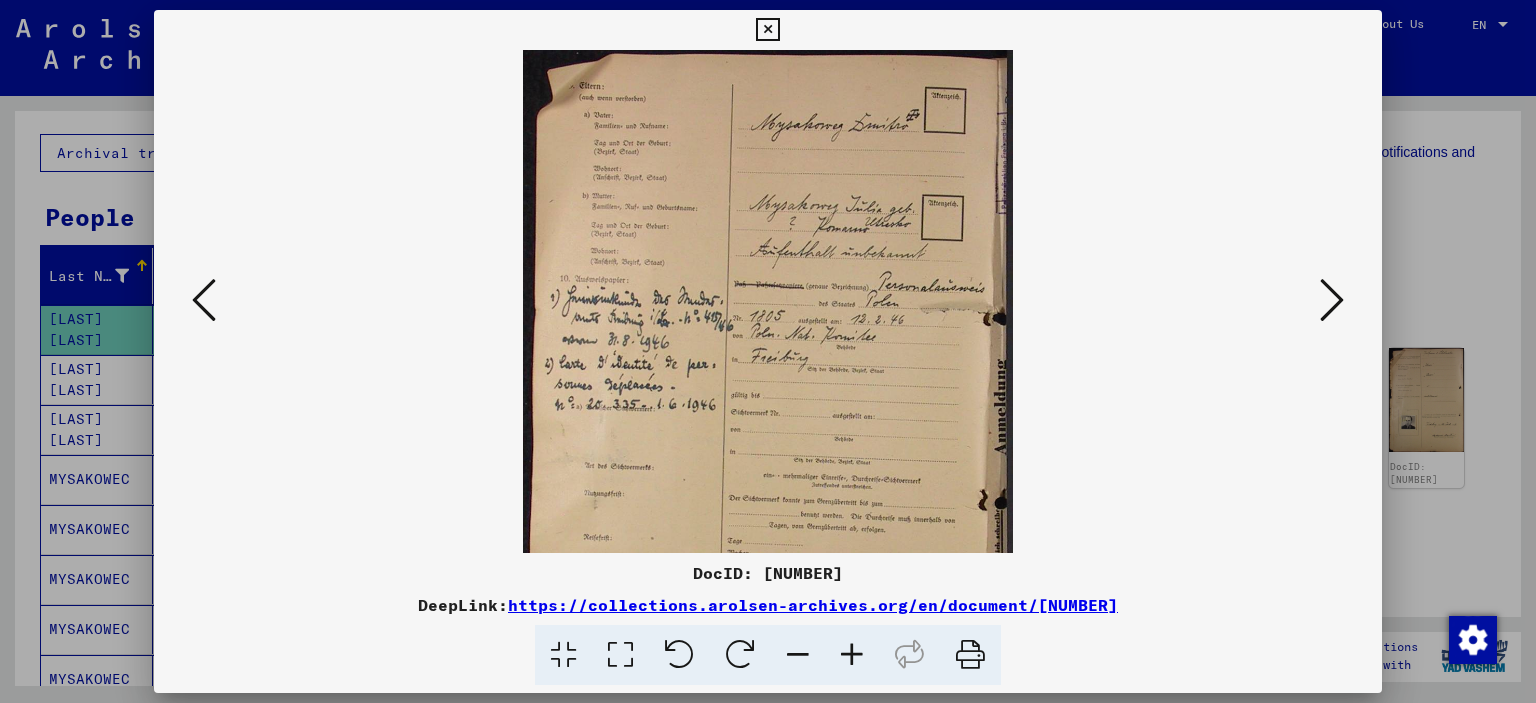 click at bounding box center (852, 655) 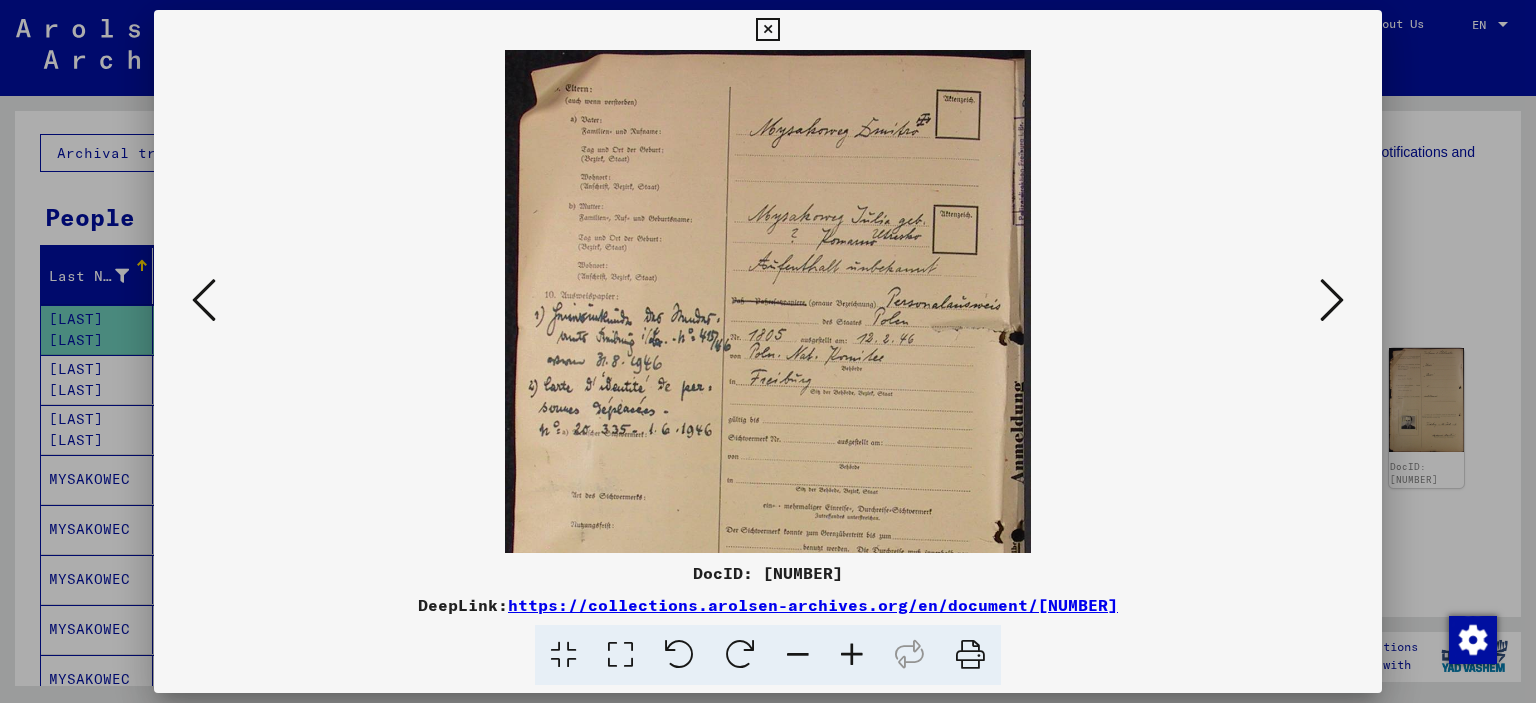 click at bounding box center [852, 655] 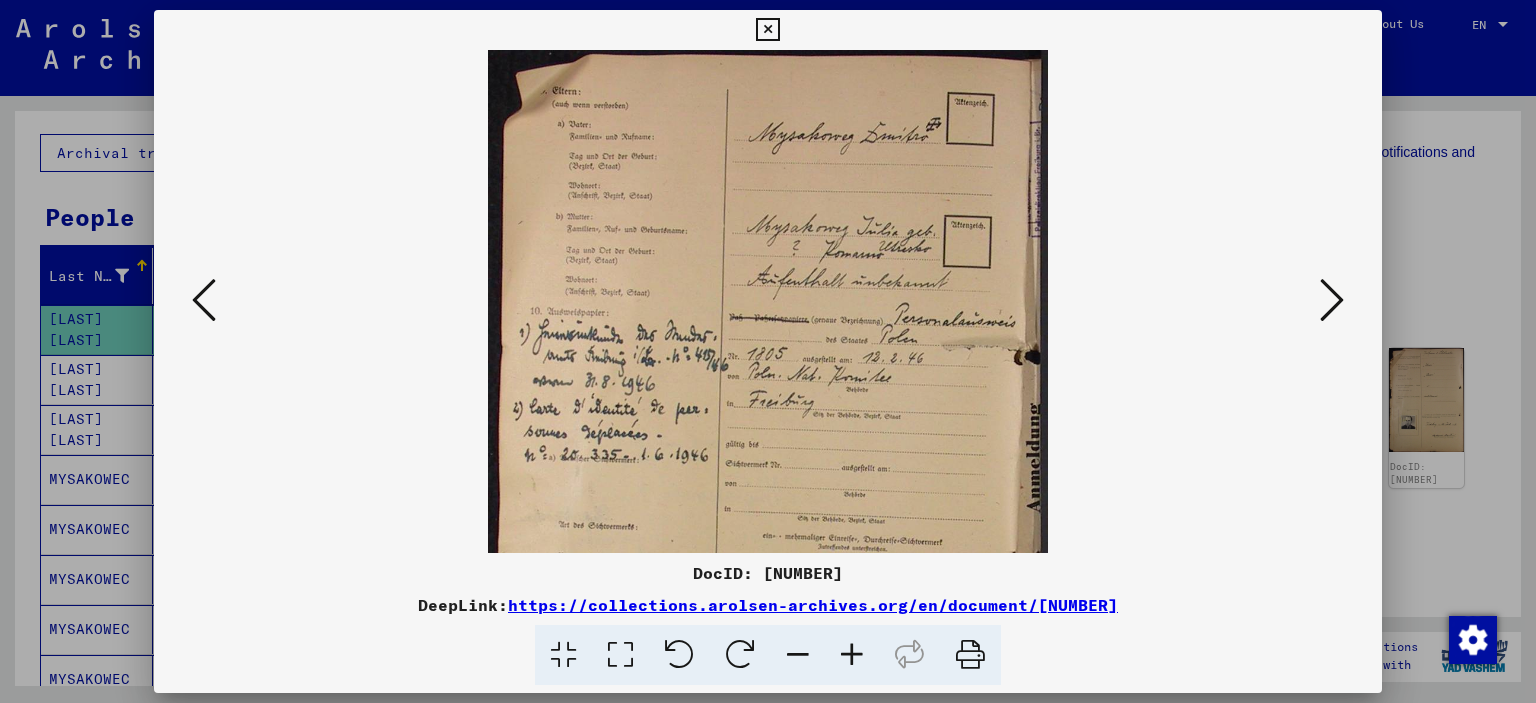 click at bounding box center [852, 655] 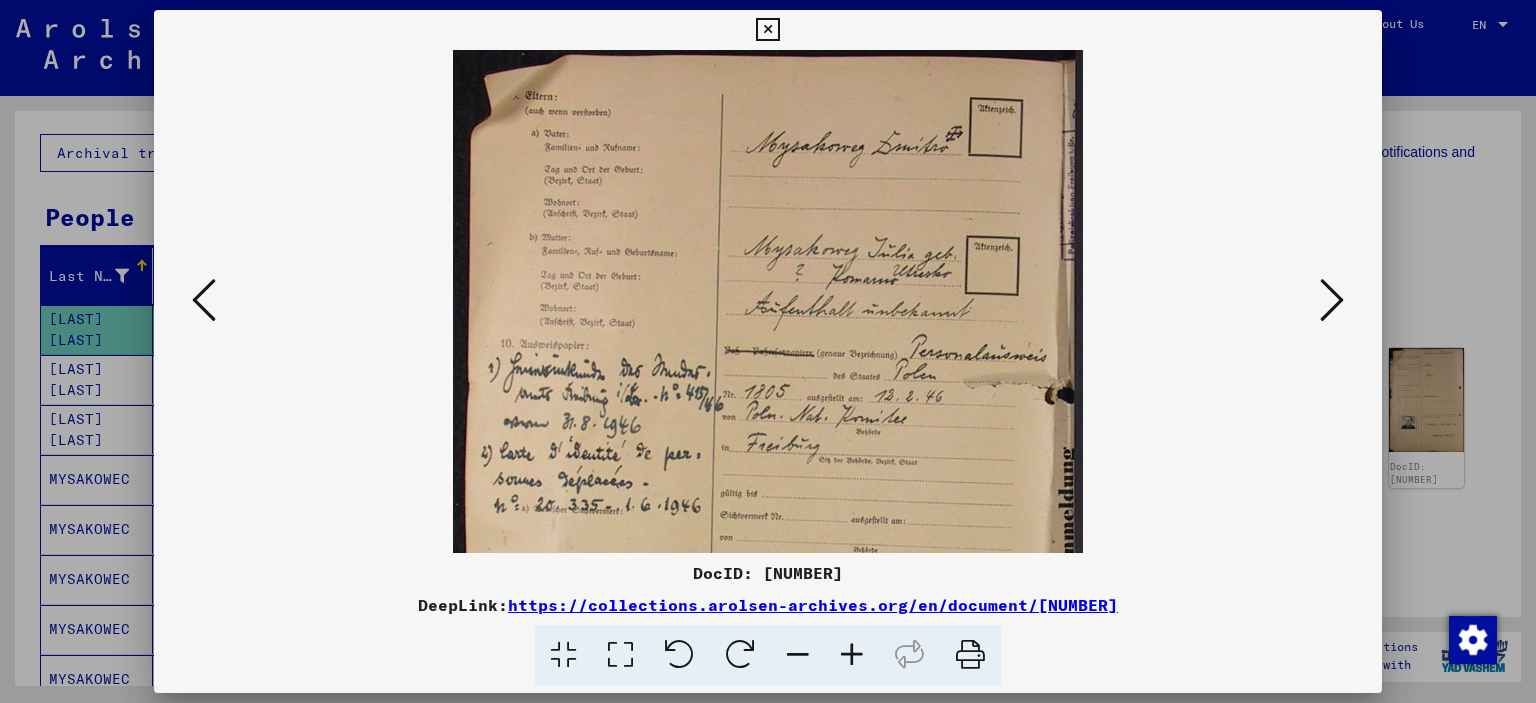 click at bounding box center (852, 655) 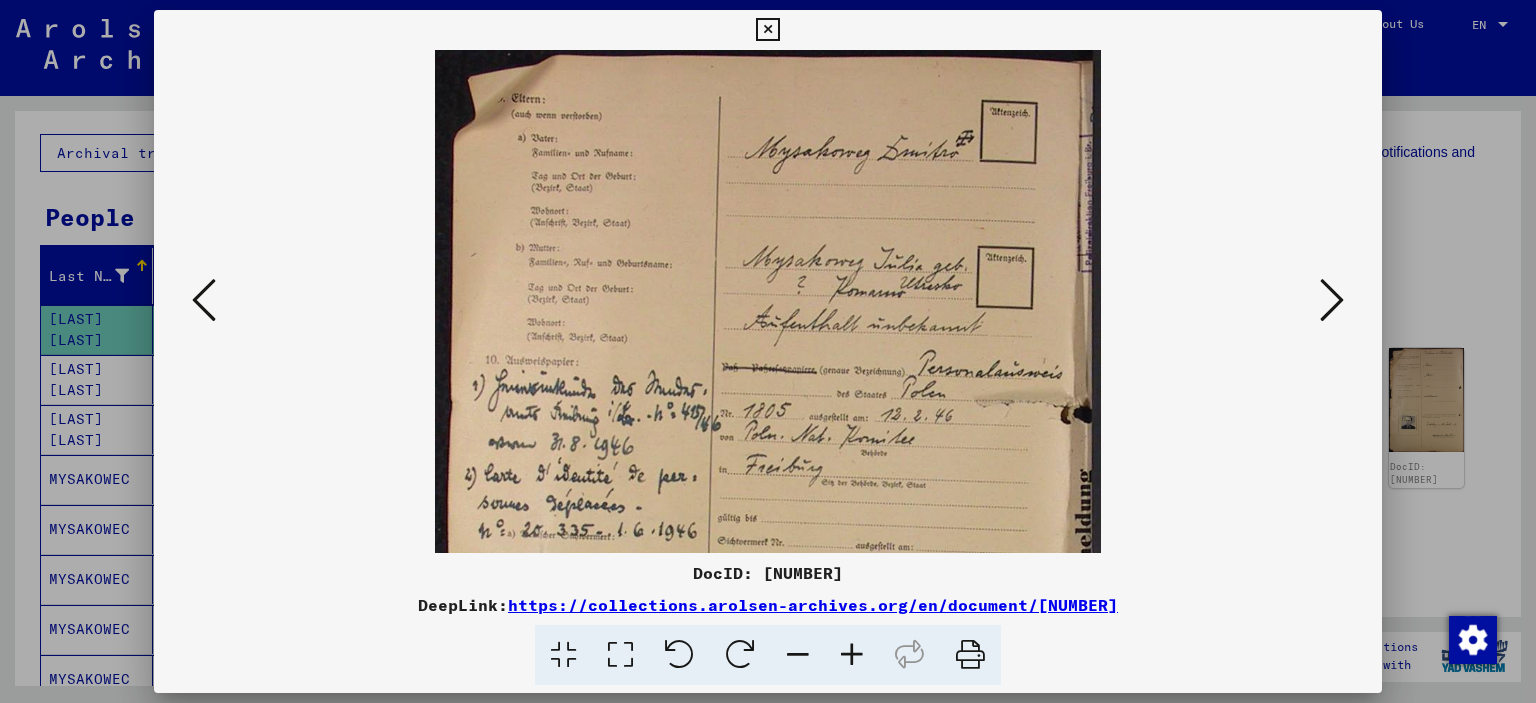 click at bounding box center (852, 655) 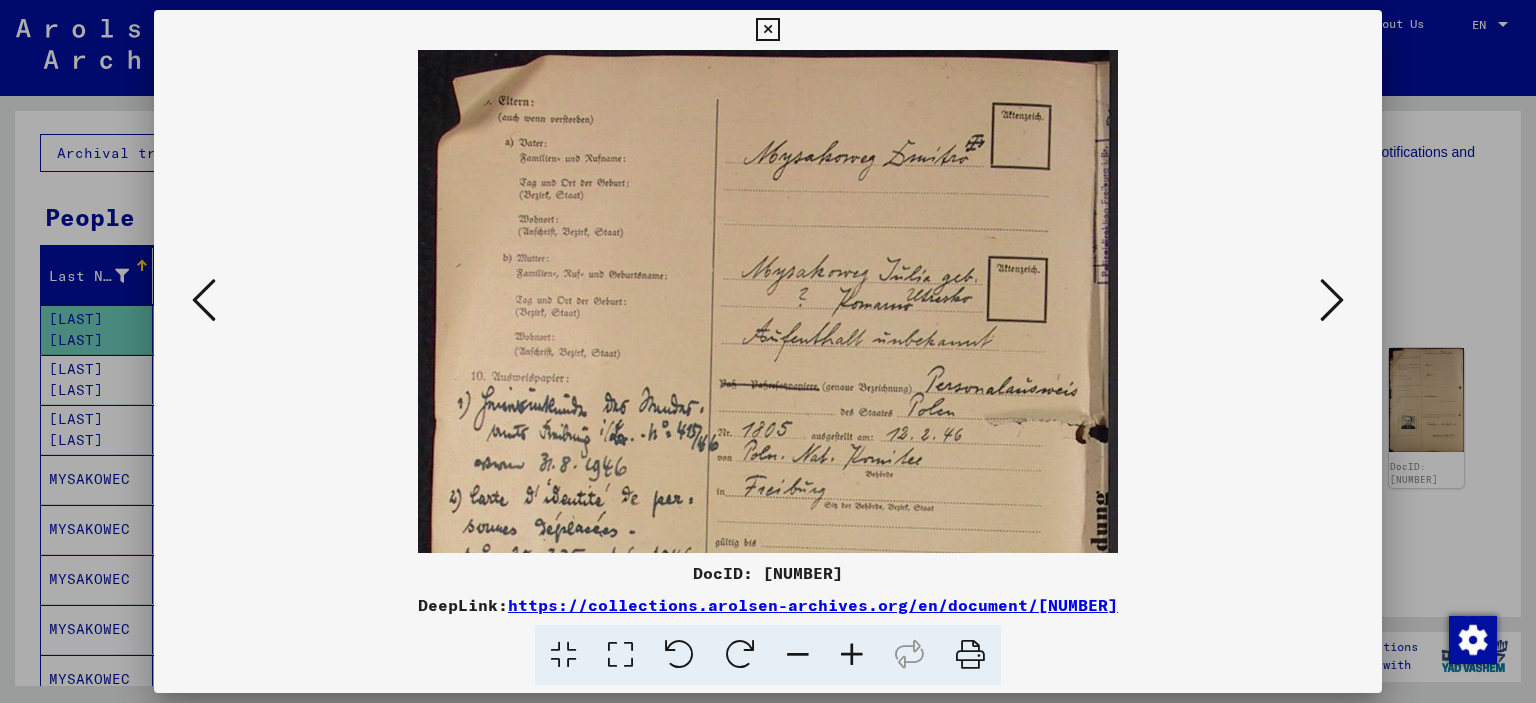 click at bounding box center [852, 655] 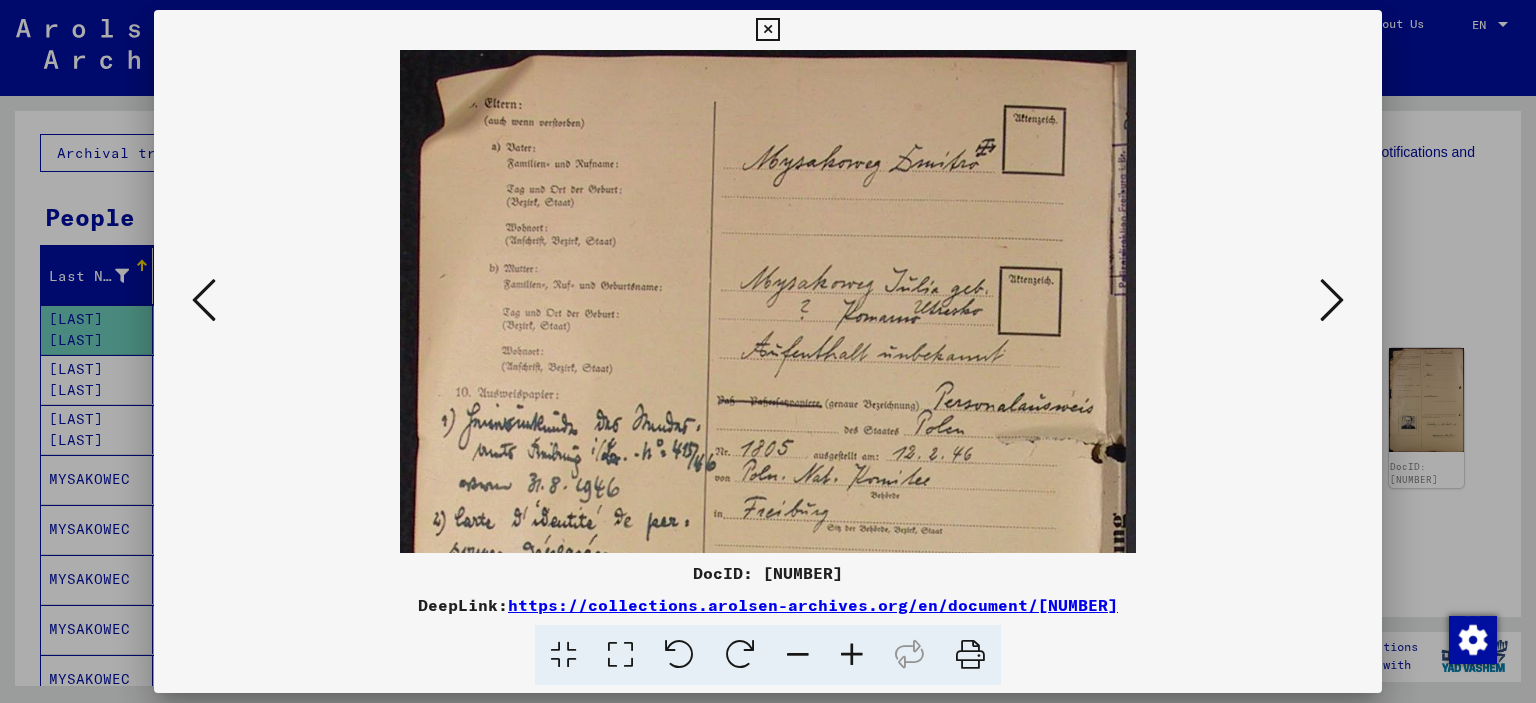 click at bounding box center (852, 655) 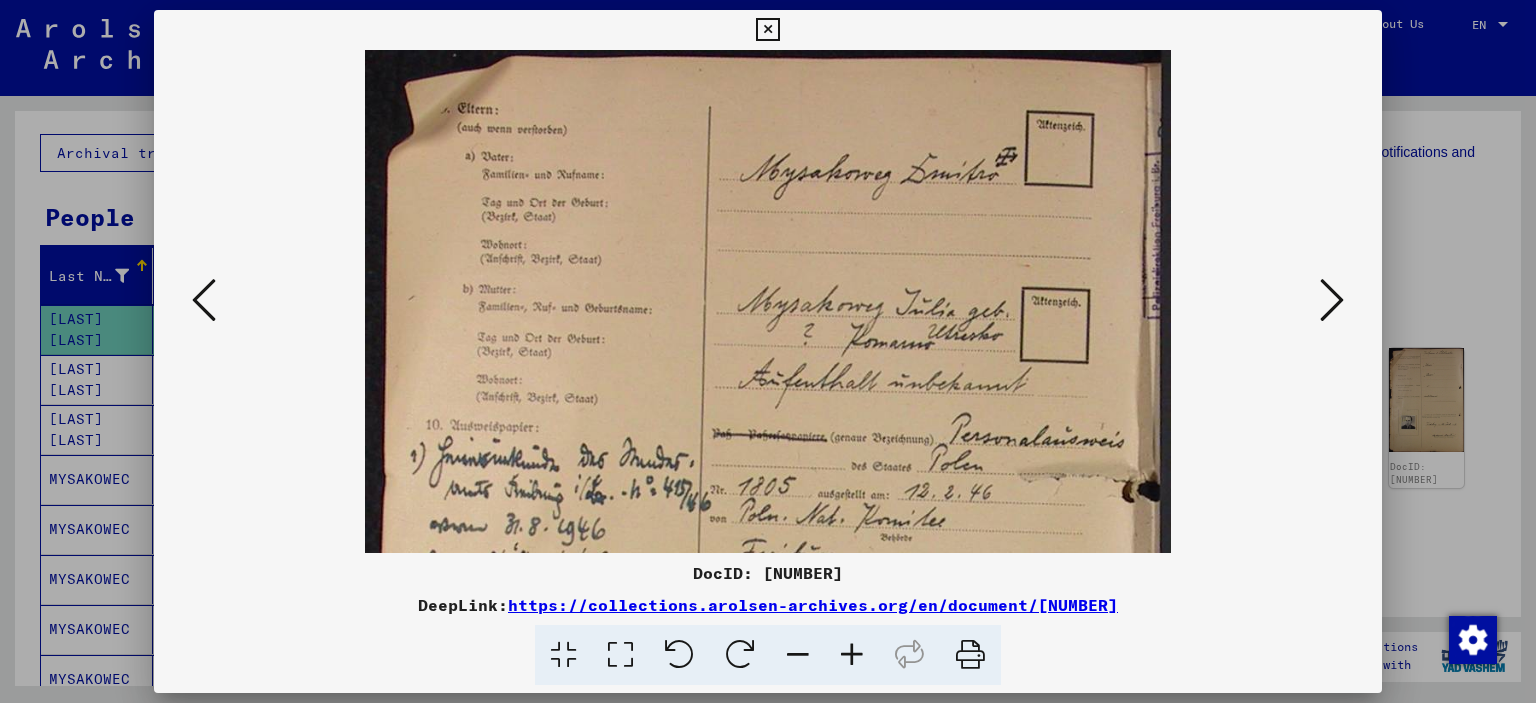 click at bounding box center (852, 655) 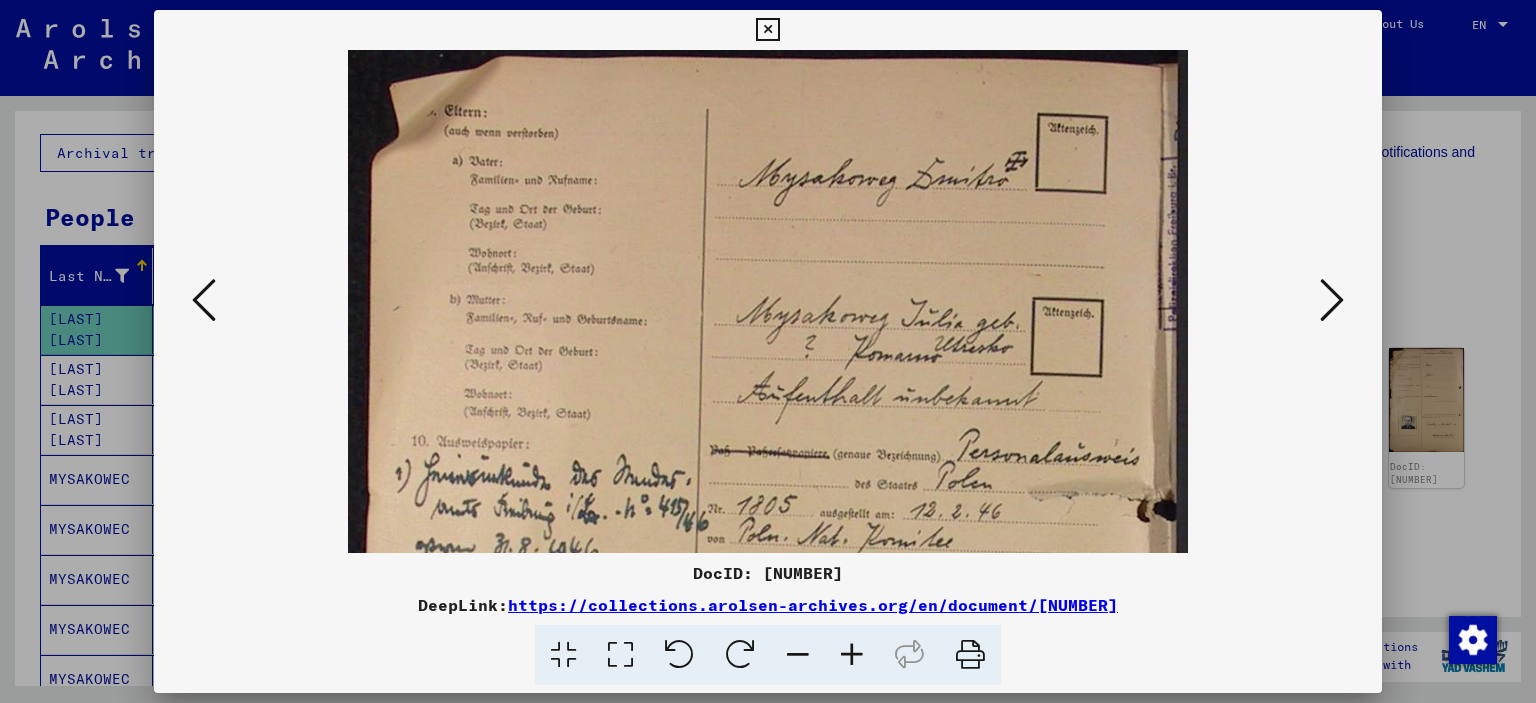 click at bounding box center (852, 655) 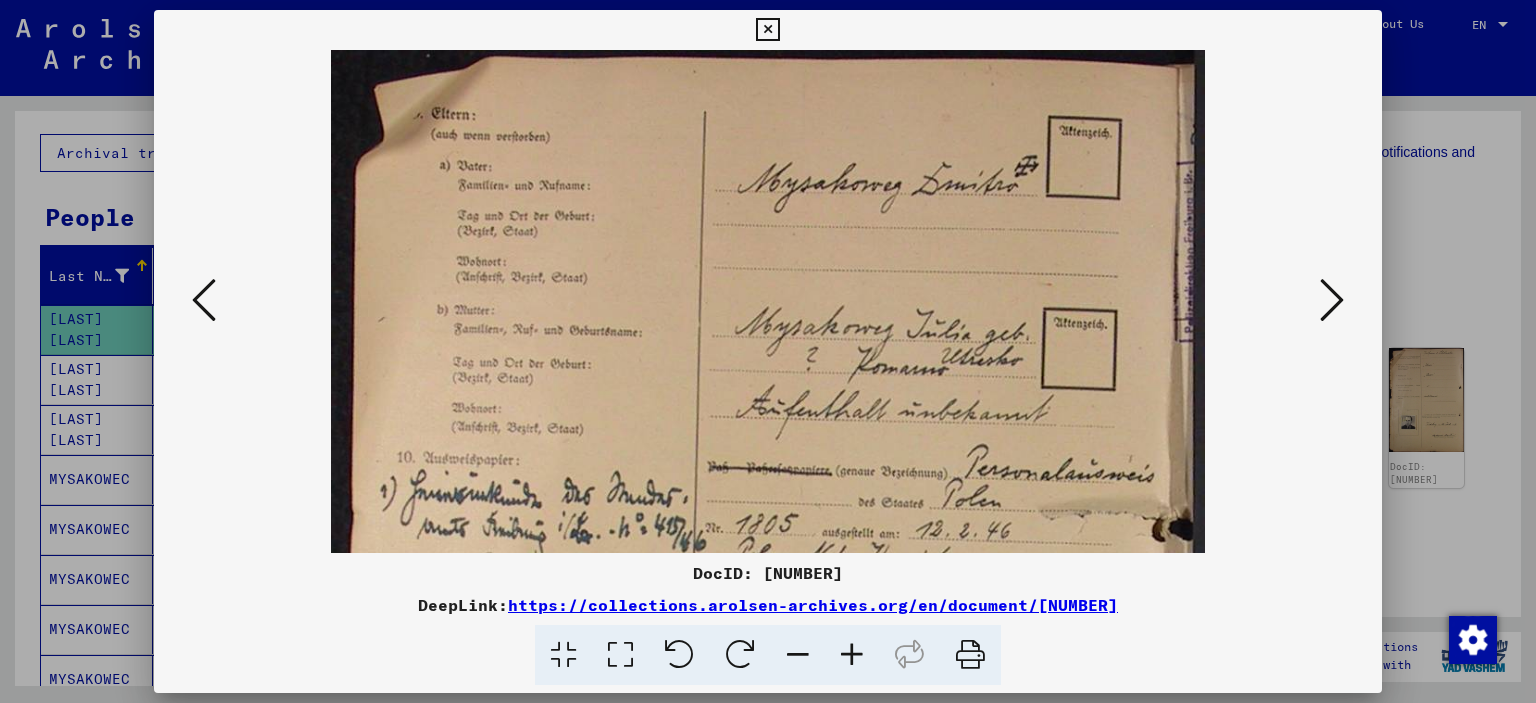 click at bounding box center (852, 655) 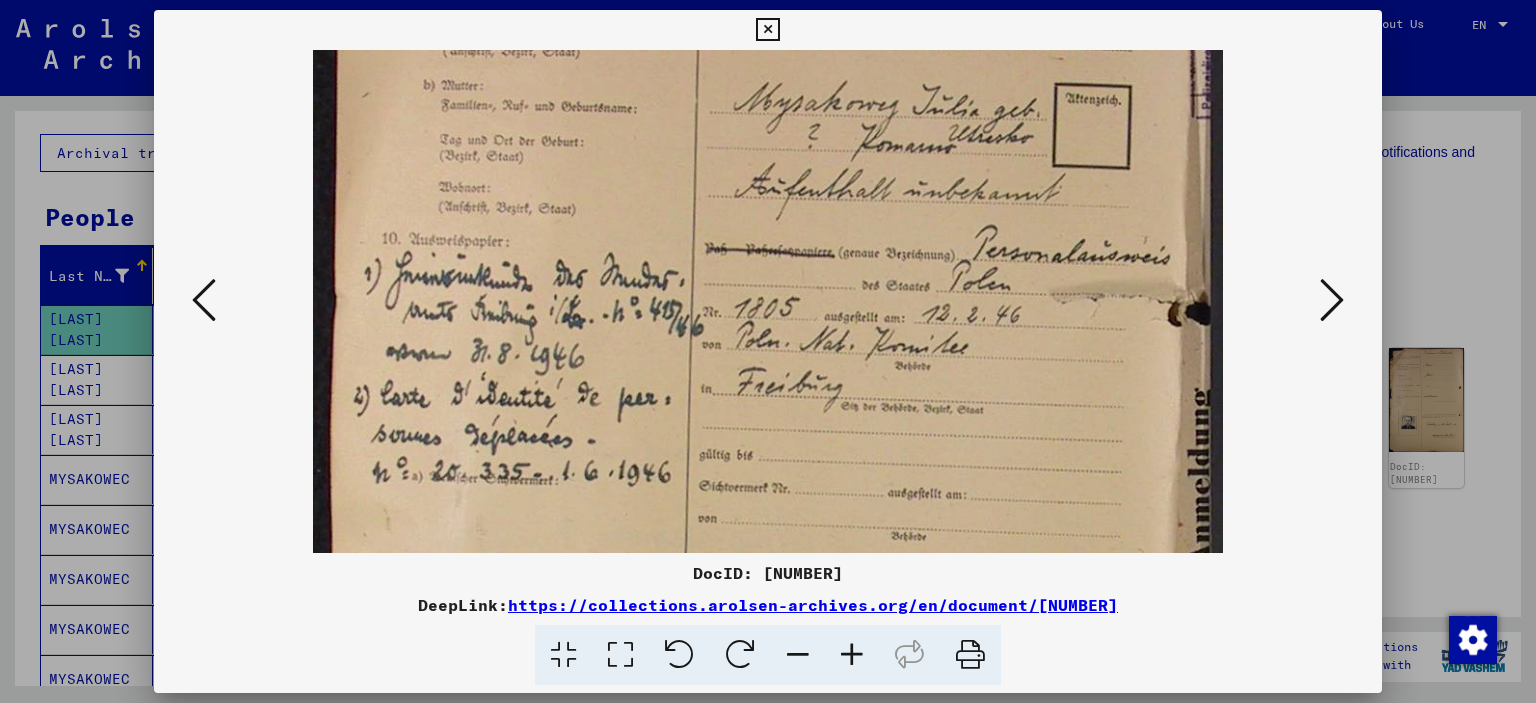 scroll, scrollTop: 327, scrollLeft: 0, axis: vertical 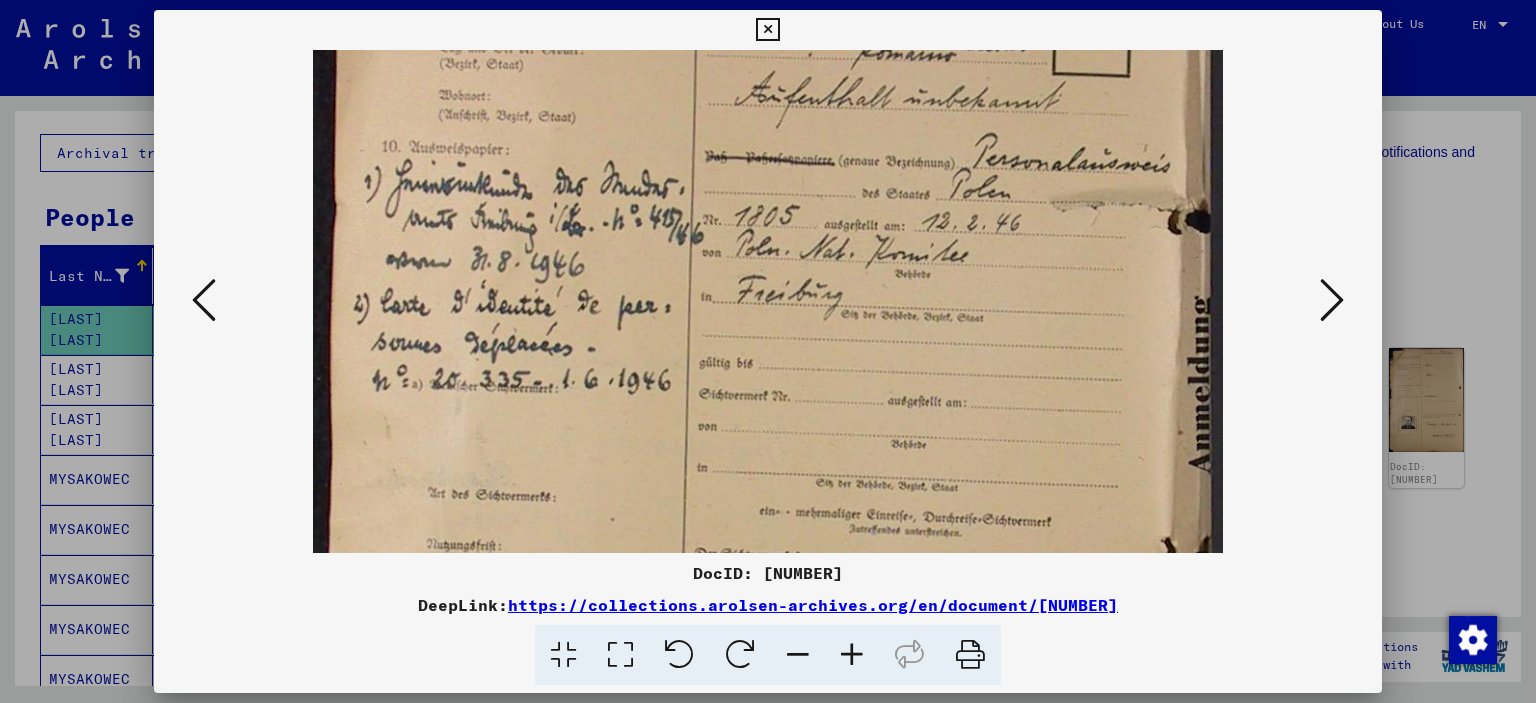 drag, startPoint x: 969, startPoint y: 453, endPoint x: 916, endPoint y: 129, distance: 328.30627 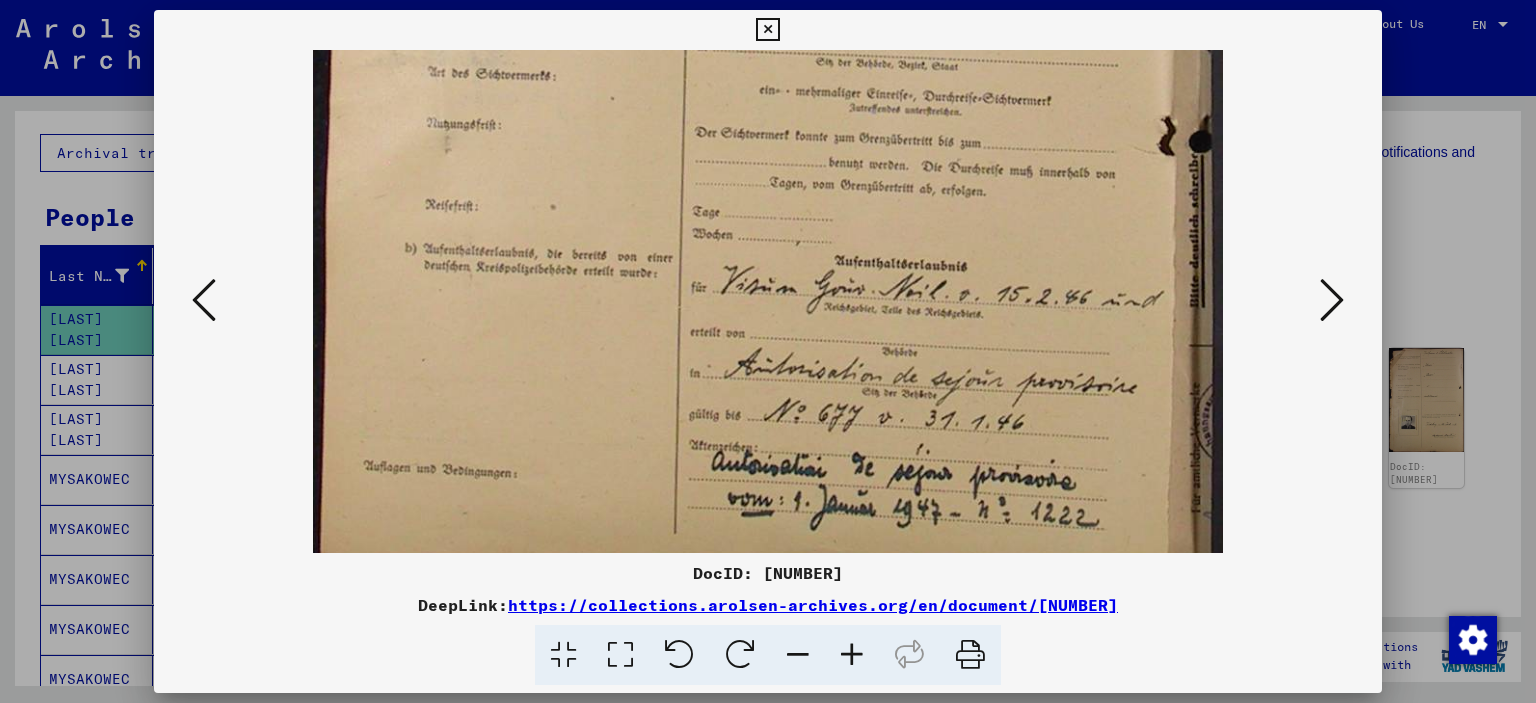 drag, startPoint x: 1012, startPoint y: 437, endPoint x: 1087, endPoint y: 19, distance: 424.67517 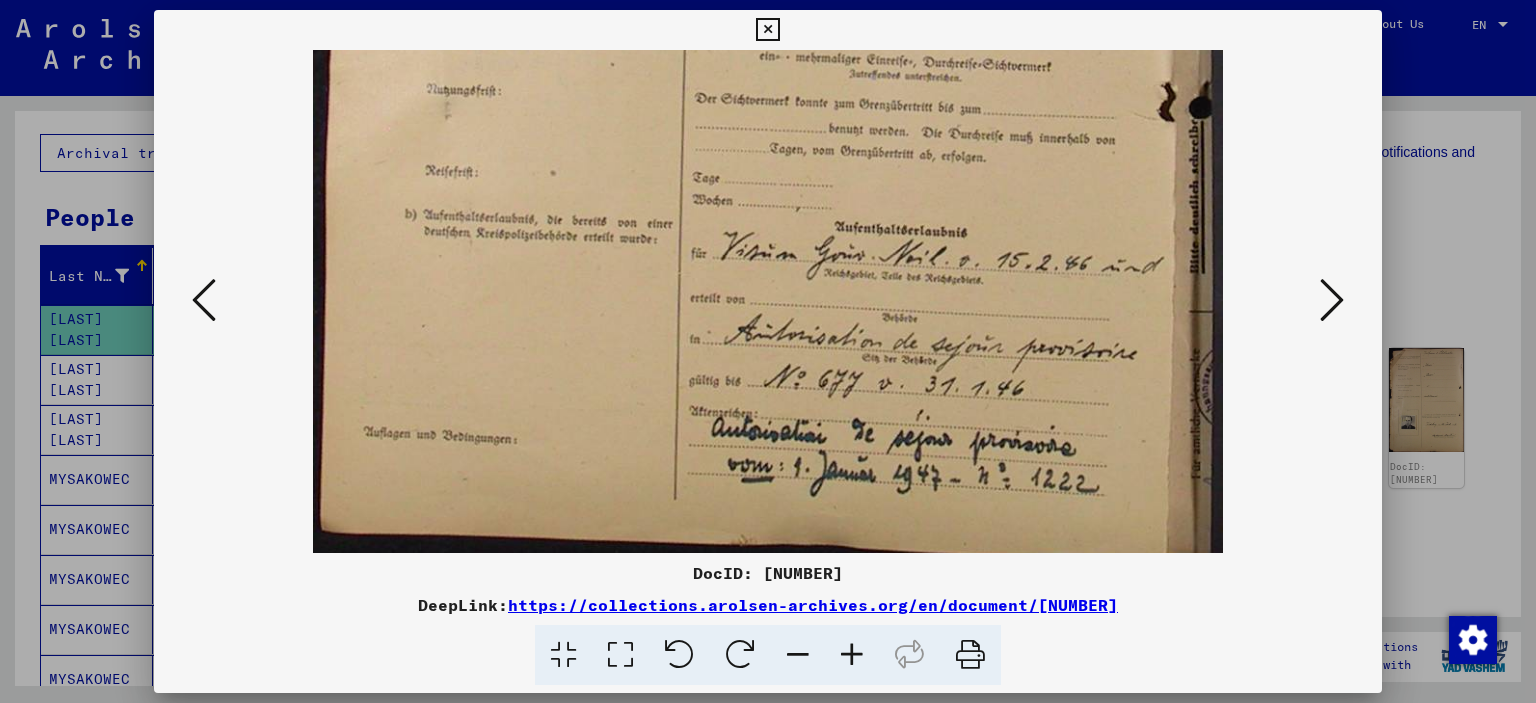 scroll, scrollTop: 800, scrollLeft: 0, axis: vertical 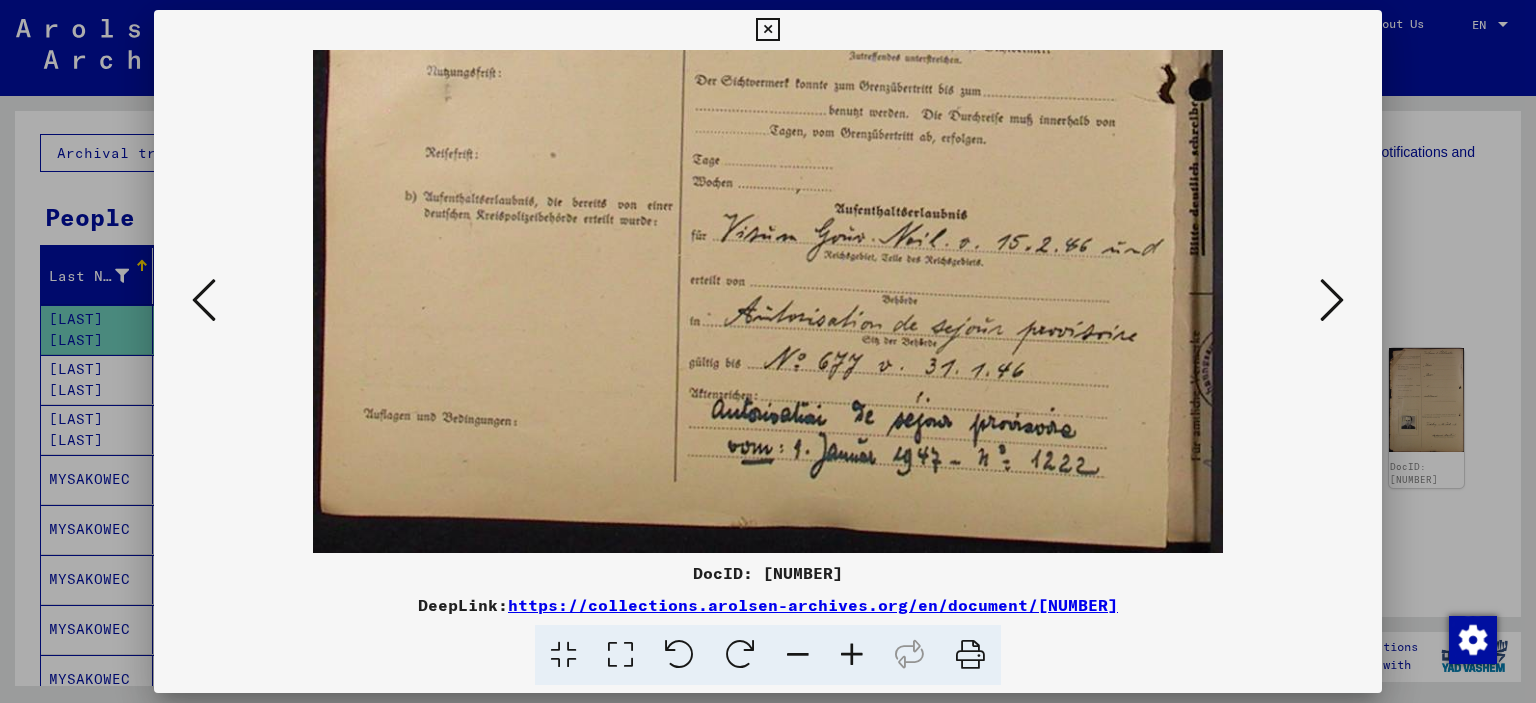 drag, startPoint x: 1042, startPoint y: 379, endPoint x: 1029, endPoint y: 255, distance: 124.67959 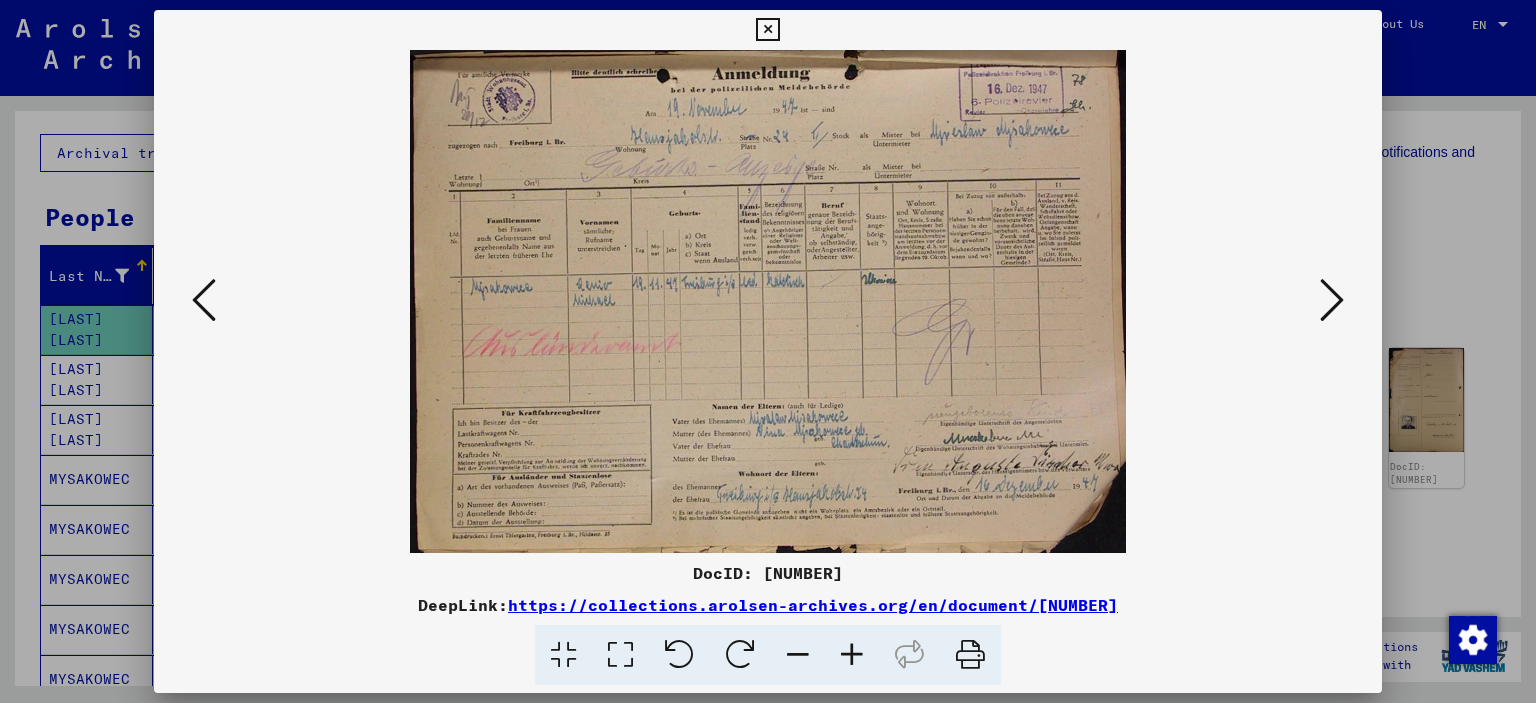scroll, scrollTop: 0, scrollLeft: 0, axis: both 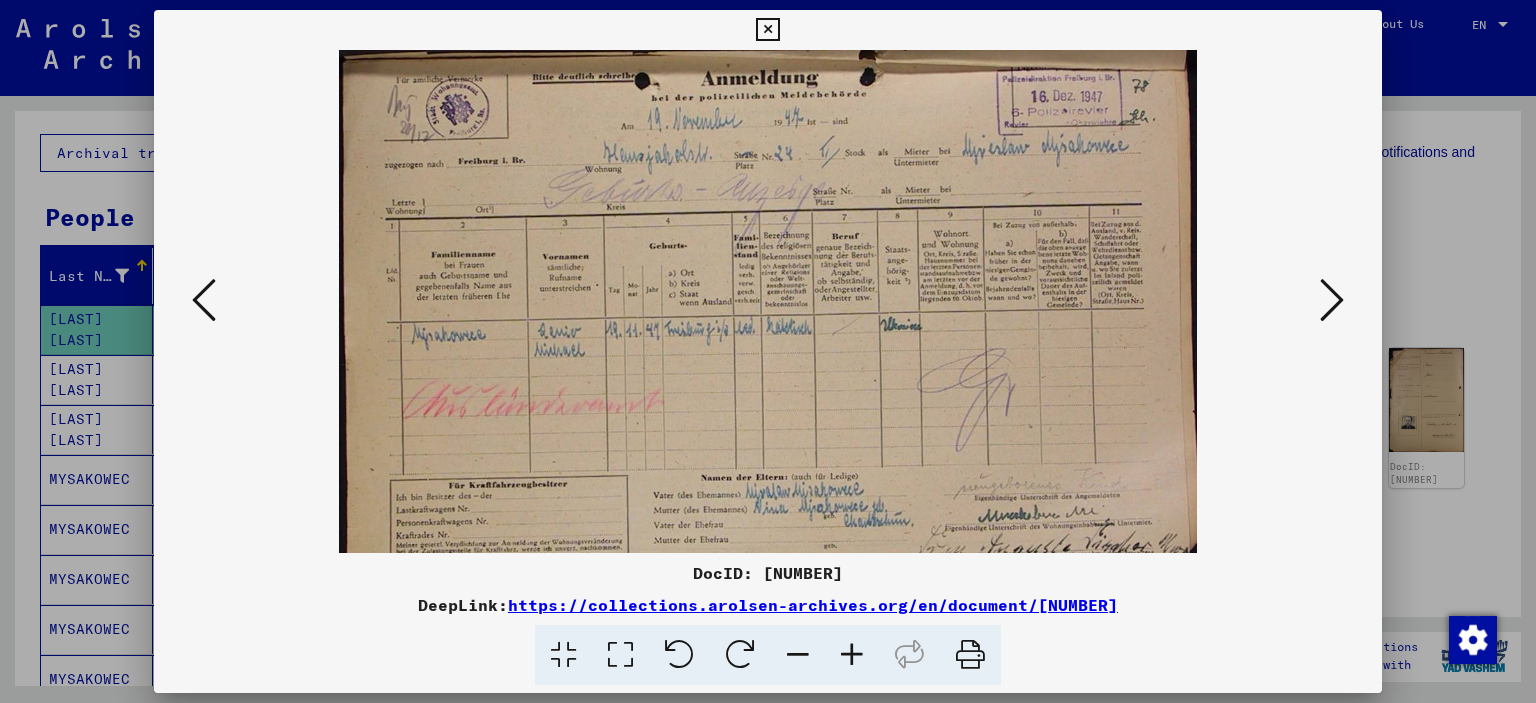 click at bounding box center [852, 655] 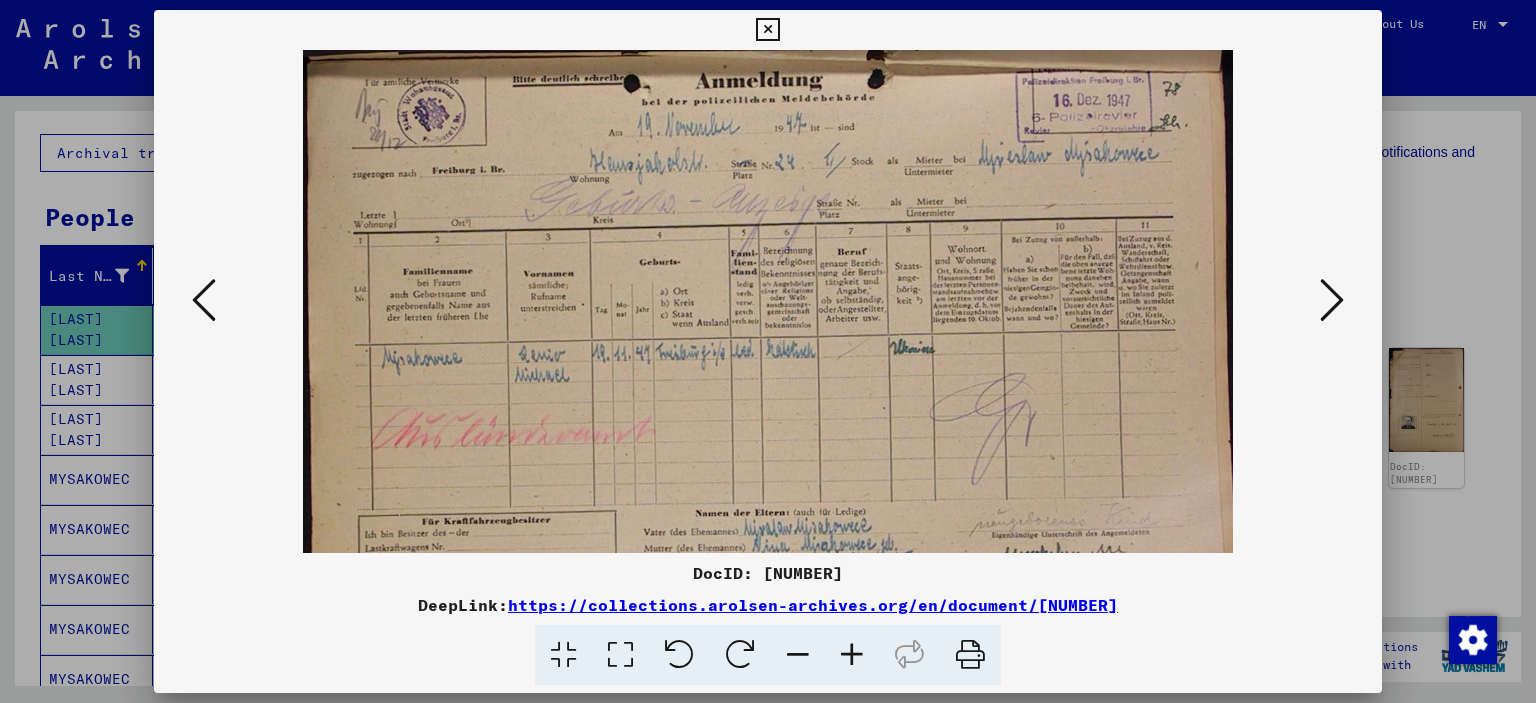 click at bounding box center [852, 655] 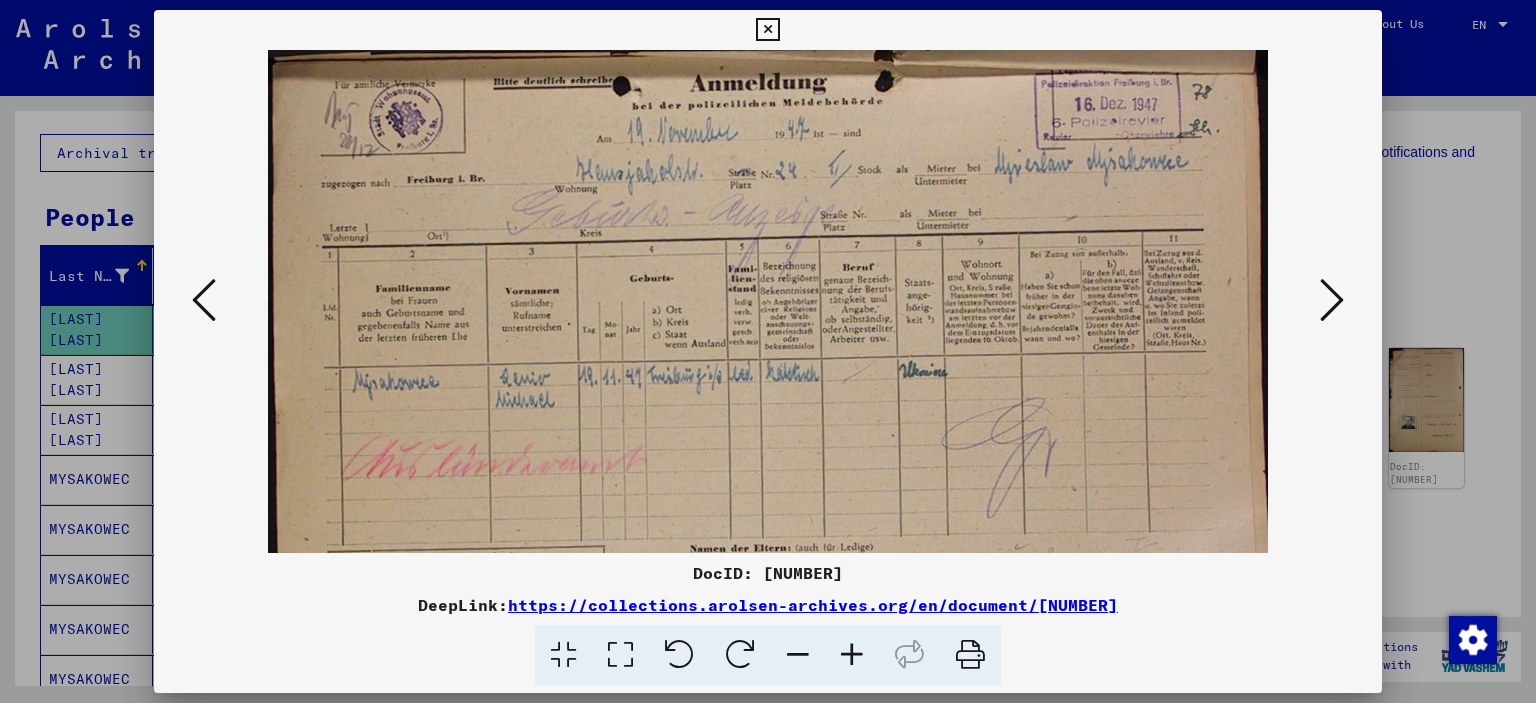 click at bounding box center (852, 655) 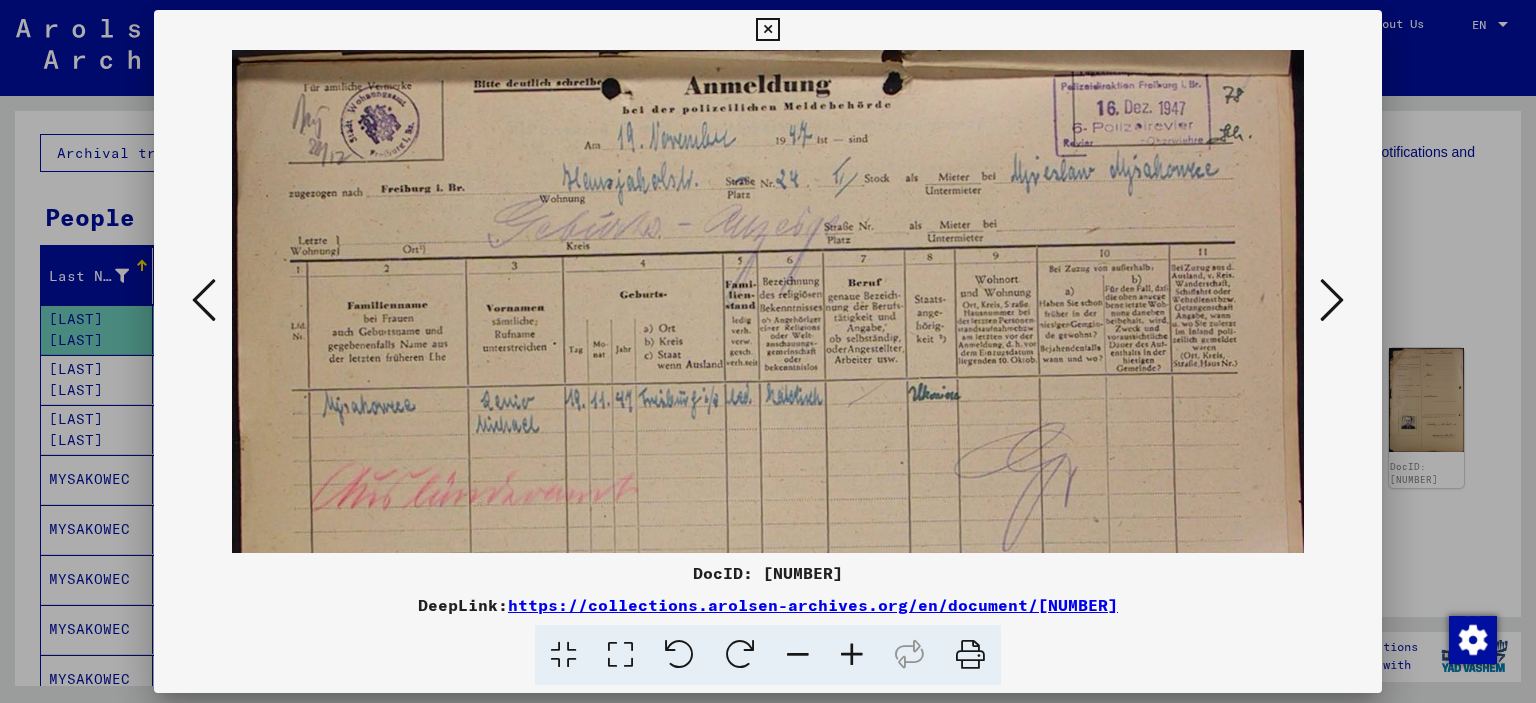 click at bounding box center (852, 655) 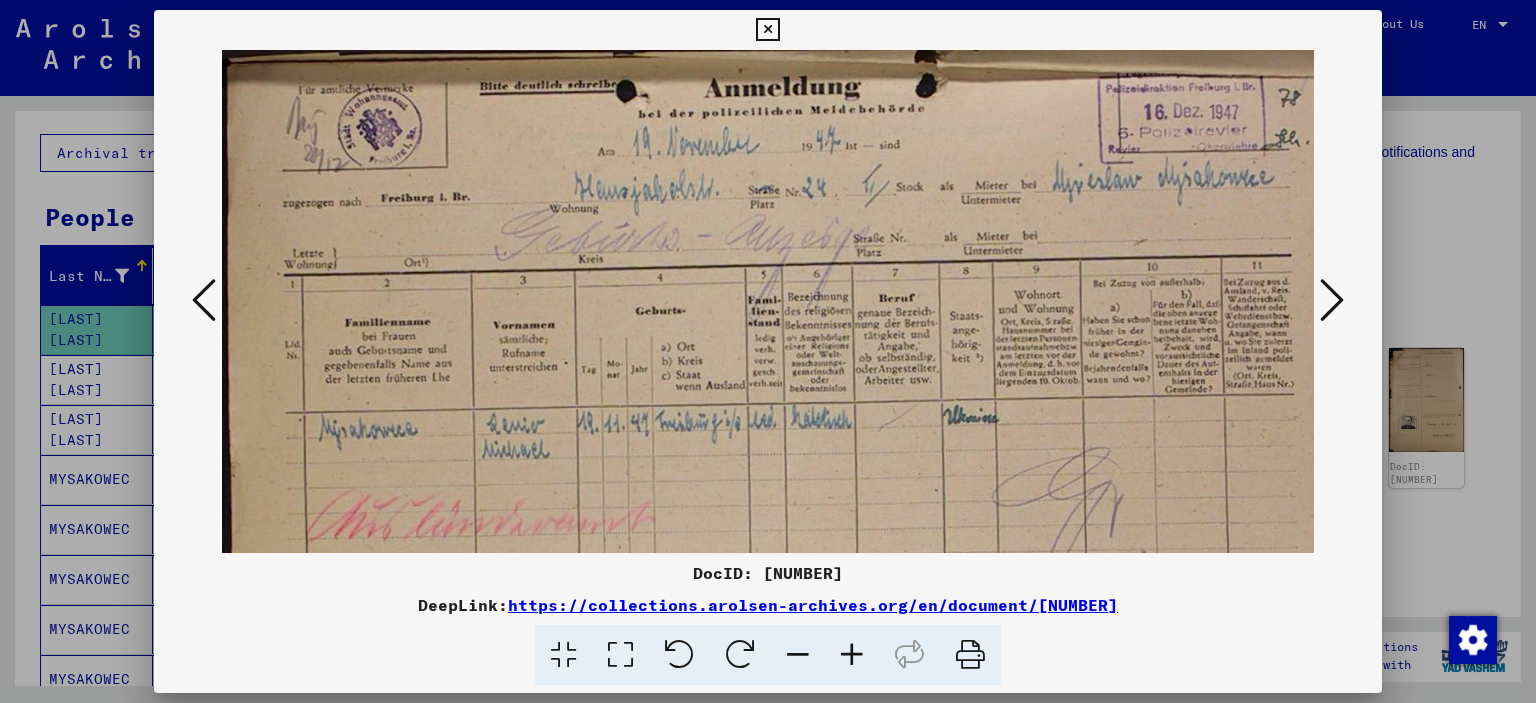 click at bounding box center [852, 655] 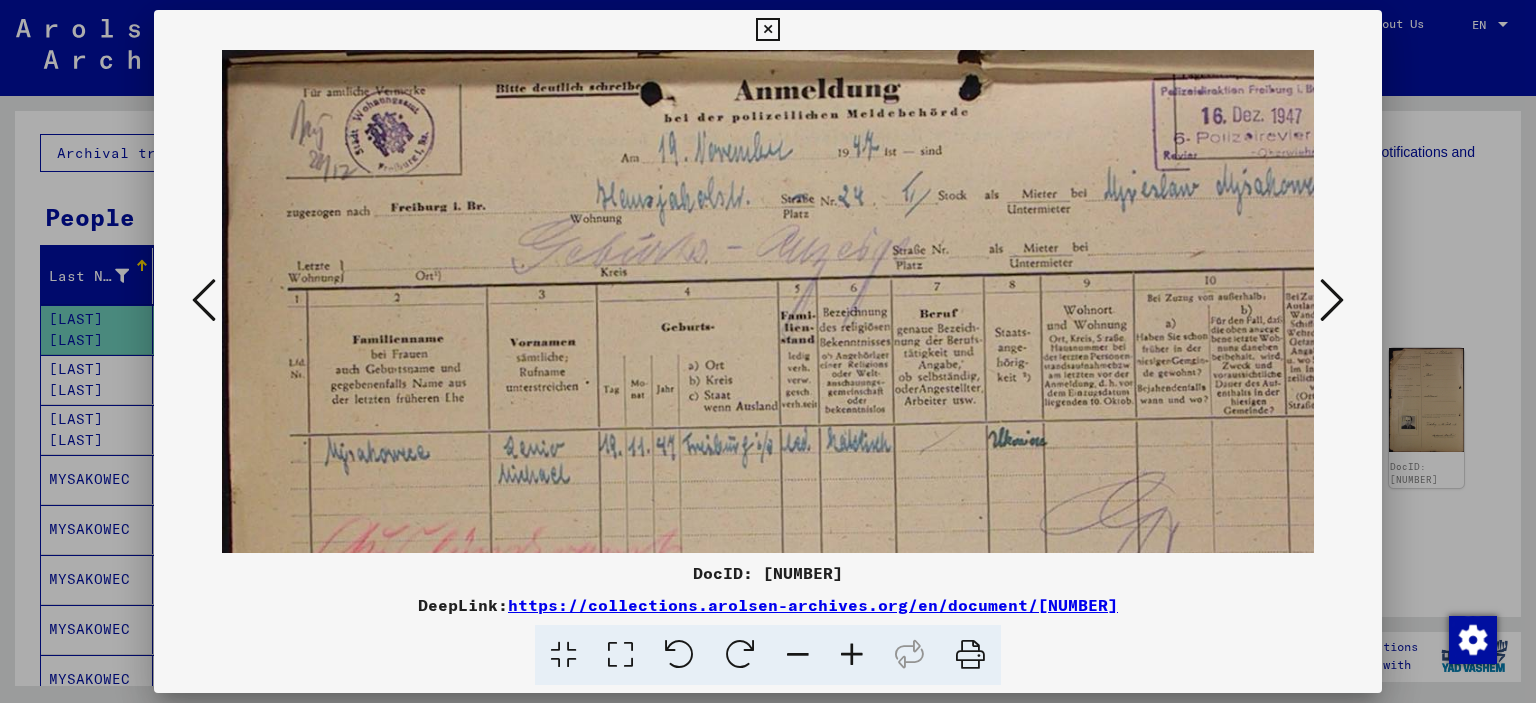 click at bounding box center [852, 655] 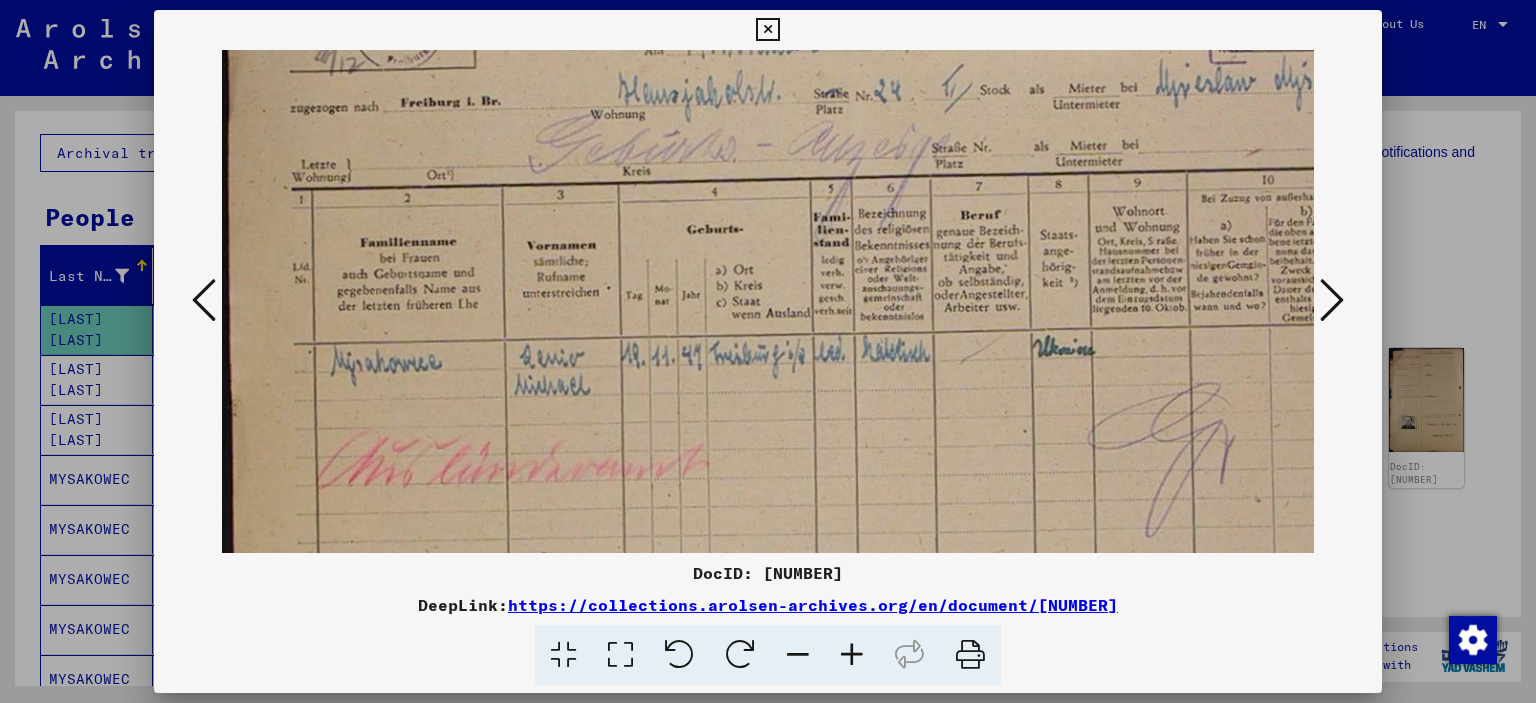 scroll, scrollTop: 122, scrollLeft: 0, axis: vertical 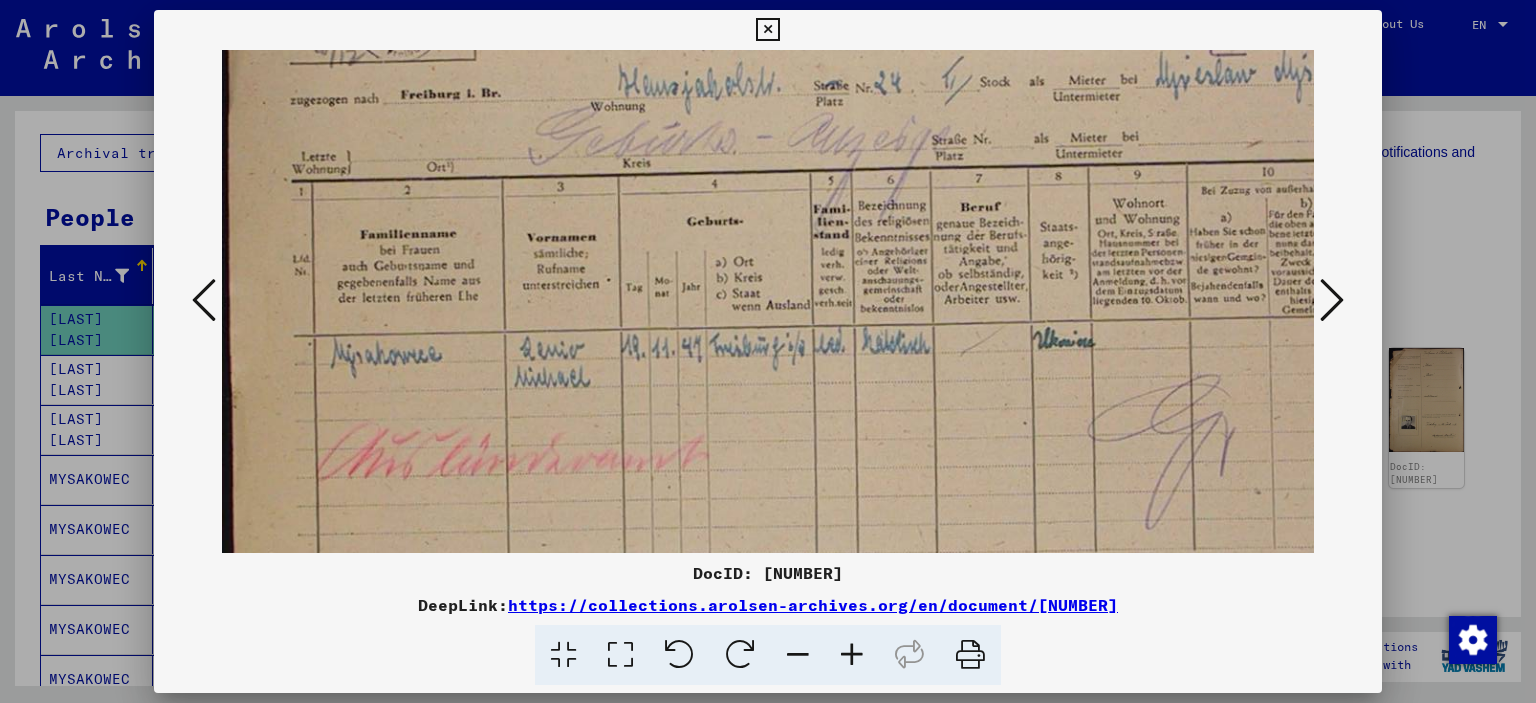 drag, startPoint x: 821, startPoint y: 469, endPoint x: 833, endPoint y: 347, distance: 122.588745 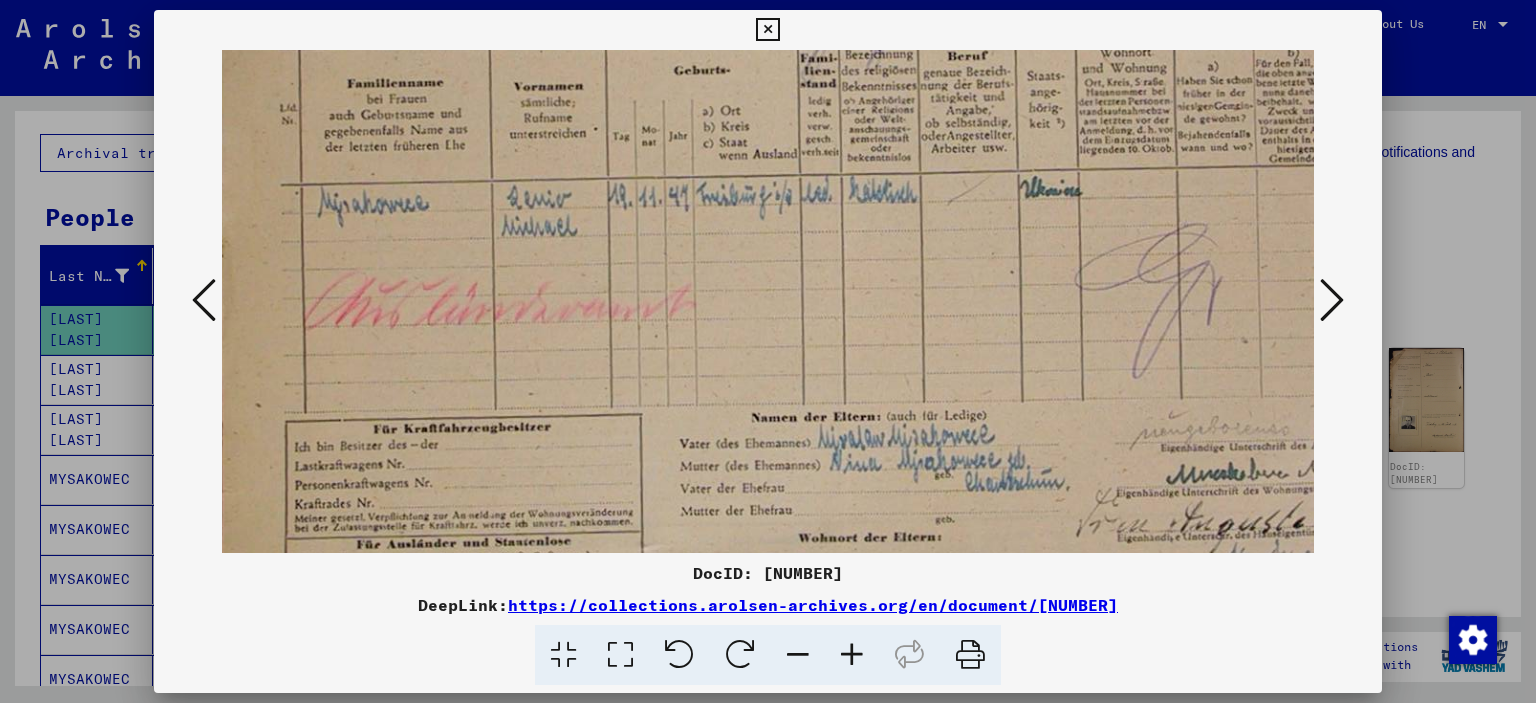 scroll, scrollTop: 400, scrollLeft: 16, axis: both 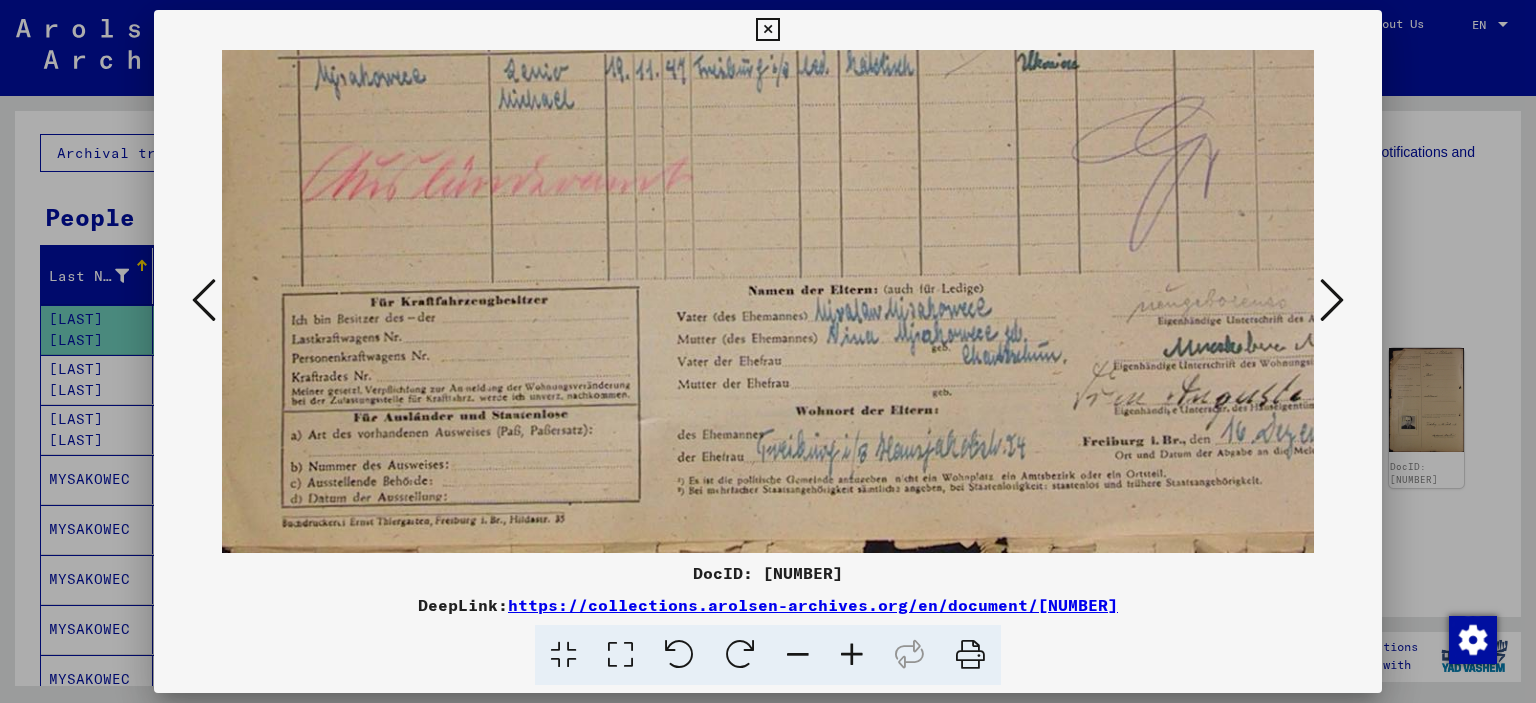 drag, startPoint x: 780, startPoint y: 485, endPoint x: 765, endPoint y: 71, distance: 414.27164 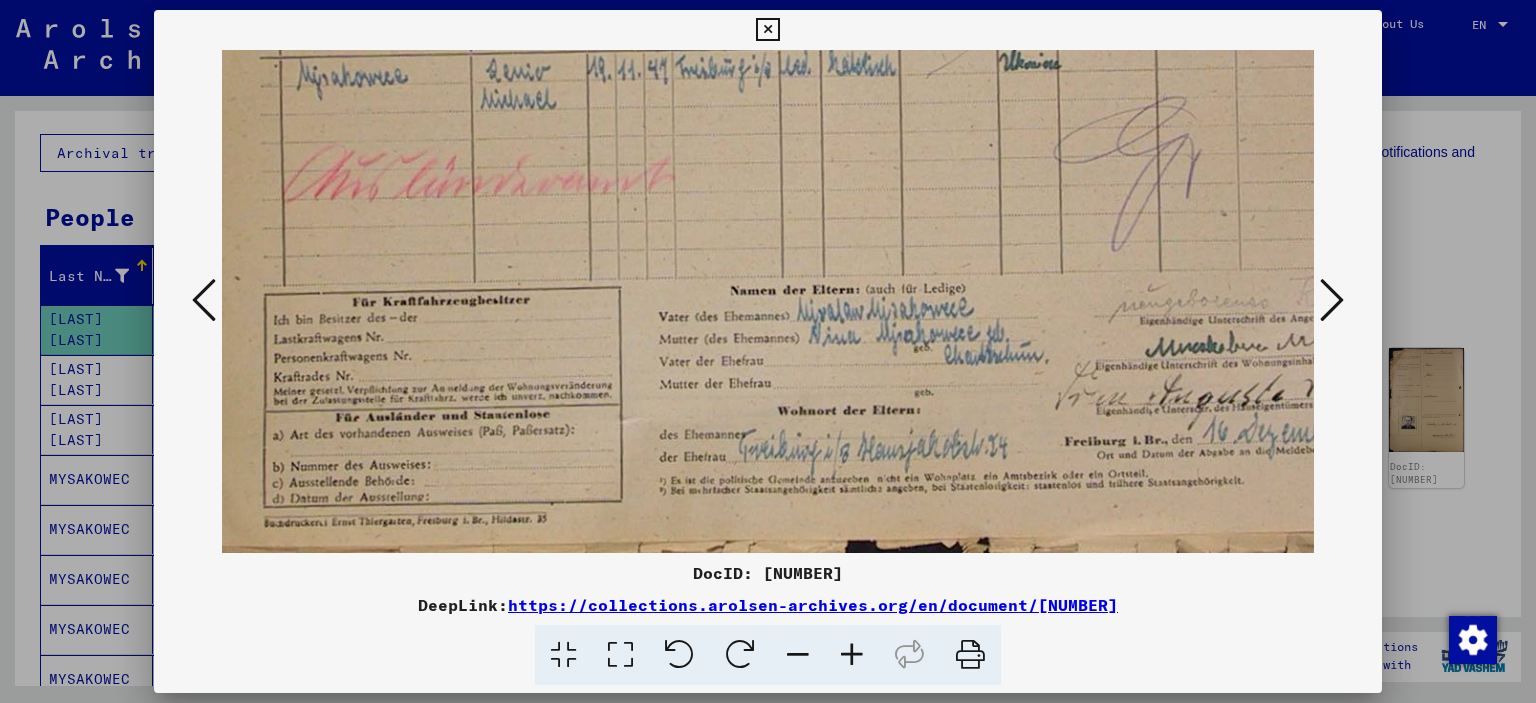 scroll, scrollTop: 400, scrollLeft: 43, axis: both 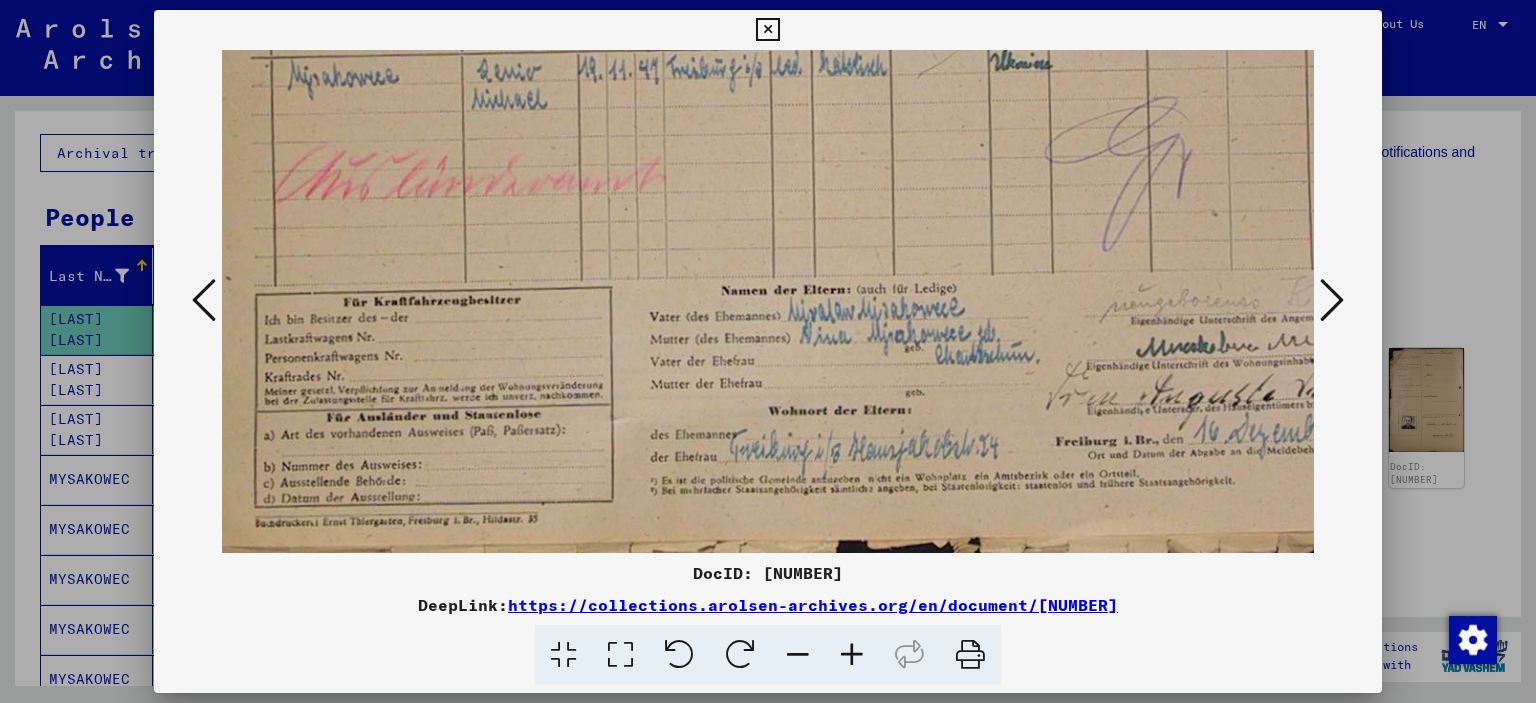 drag, startPoint x: 764, startPoint y: 407, endPoint x: 738, endPoint y: 215, distance: 193.75243 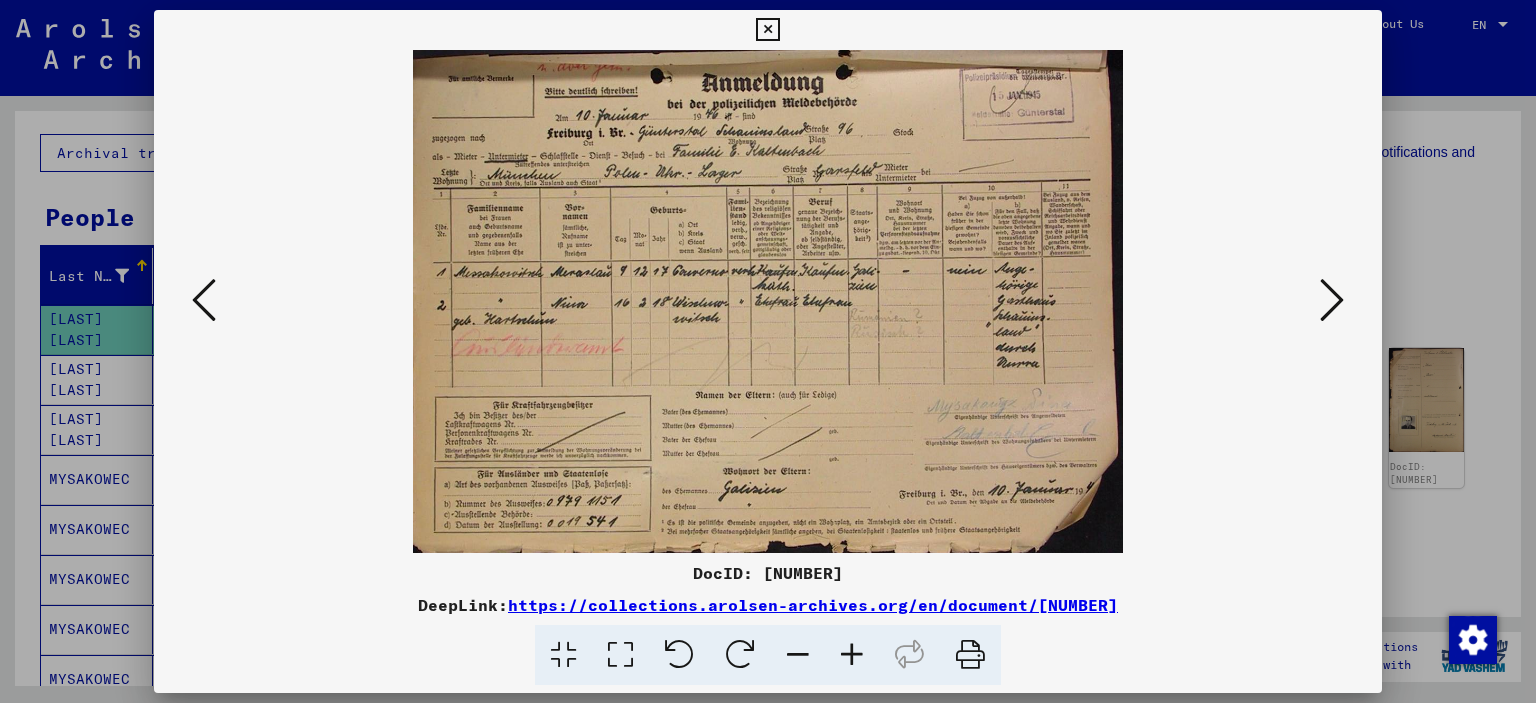 click at bounding box center [852, 655] 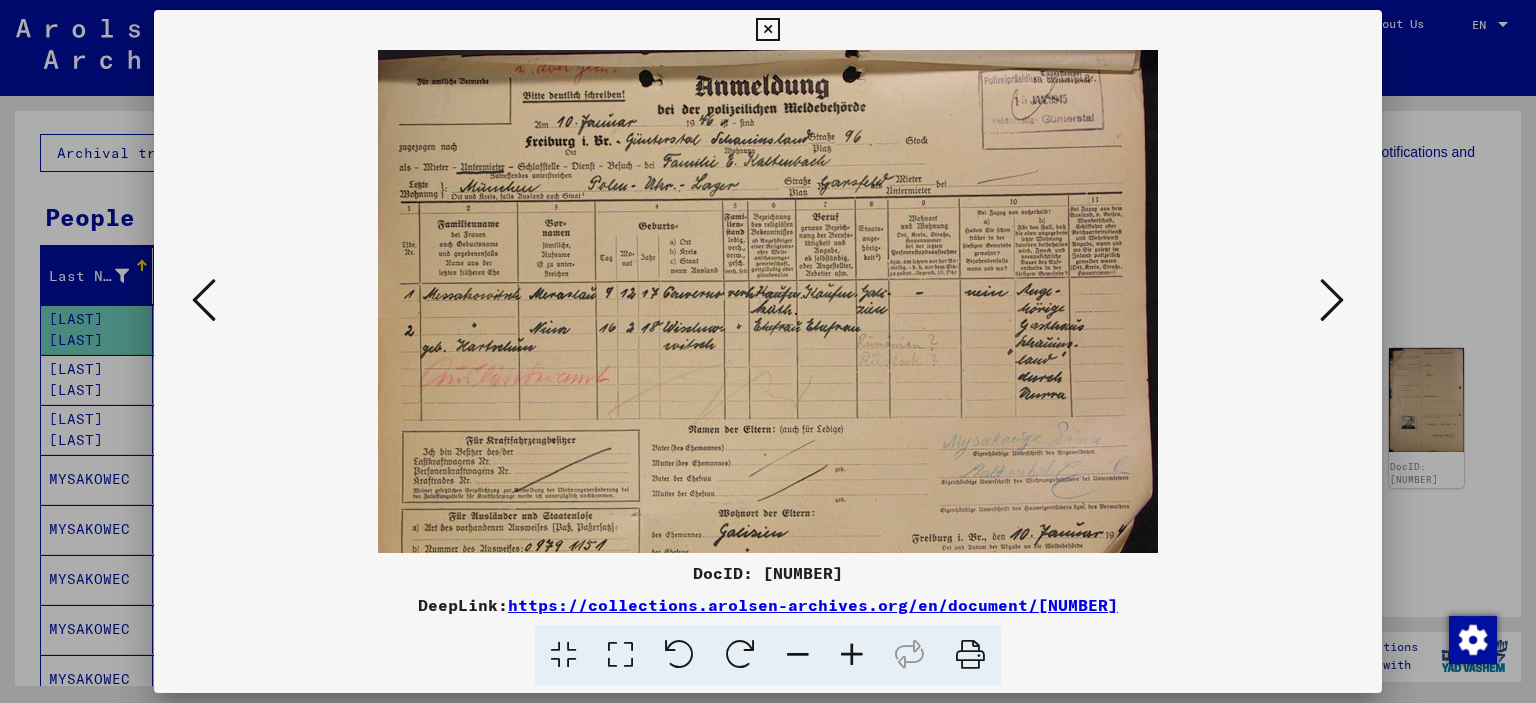 click at bounding box center [852, 655] 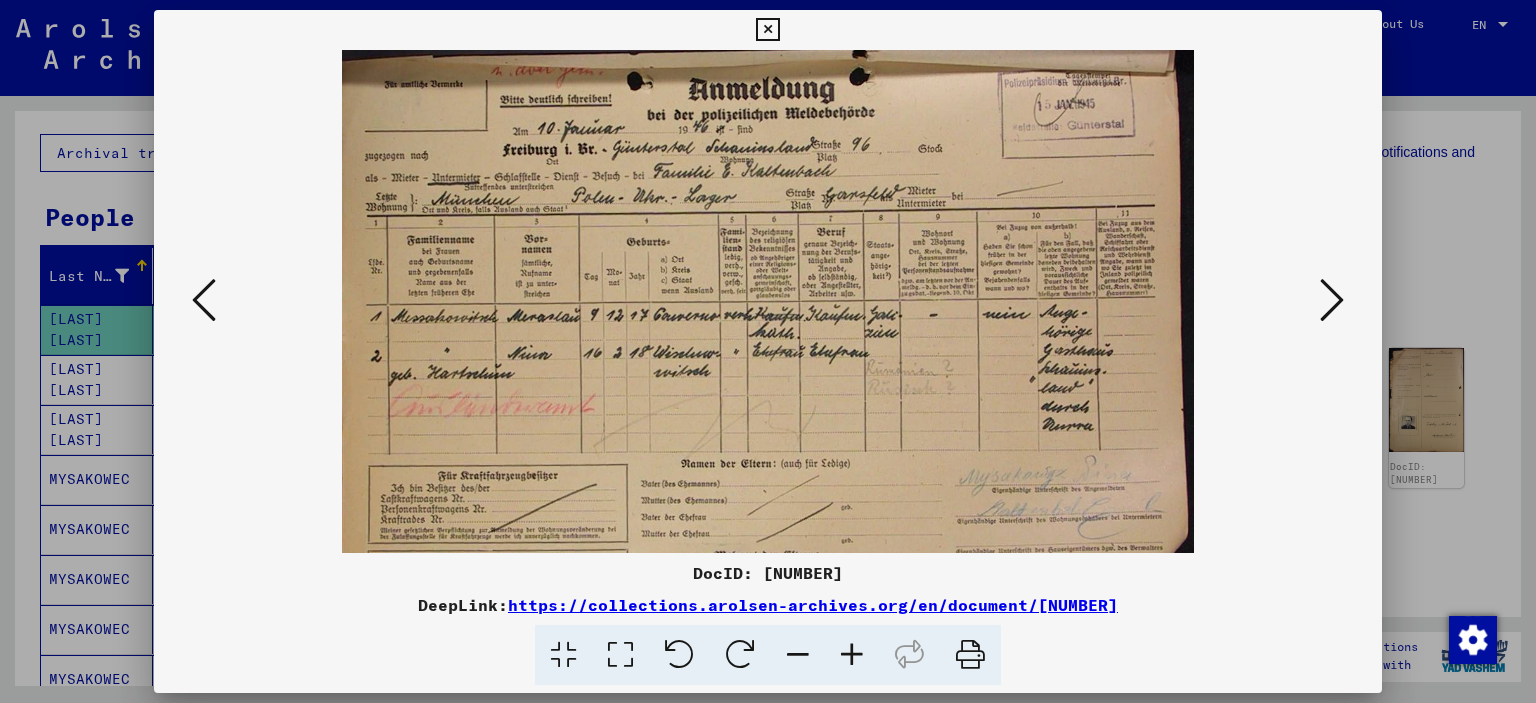click at bounding box center (852, 655) 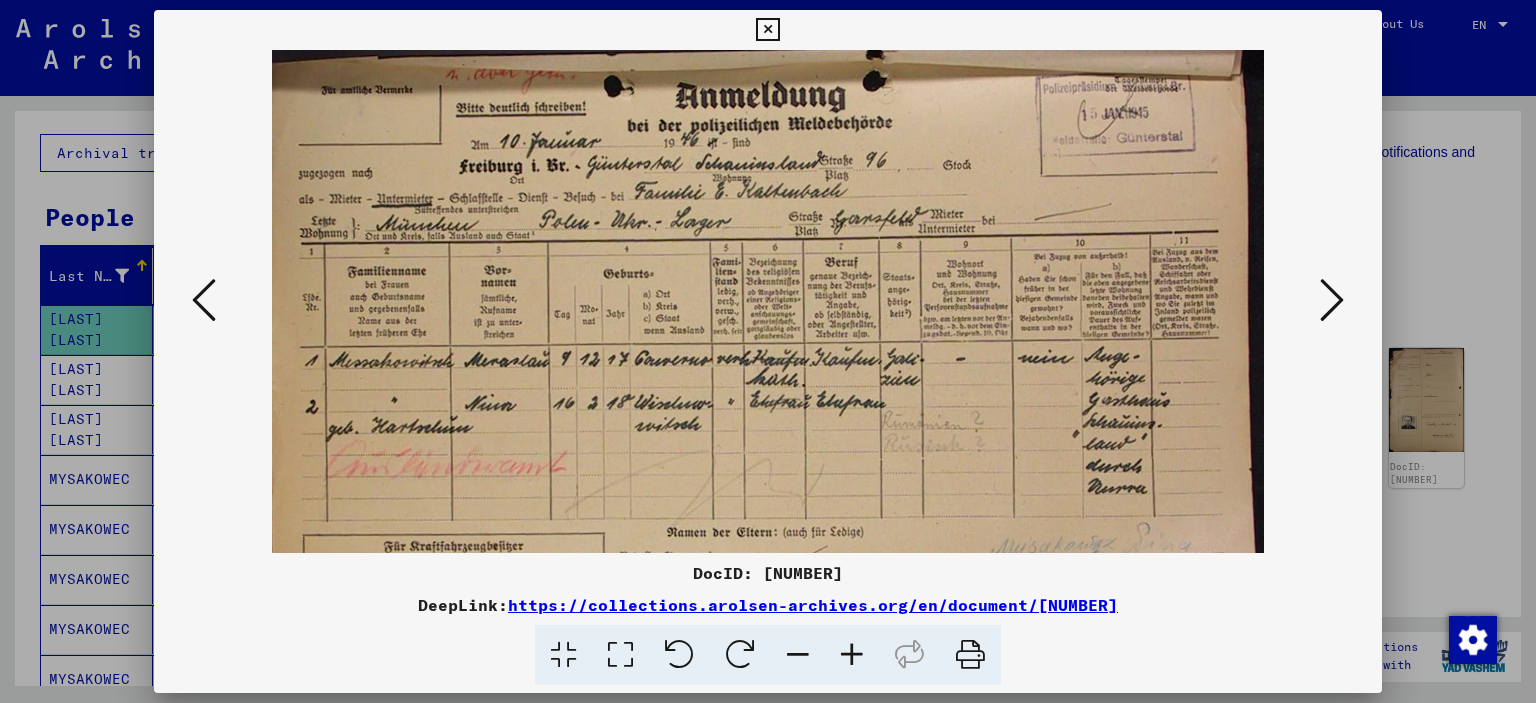 click at bounding box center (852, 655) 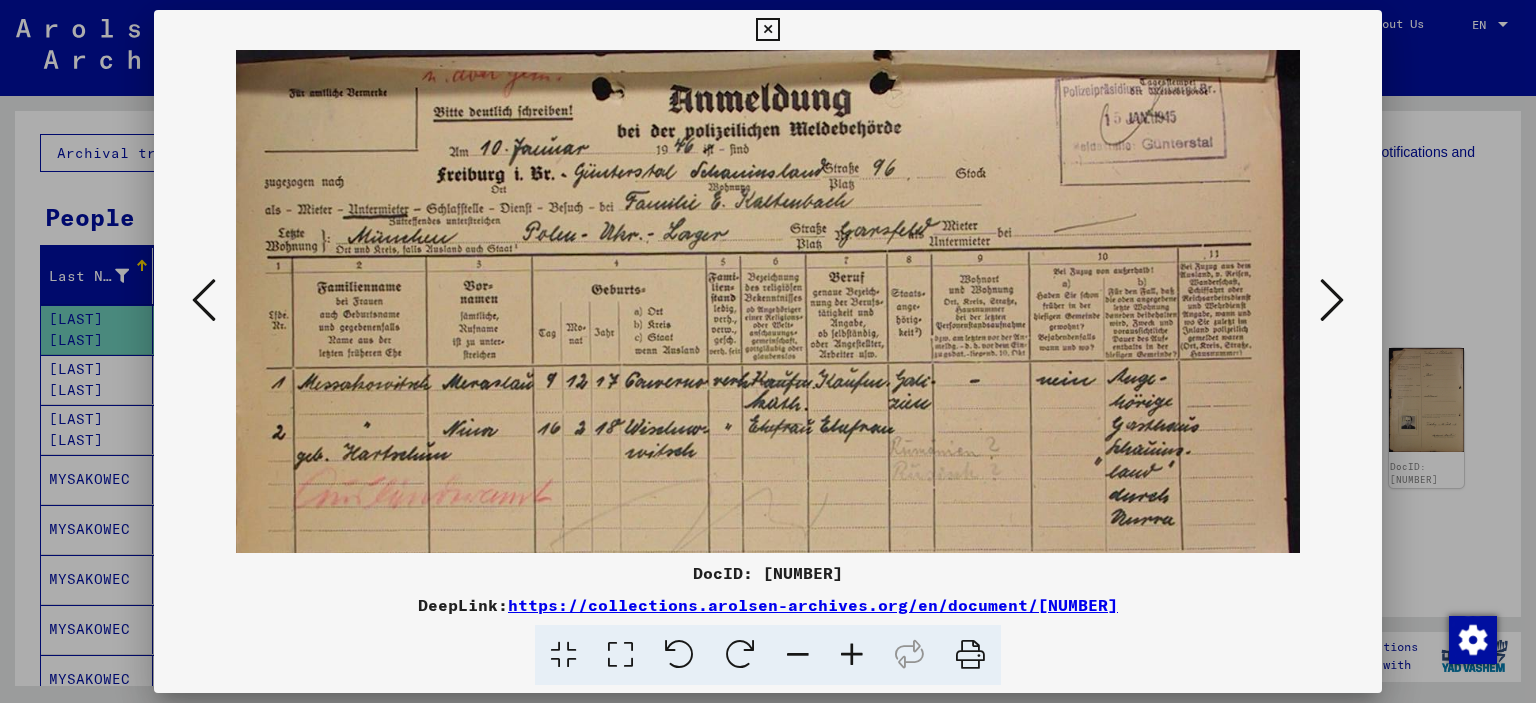 click at bounding box center [852, 655] 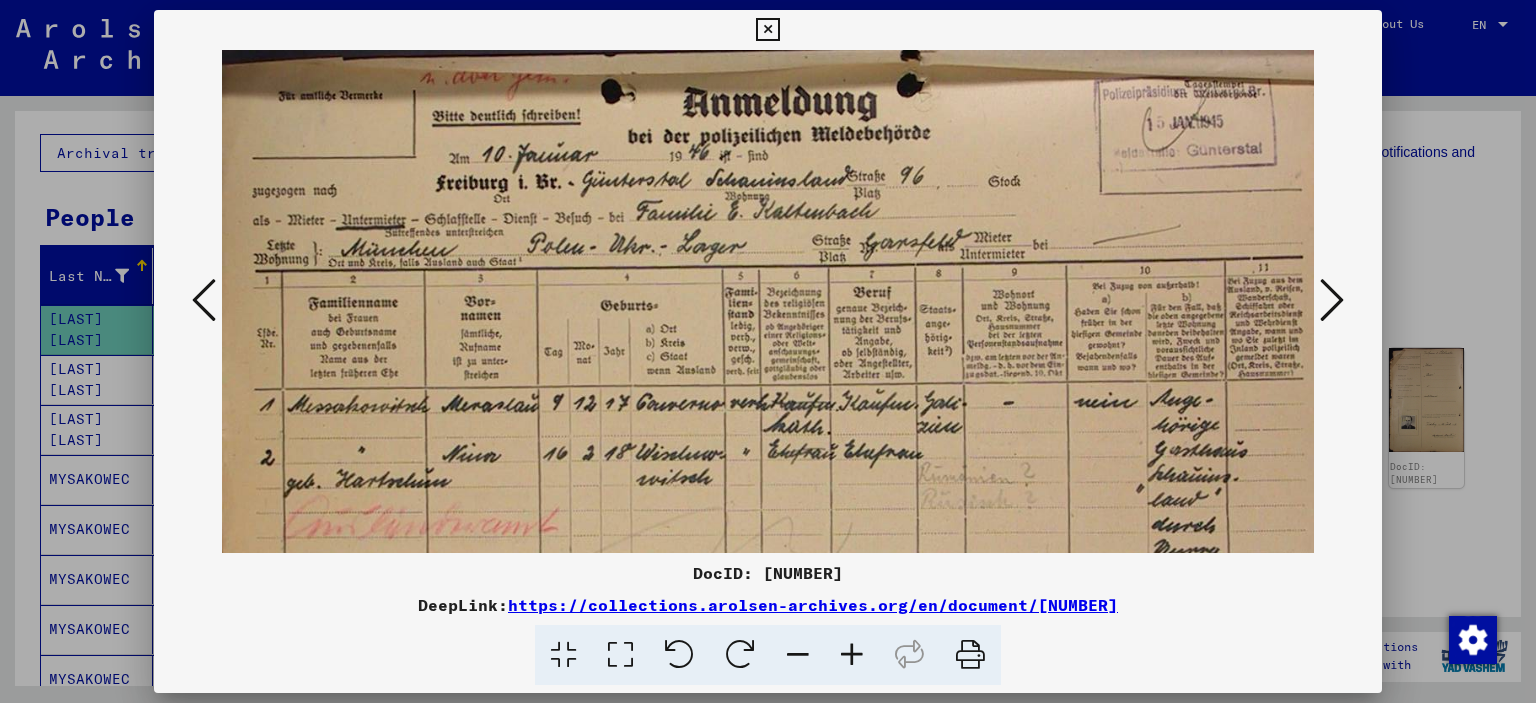 click at bounding box center [852, 655] 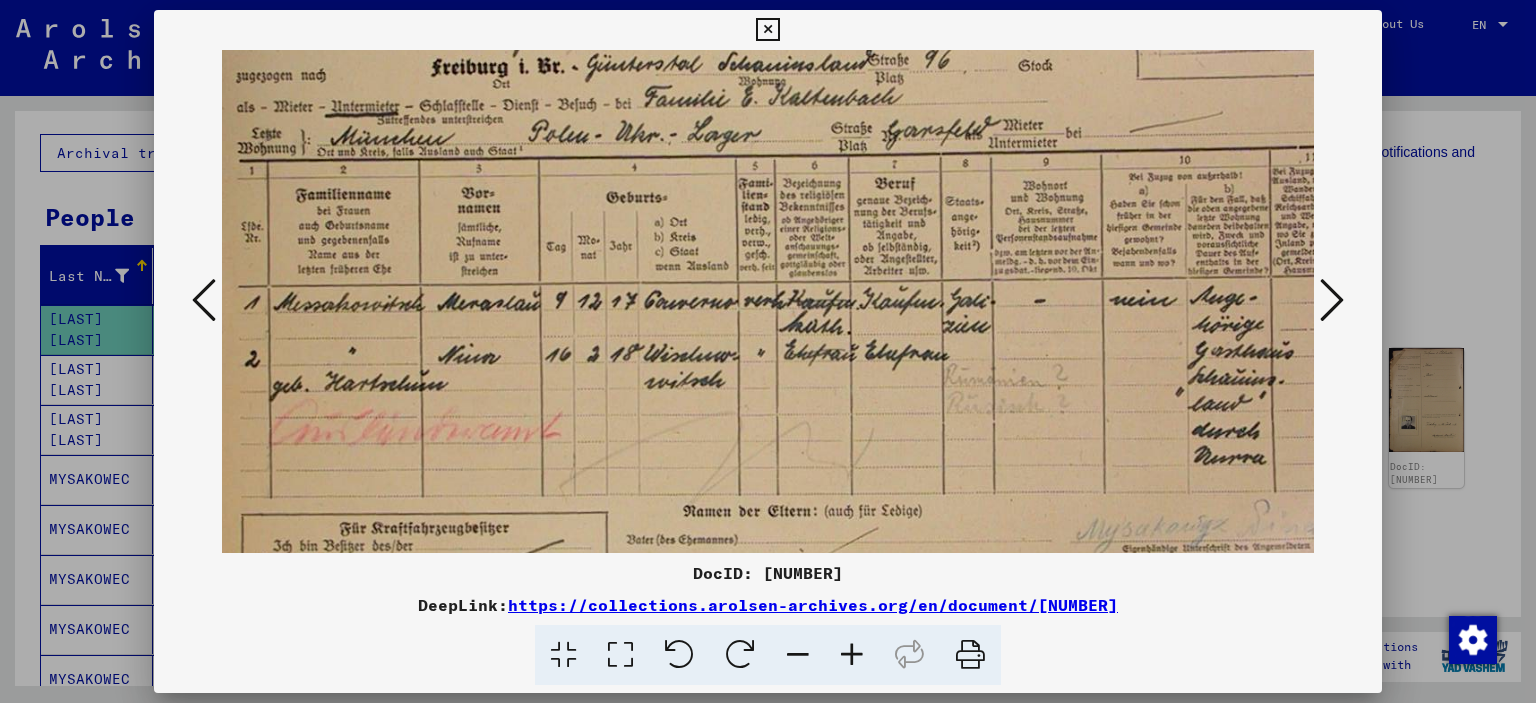 scroll, scrollTop: 216, scrollLeft: 9, axis: both 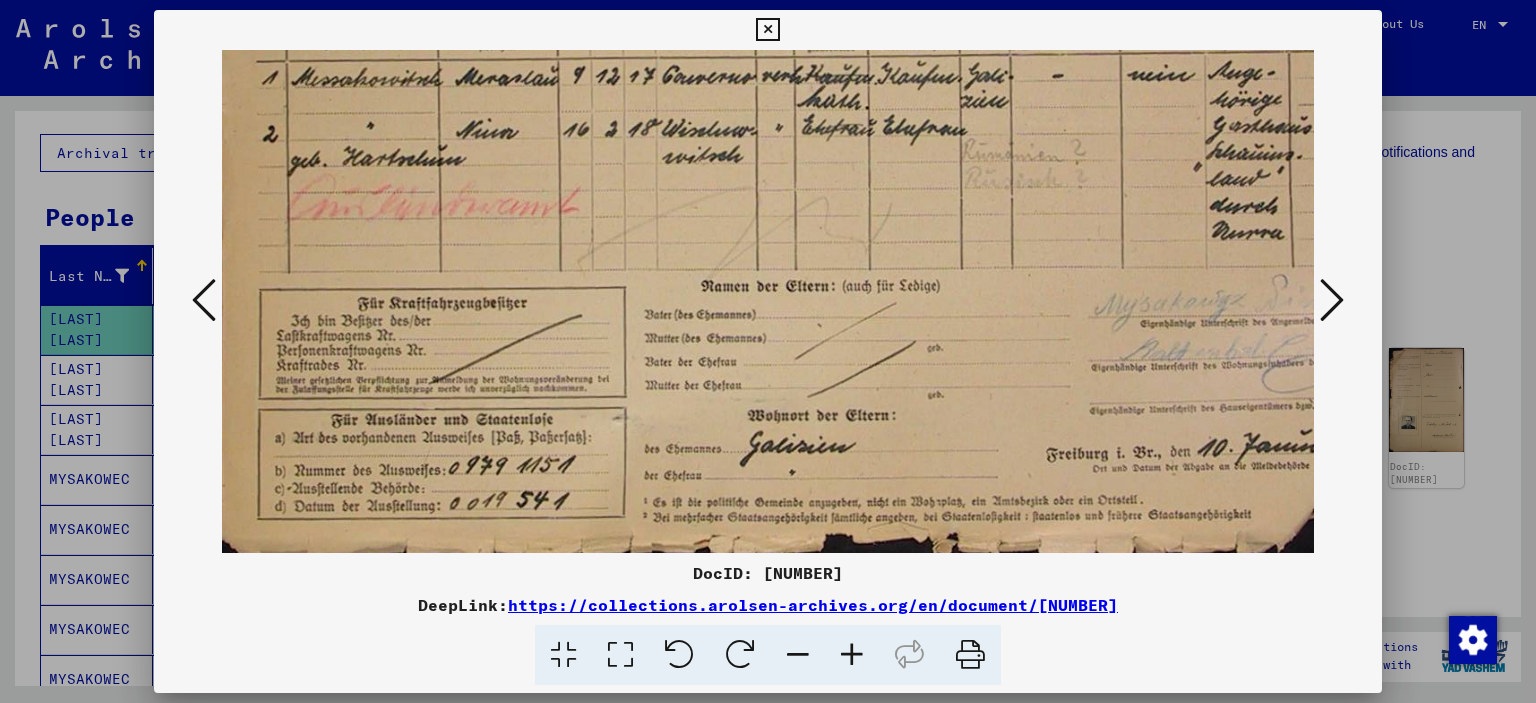 drag, startPoint x: 771, startPoint y: 178, endPoint x: 770, endPoint y: 146, distance: 32.01562 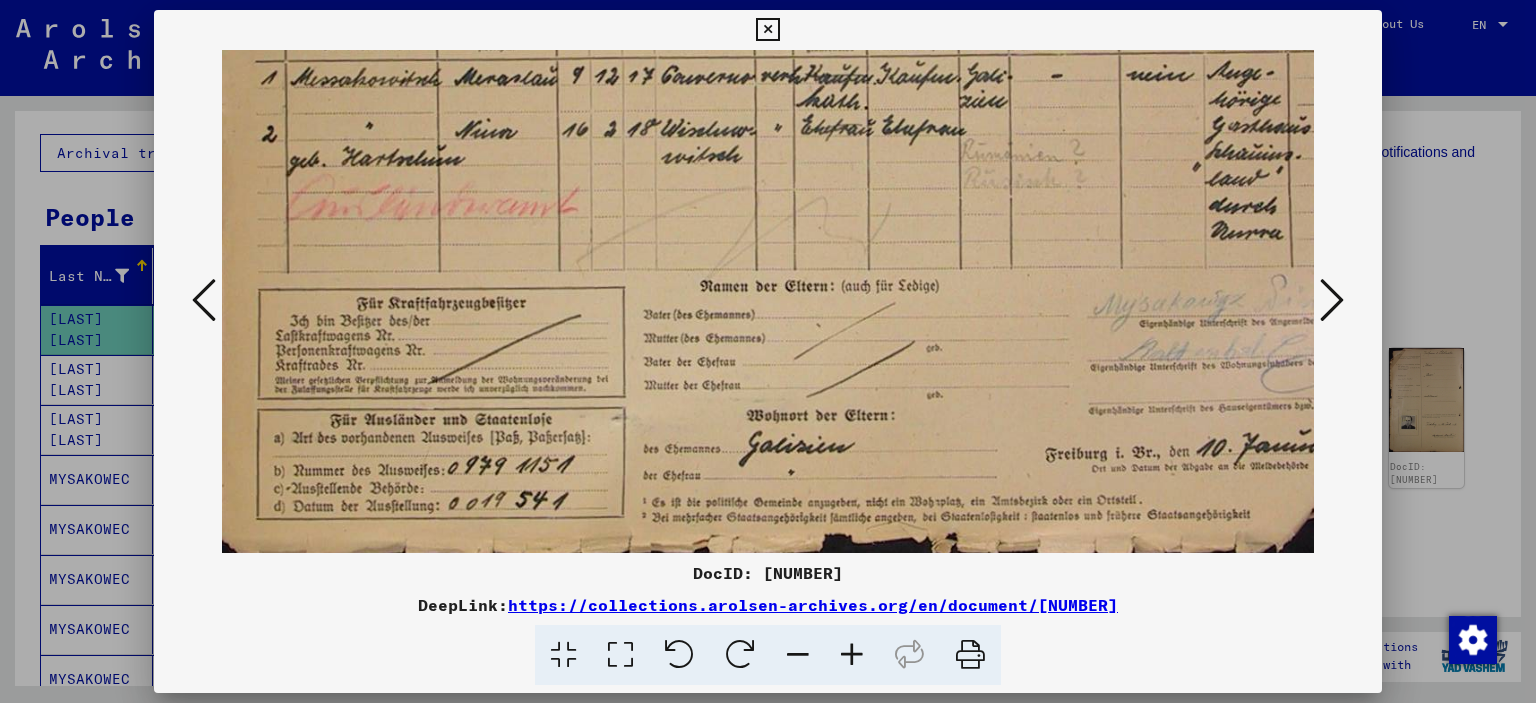 drag, startPoint x: 770, startPoint y: 146, endPoint x: 1320, endPoint y: 295, distance: 569.82544 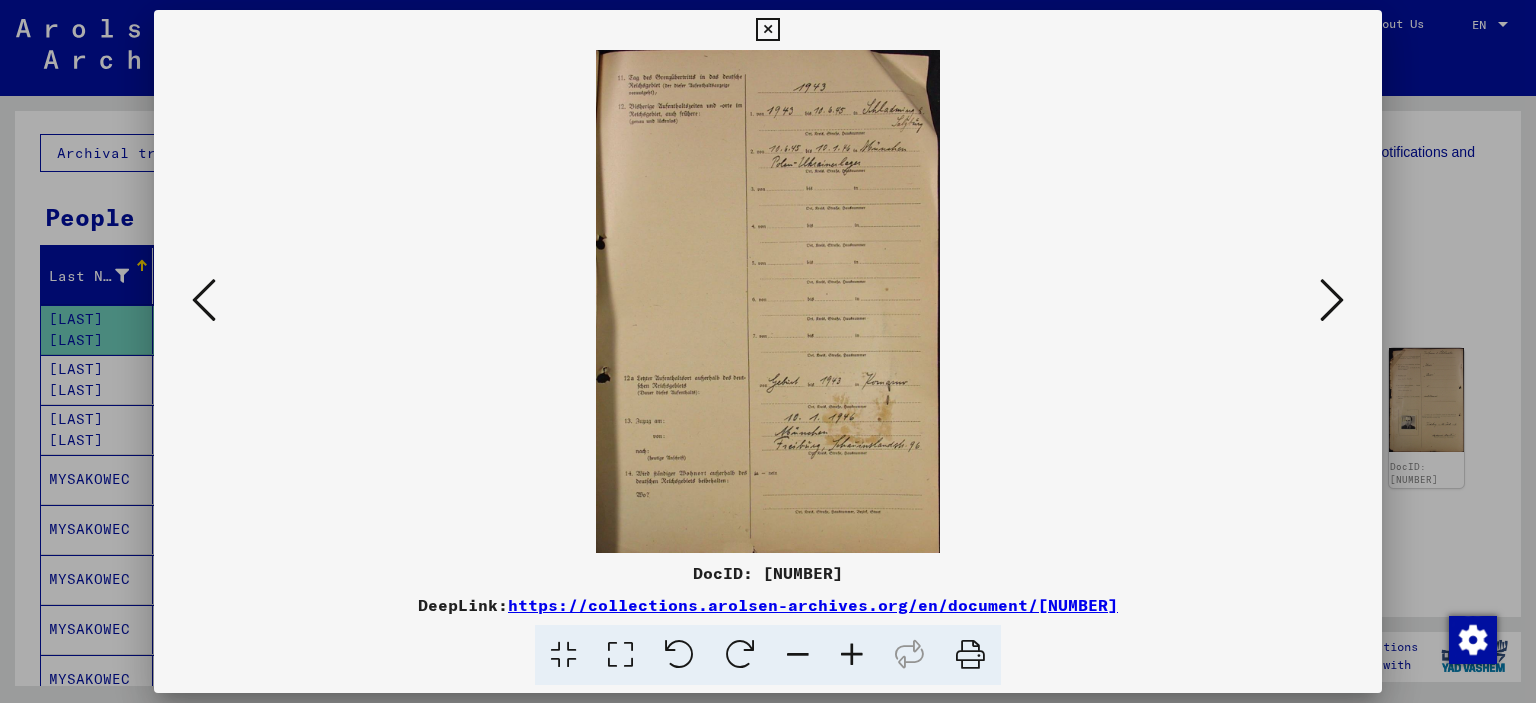 scroll, scrollTop: 0, scrollLeft: 0, axis: both 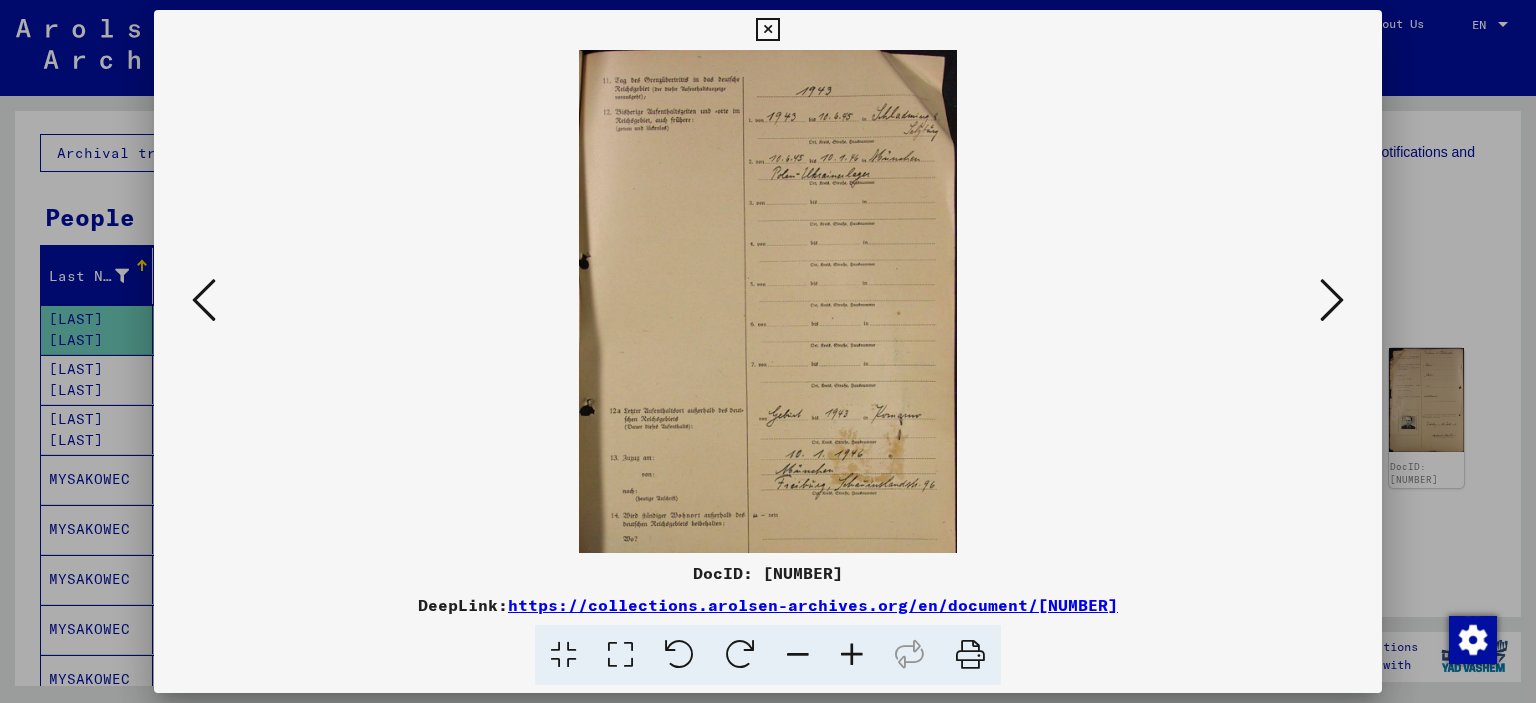 click at bounding box center [852, 655] 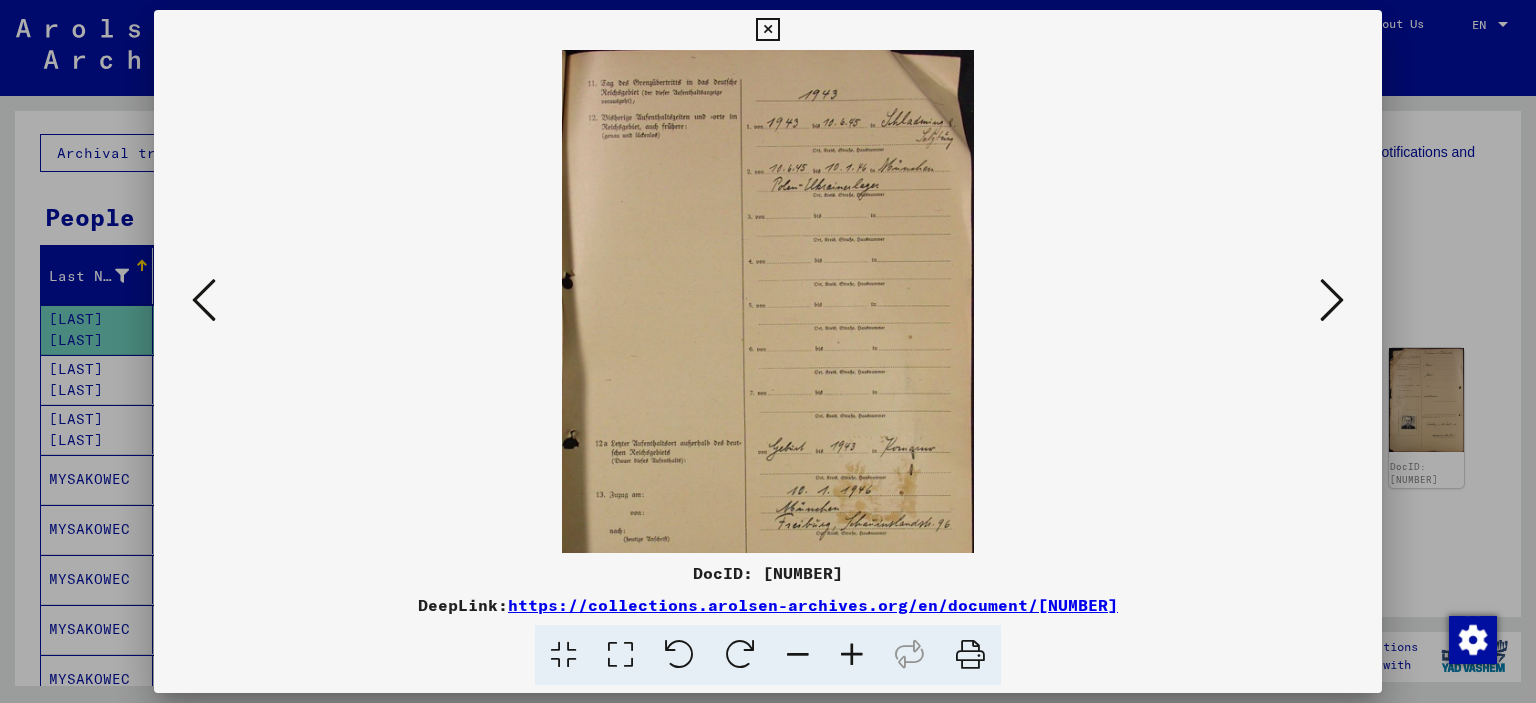 click at bounding box center (852, 655) 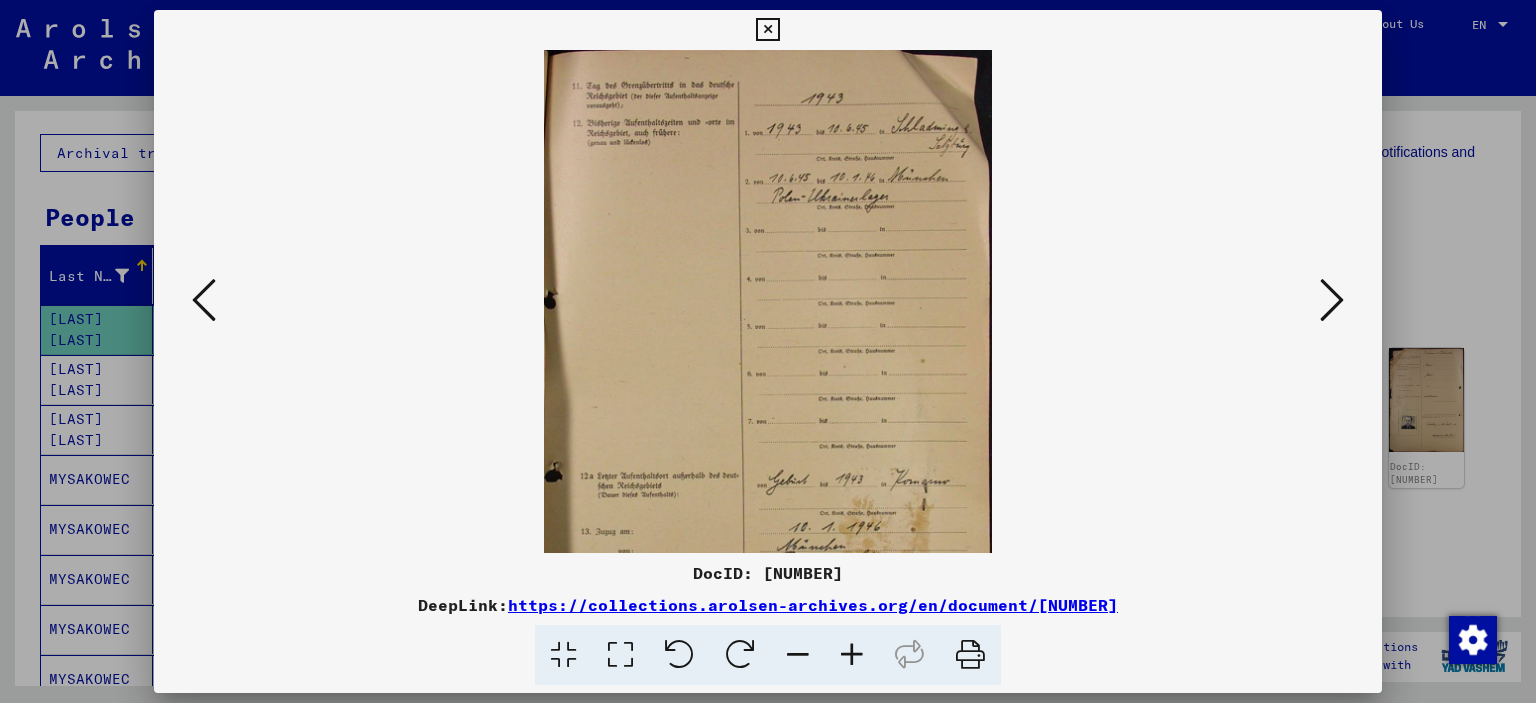 click at bounding box center [852, 655] 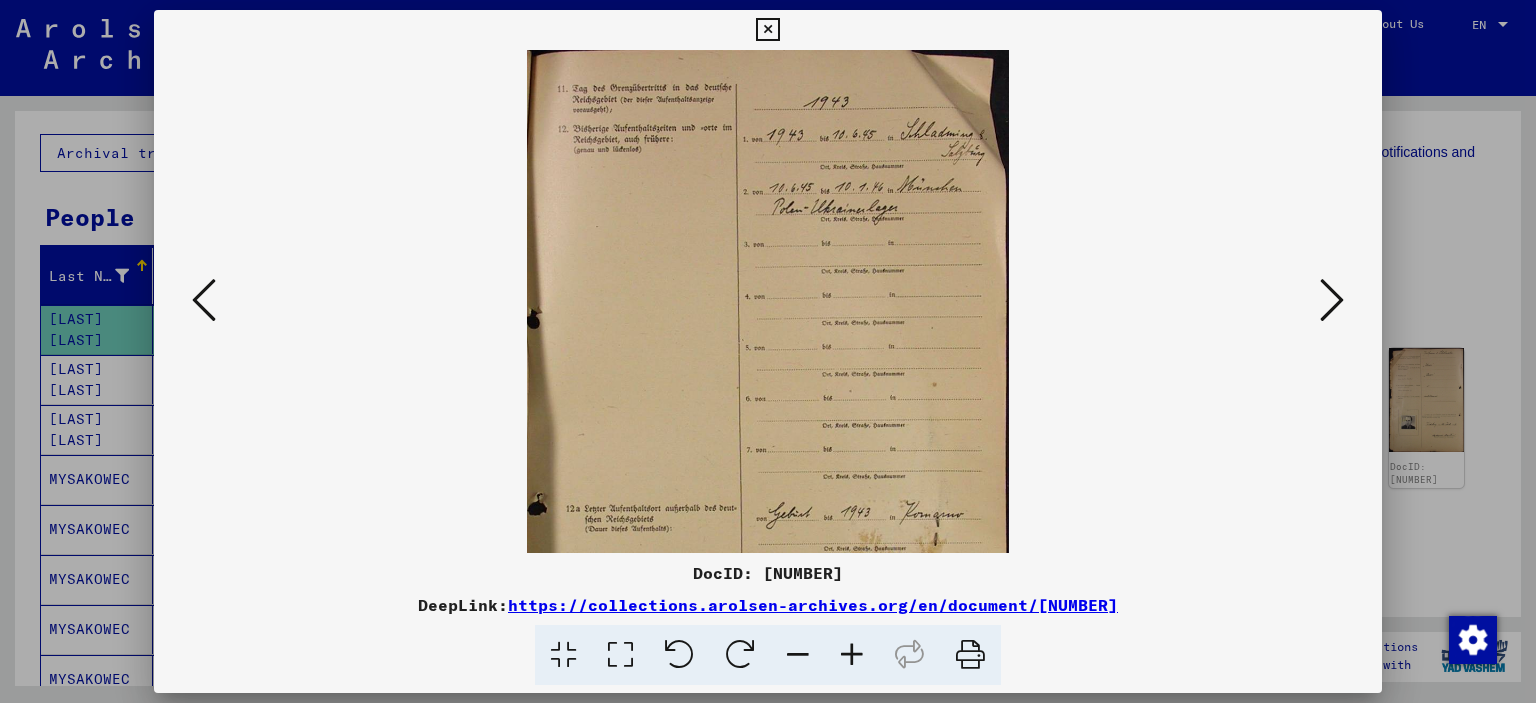 click at bounding box center [852, 655] 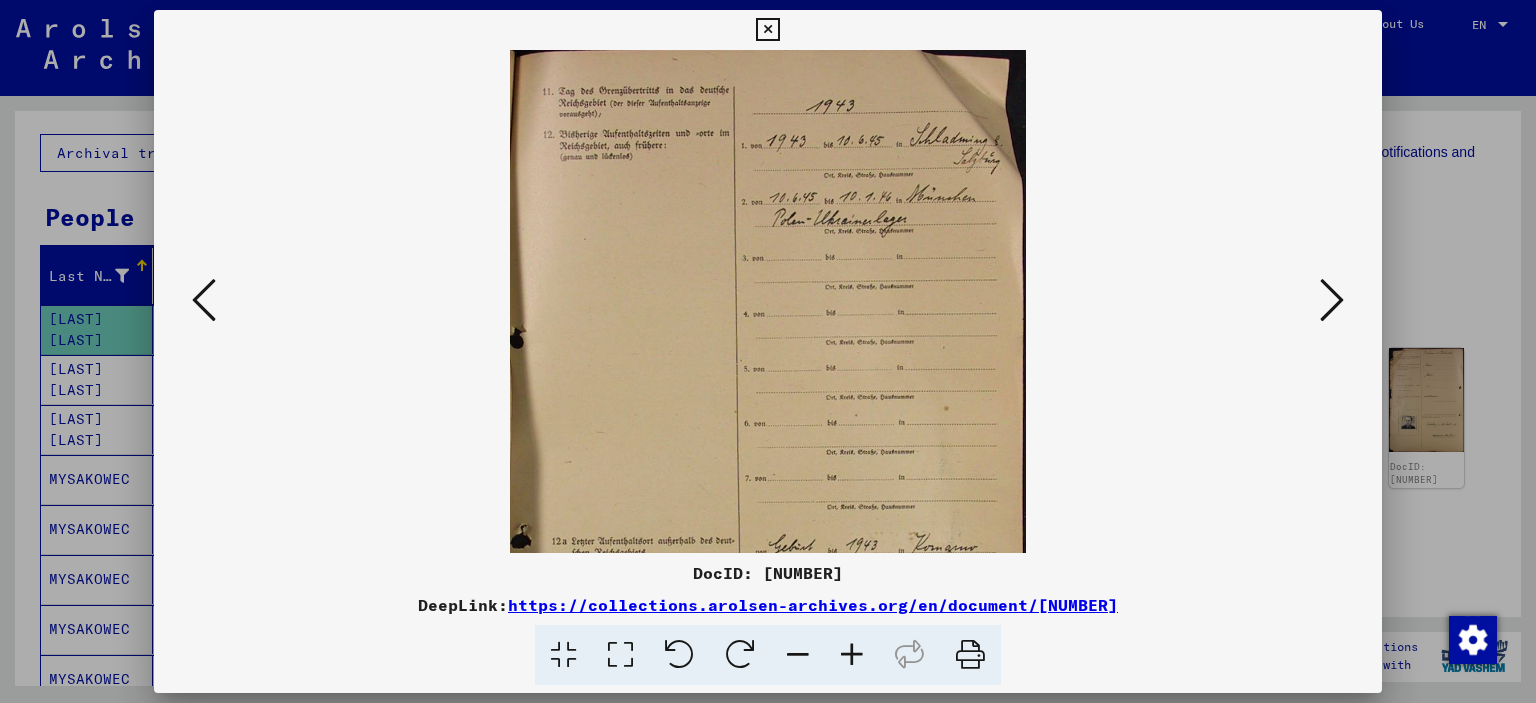 click at bounding box center (852, 655) 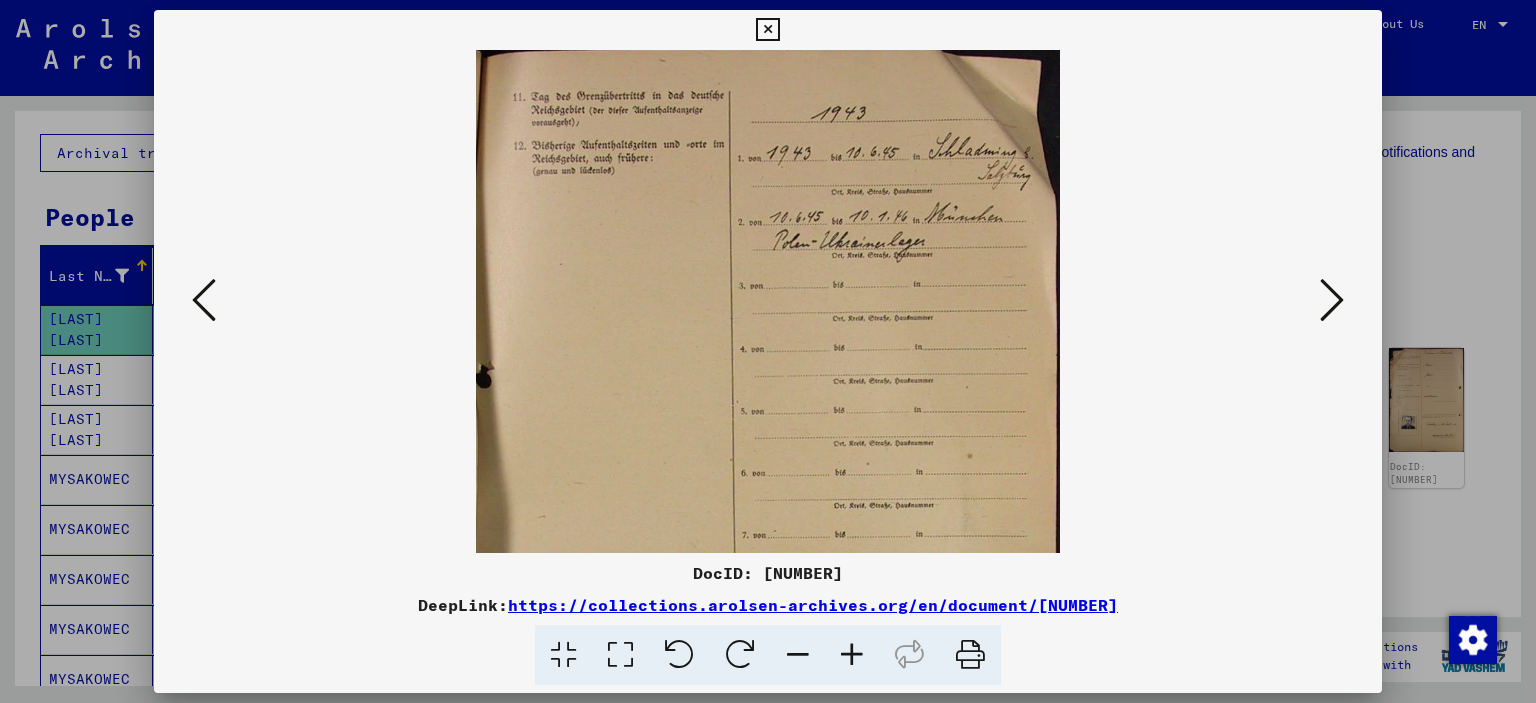 click at bounding box center (852, 655) 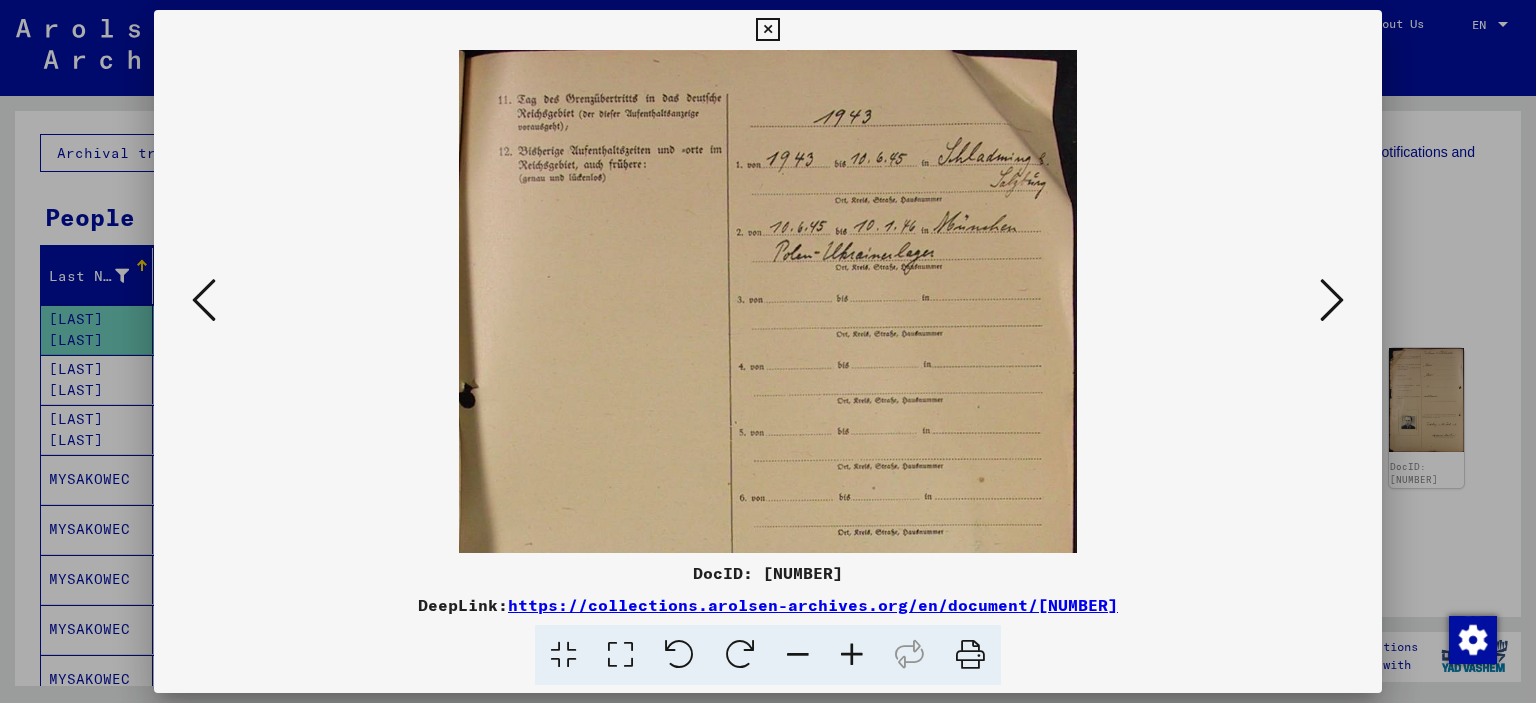 click at bounding box center [852, 655] 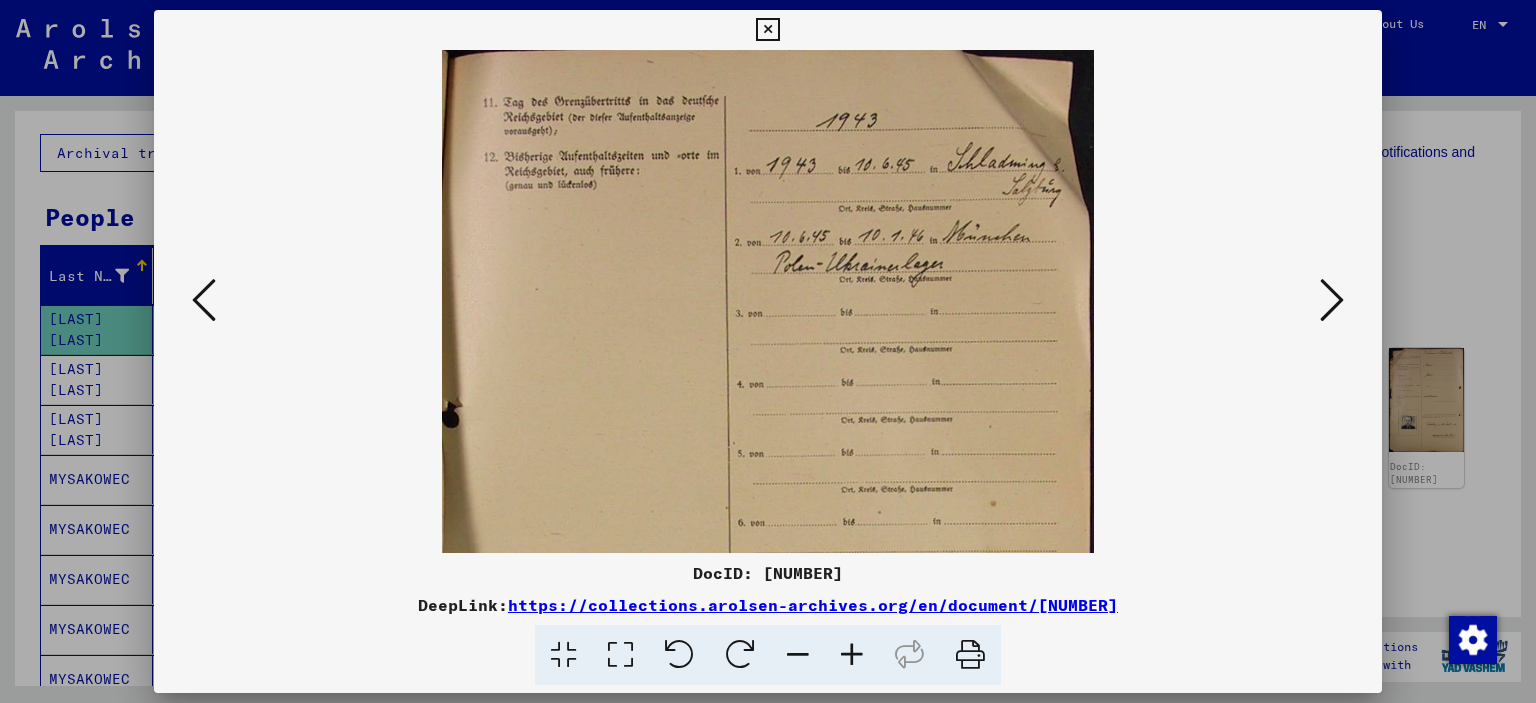 click at bounding box center [852, 655] 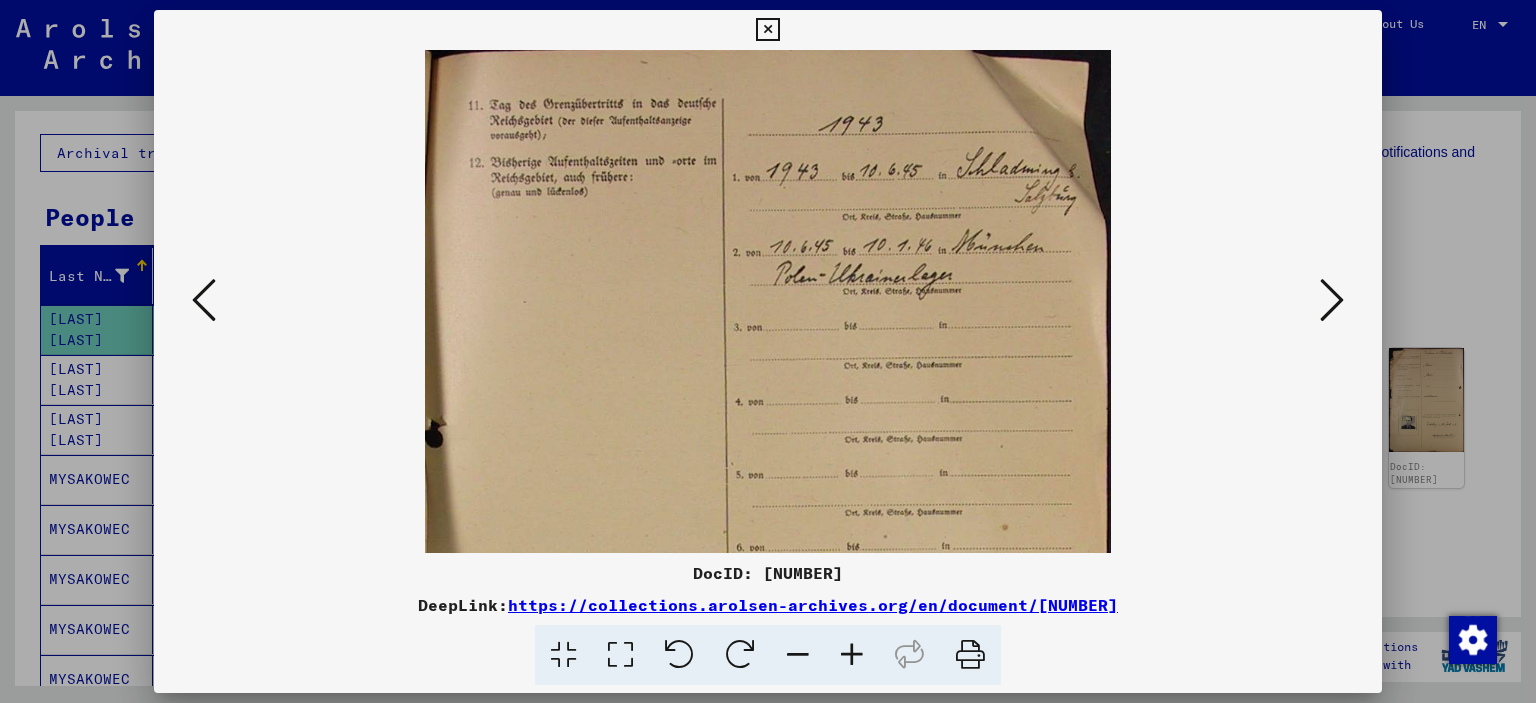 click at bounding box center (852, 655) 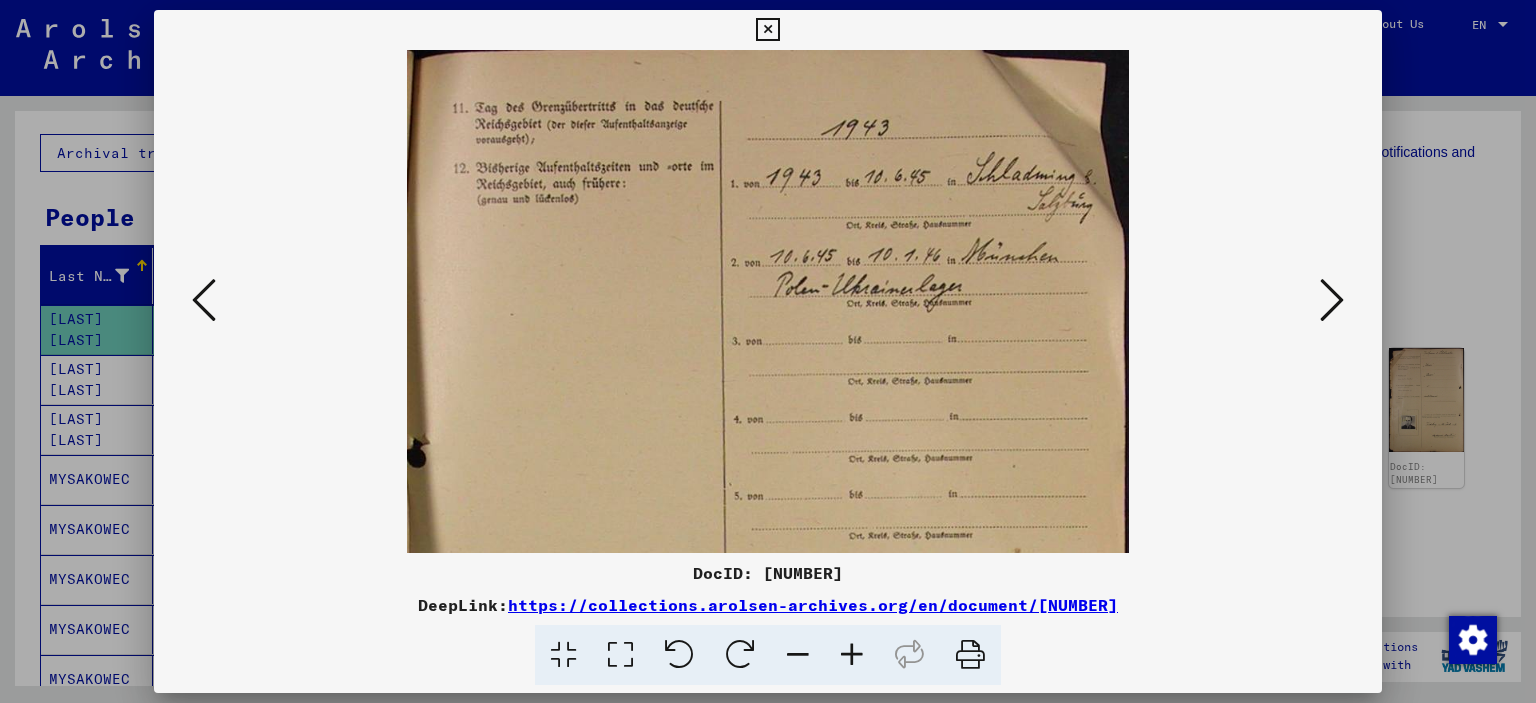 click at bounding box center (852, 655) 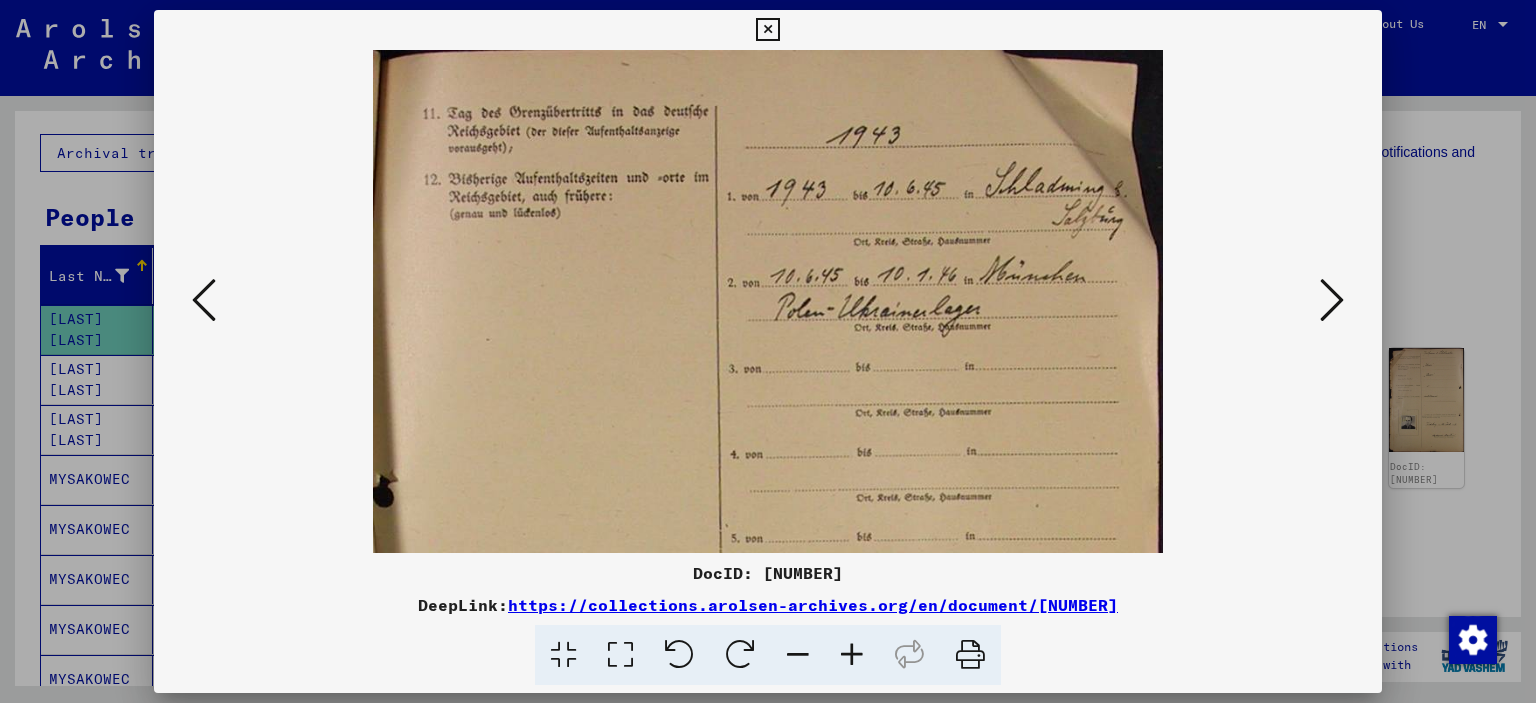 click at bounding box center (852, 655) 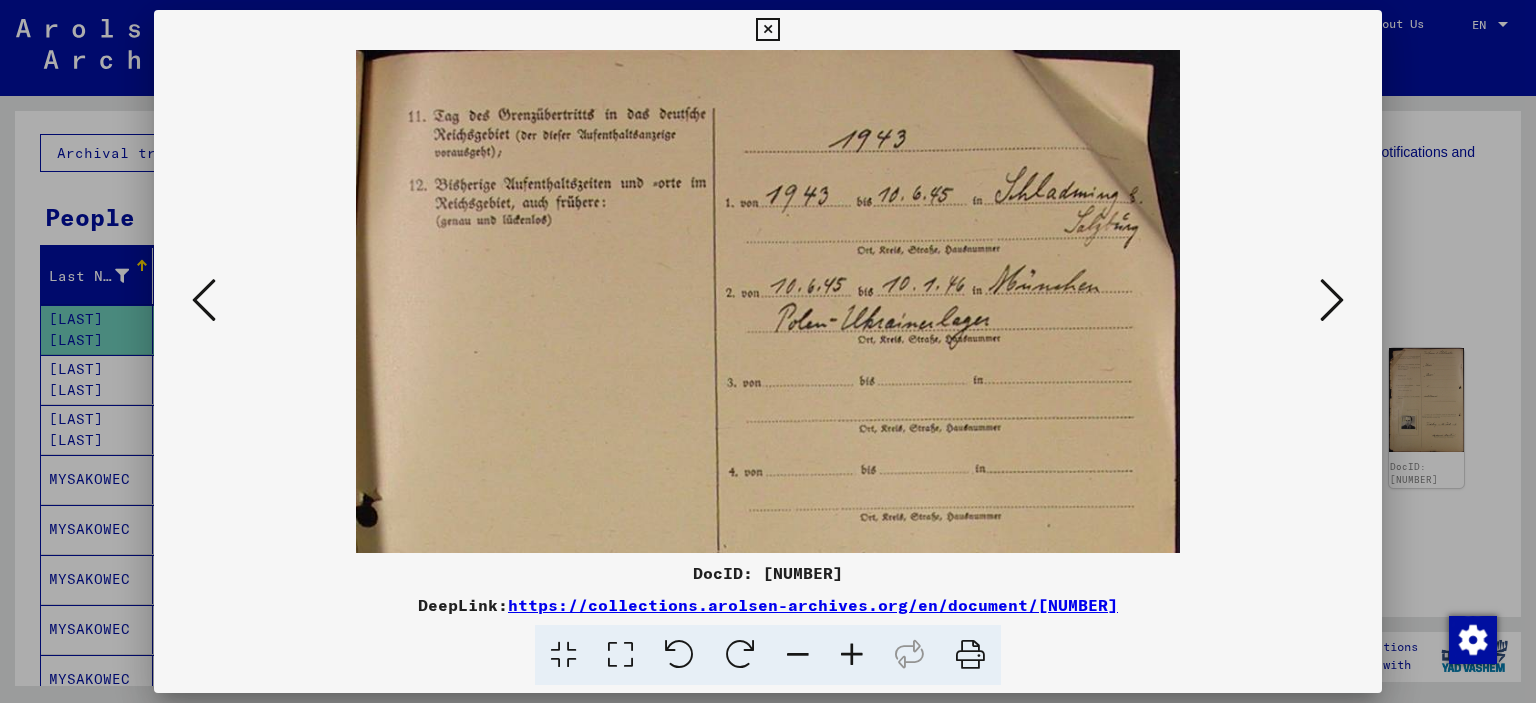 click at bounding box center (852, 655) 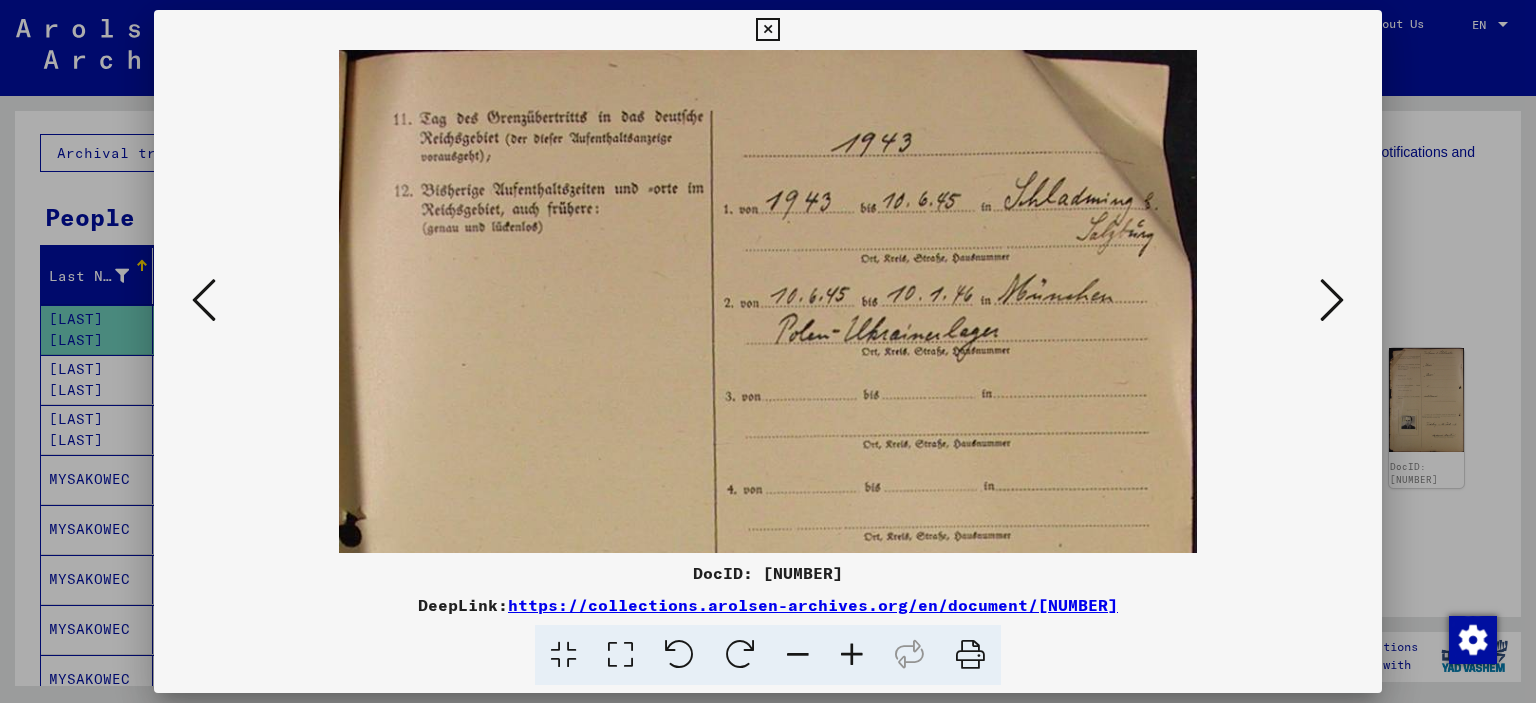click at bounding box center [852, 655] 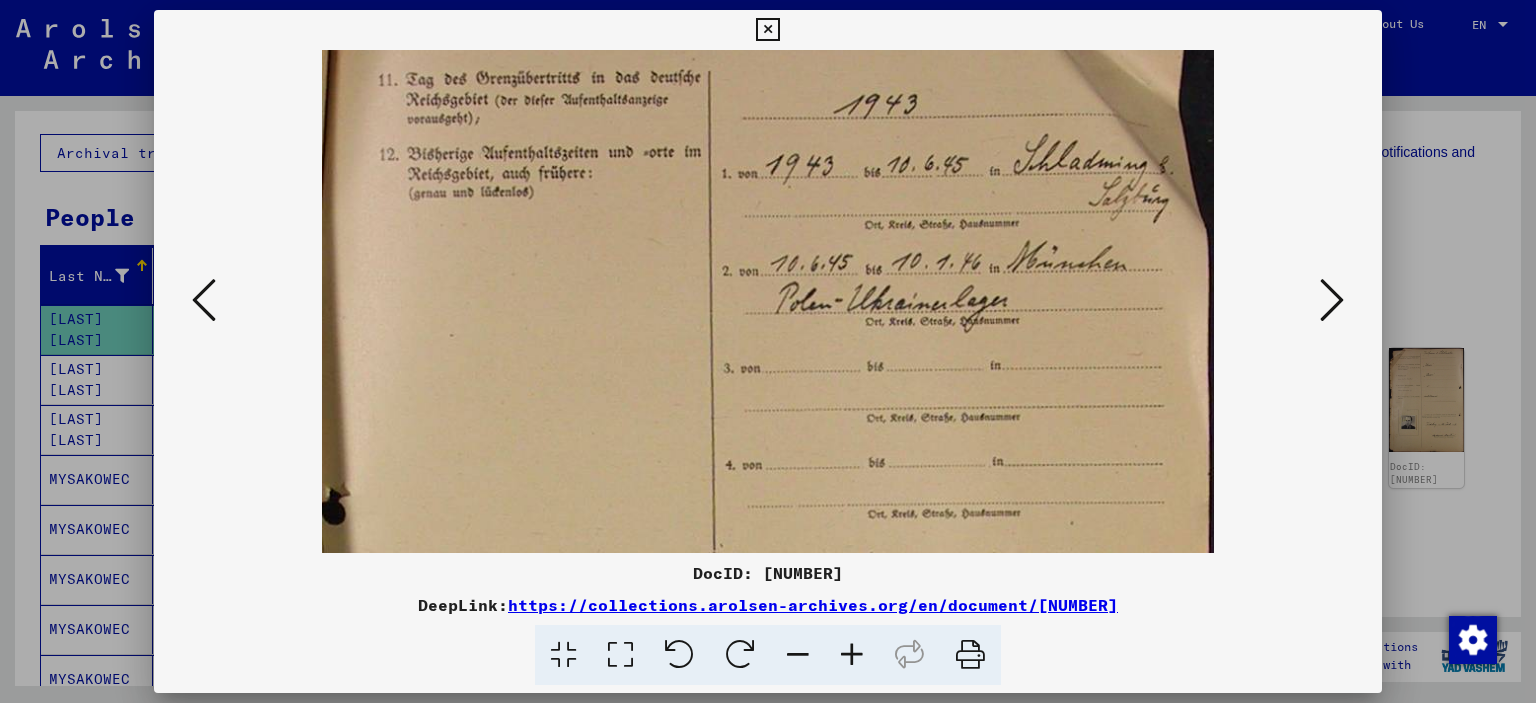 scroll, scrollTop: 48, scrollLeft: 0, axis: vertical 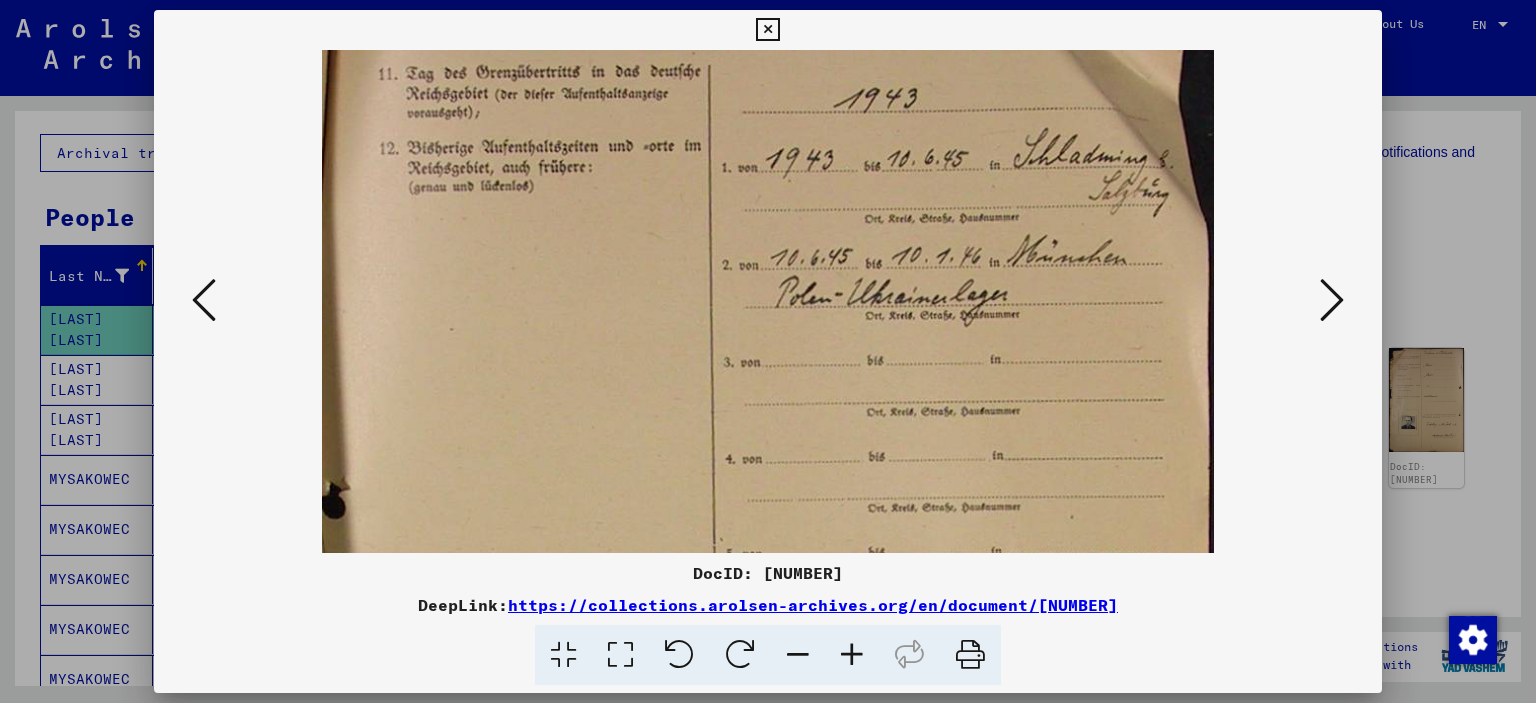 drag, startPoint x: 782, startPoint y: 459, endPoint x: 647, endPoint y: 414, distance: 142.30249 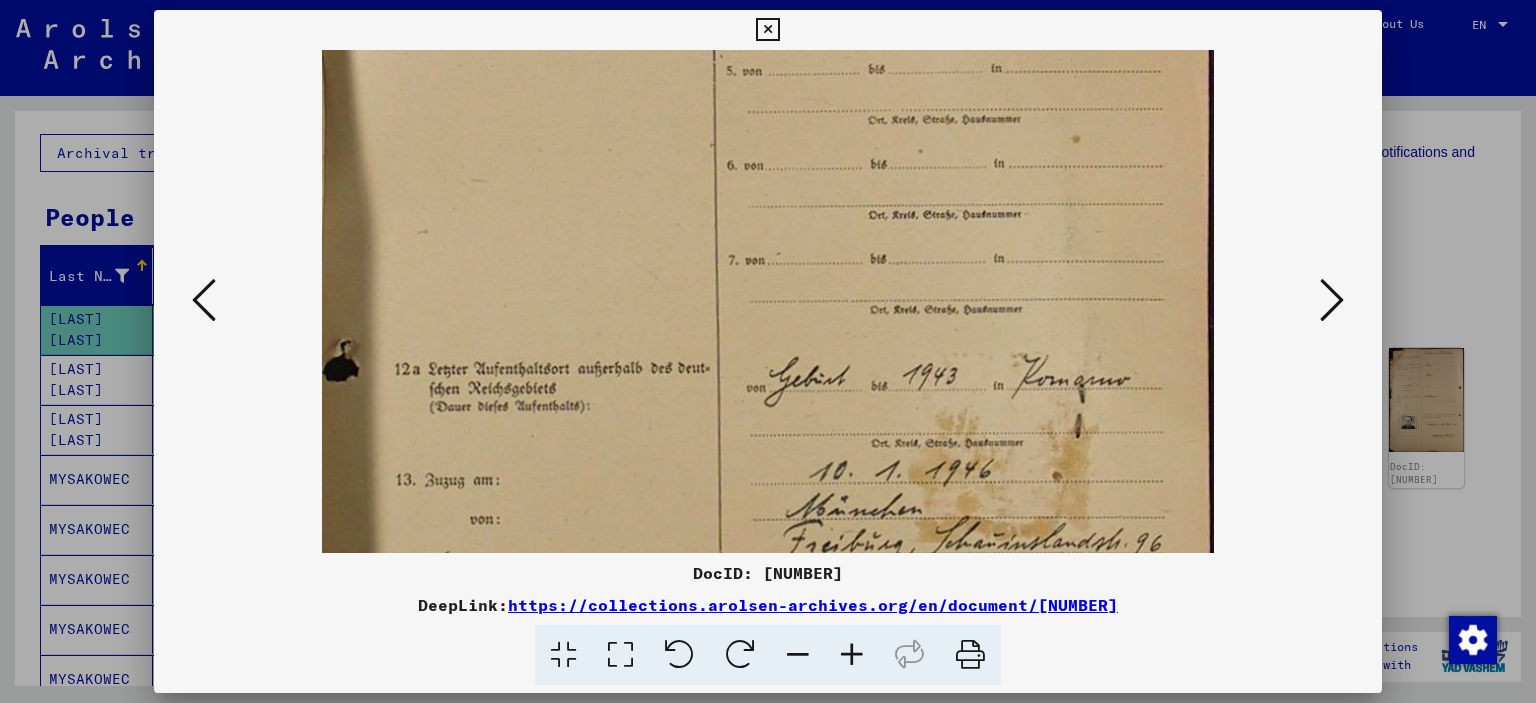 drag, startPoint x: 815, startPoint y: 377, endPoint x: 782, endPoint y: -103, distance: 481.13303 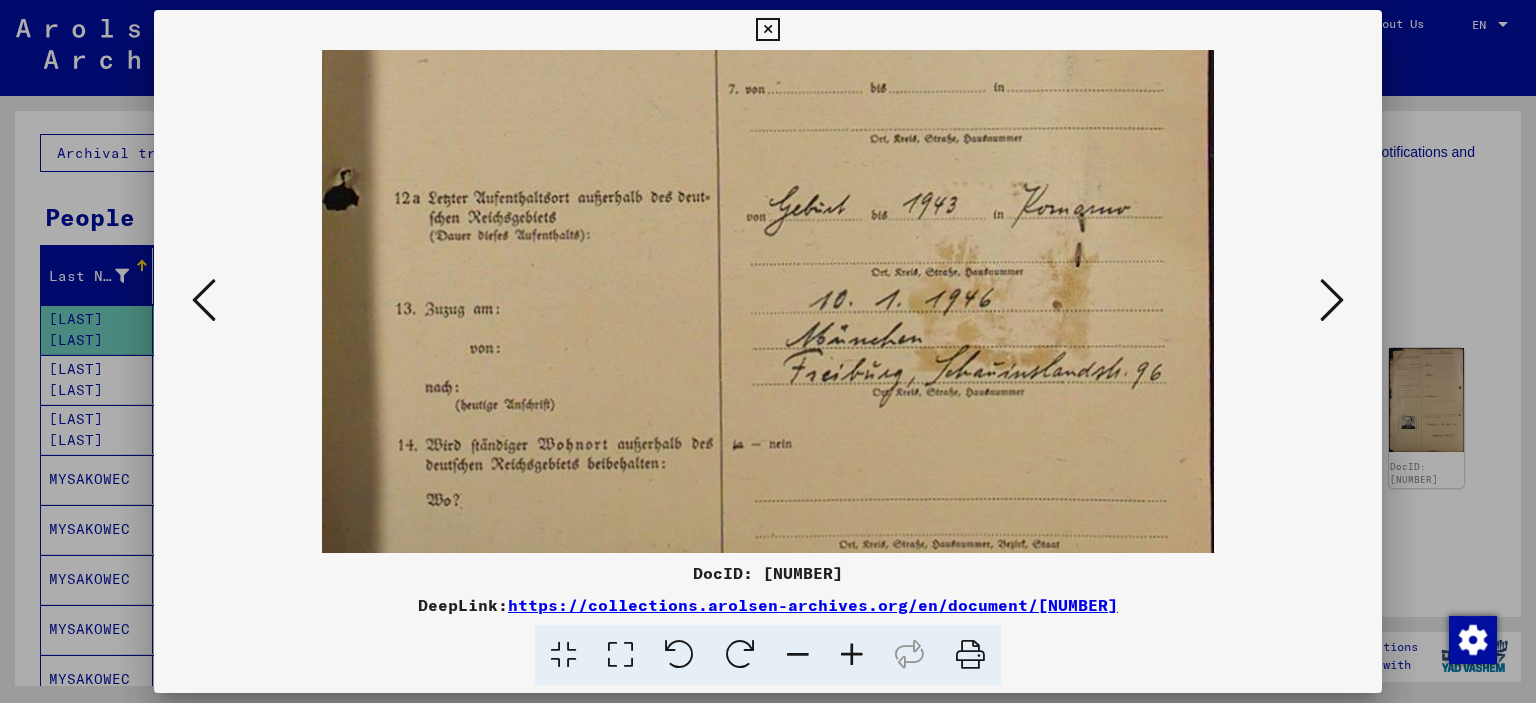 scroll, scrollTop: 704, scrollLeft: 0, axis: vertical 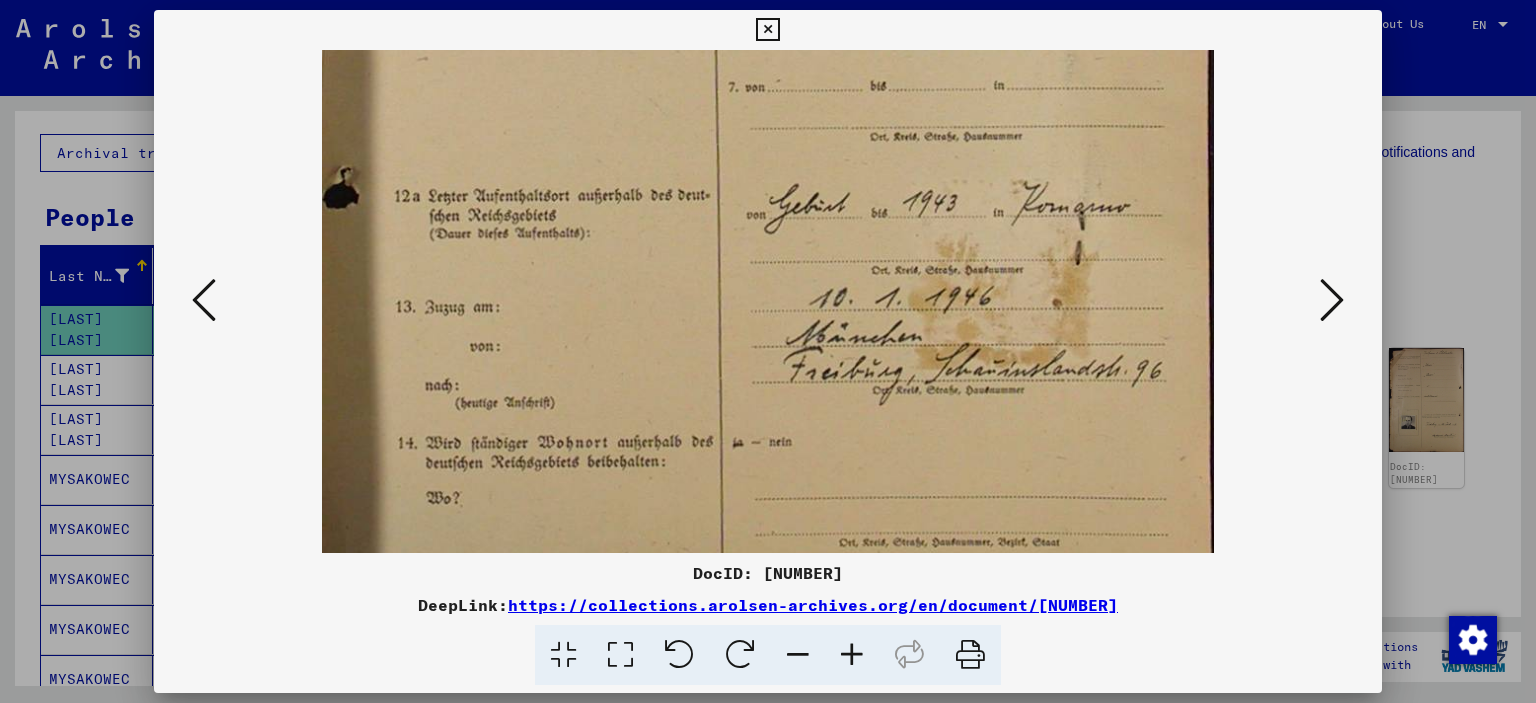 drag, startPoint x: 772, startPoint y: 235, endPoint x: 734, endPoint y: 115, distance: 125.872955 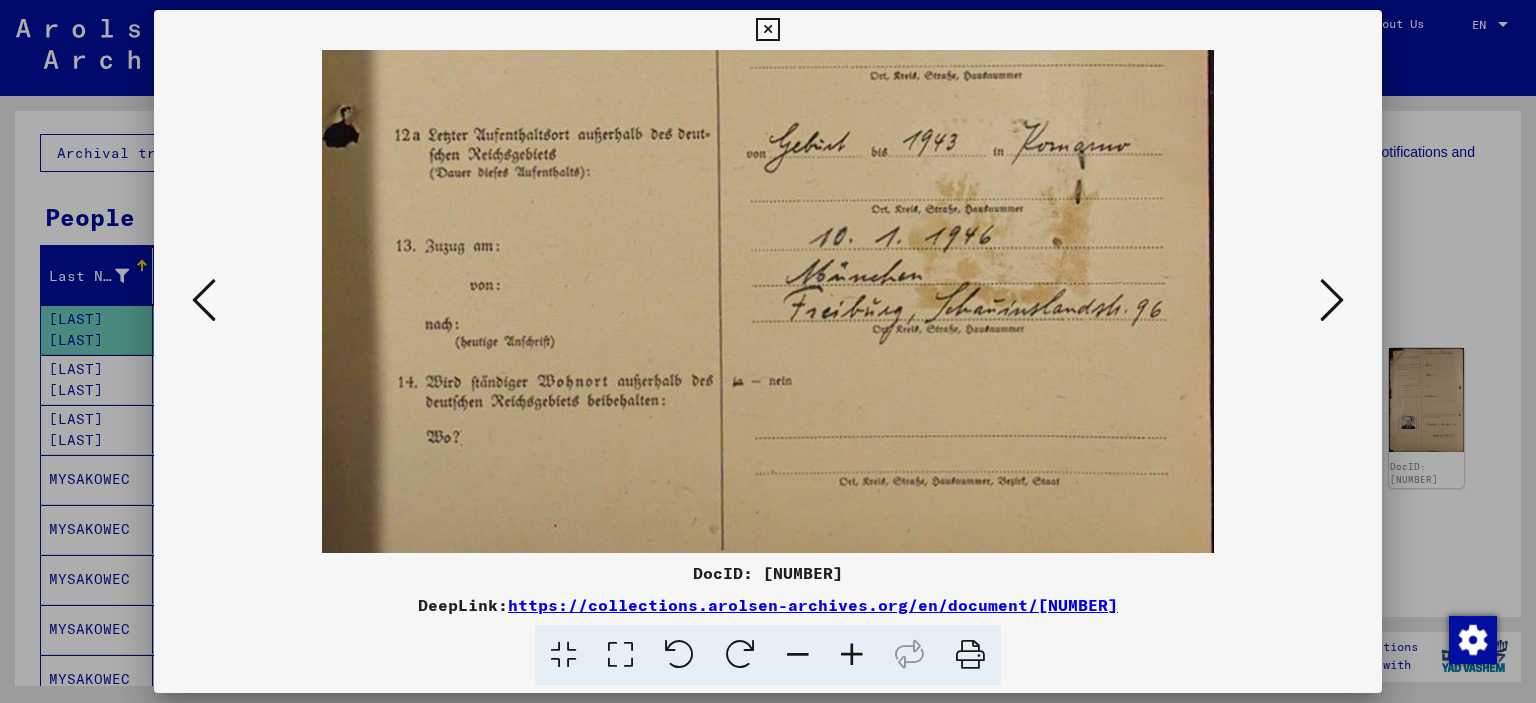 scroll, scrollTop: 800, scrollLeft: 0, axis: vertical 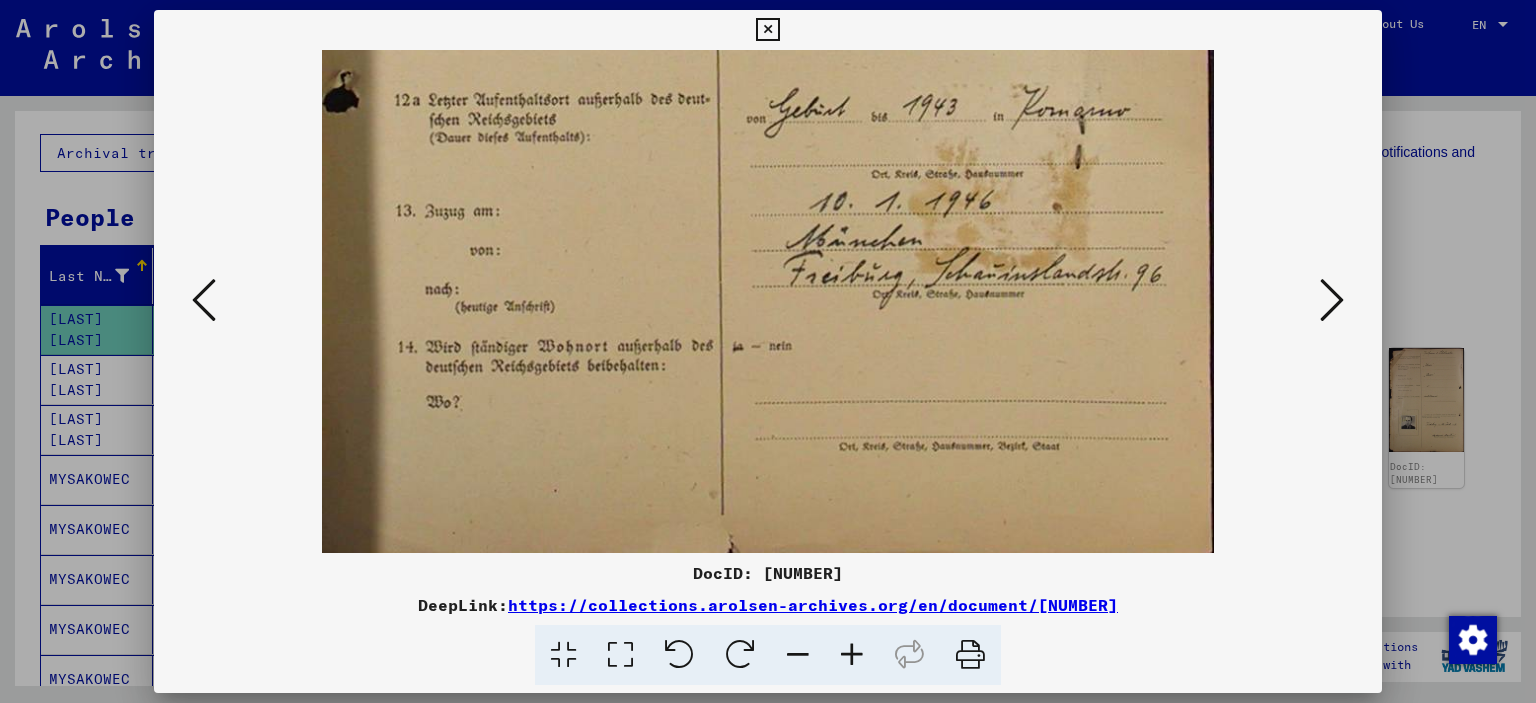 drag, startPoint x: 741, startPoint y: 317, endPoint x: 735, endPoint y: 122, distance: 195.09229 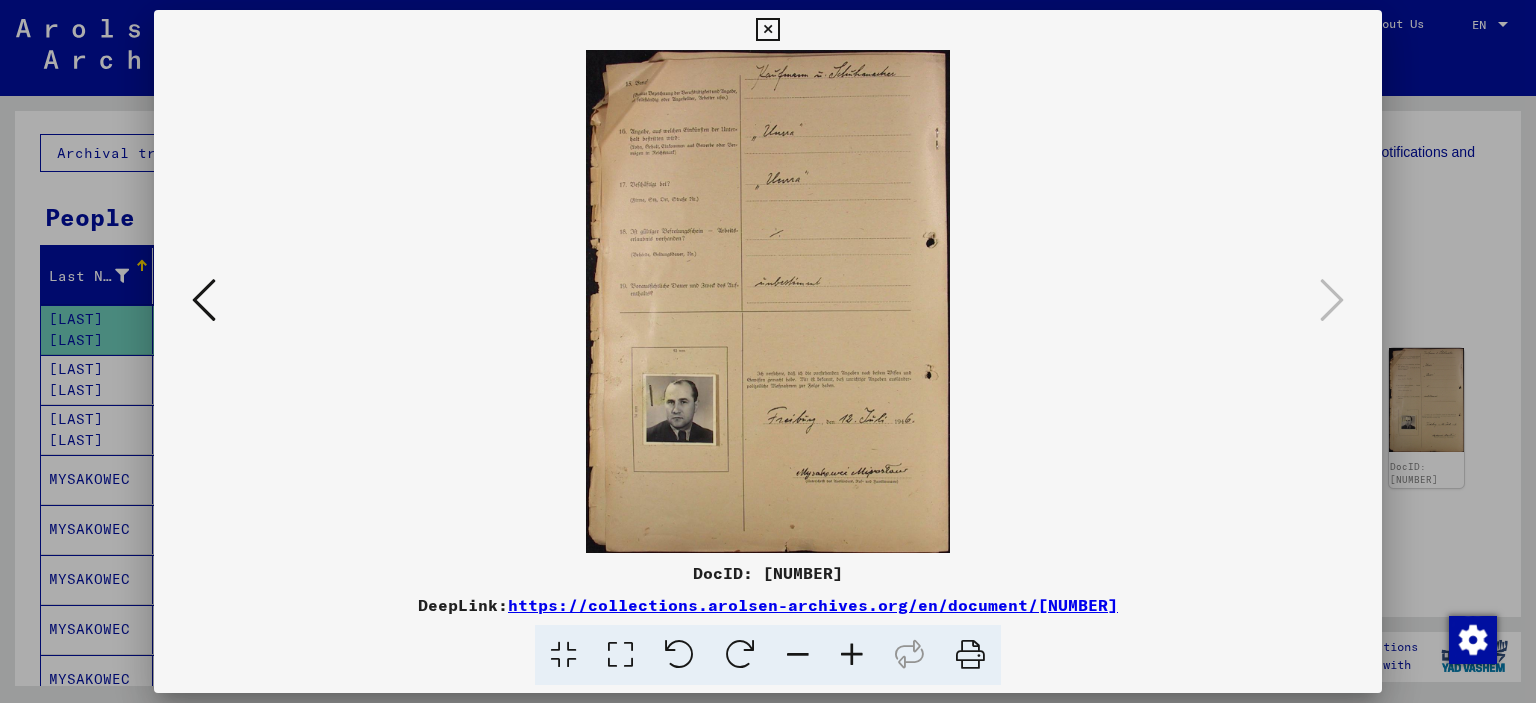 click at bounding box center [852, 655] 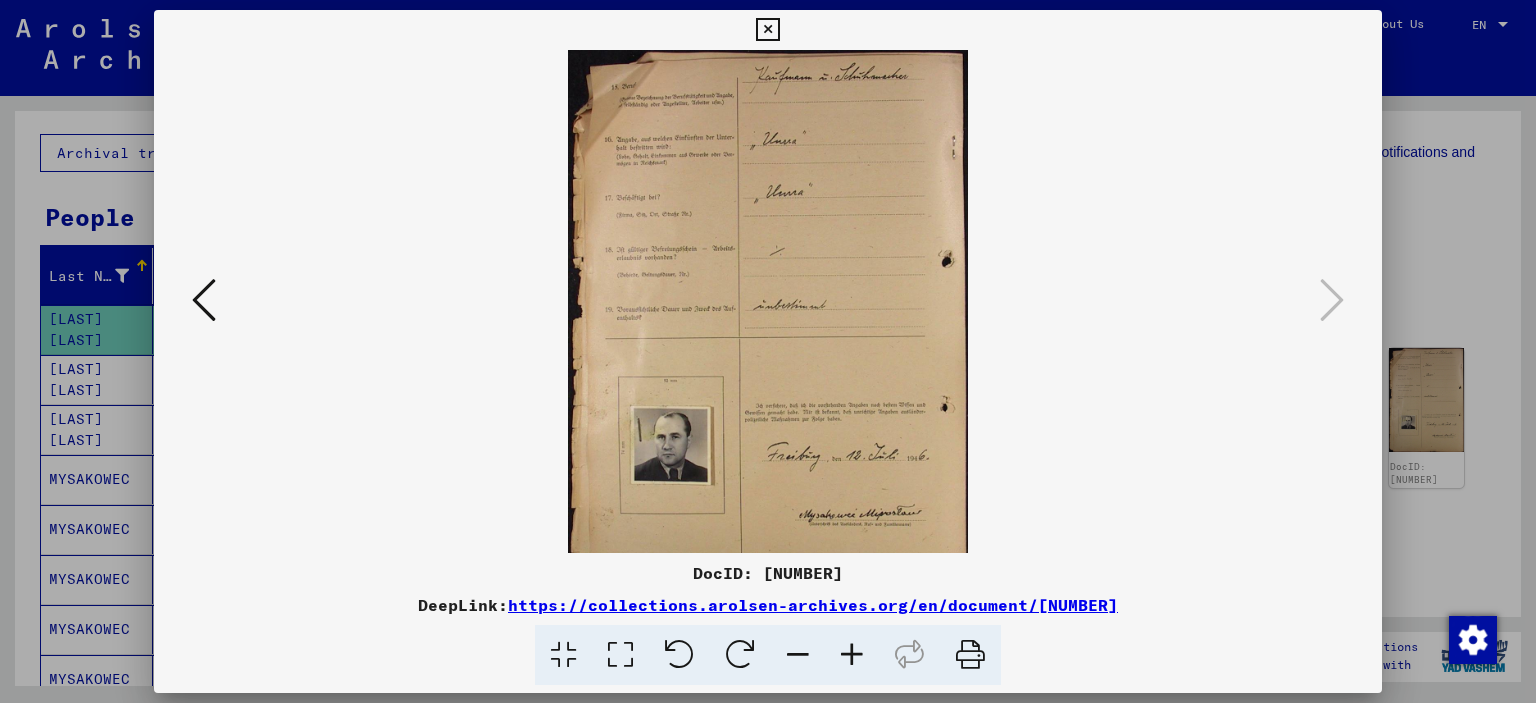 click at bounding box center (852, 655) 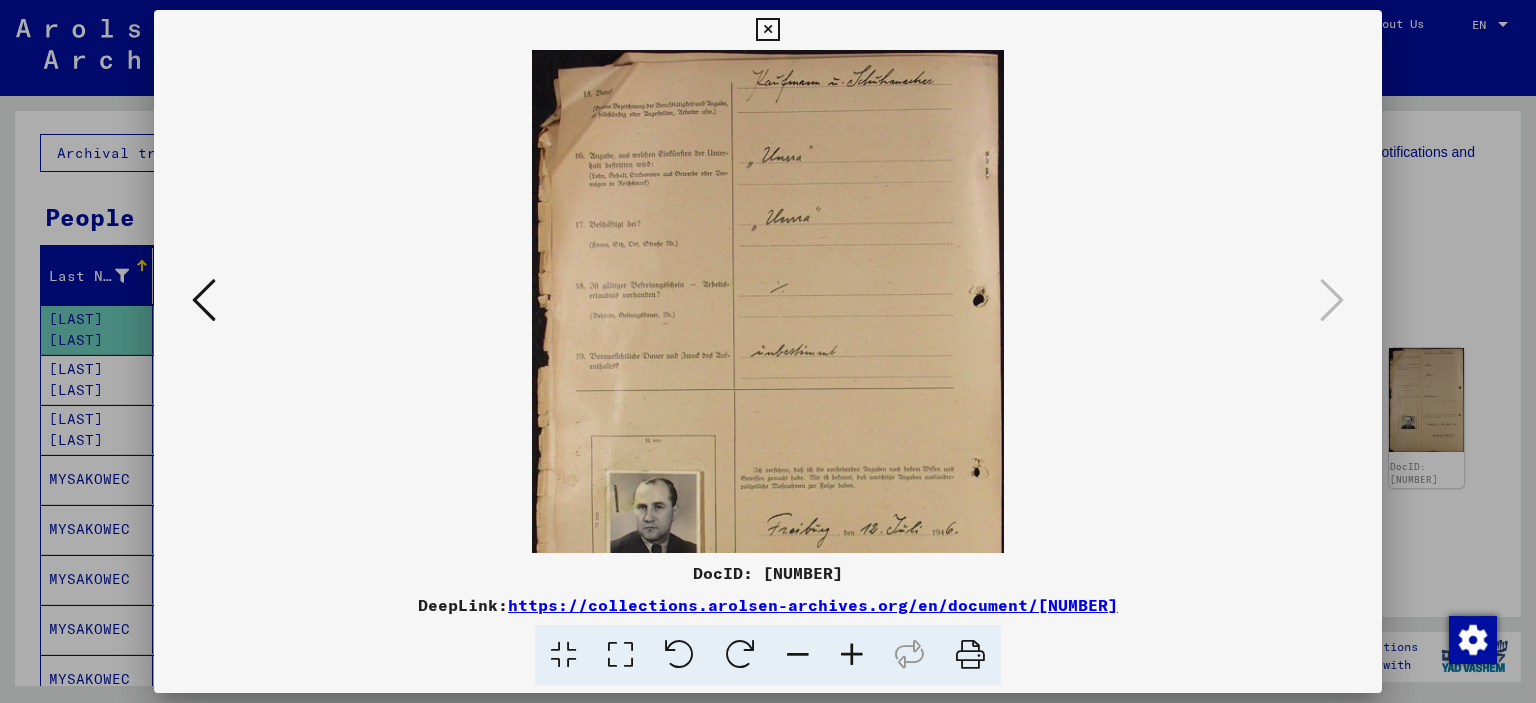 click at bounding box center [852, 655] 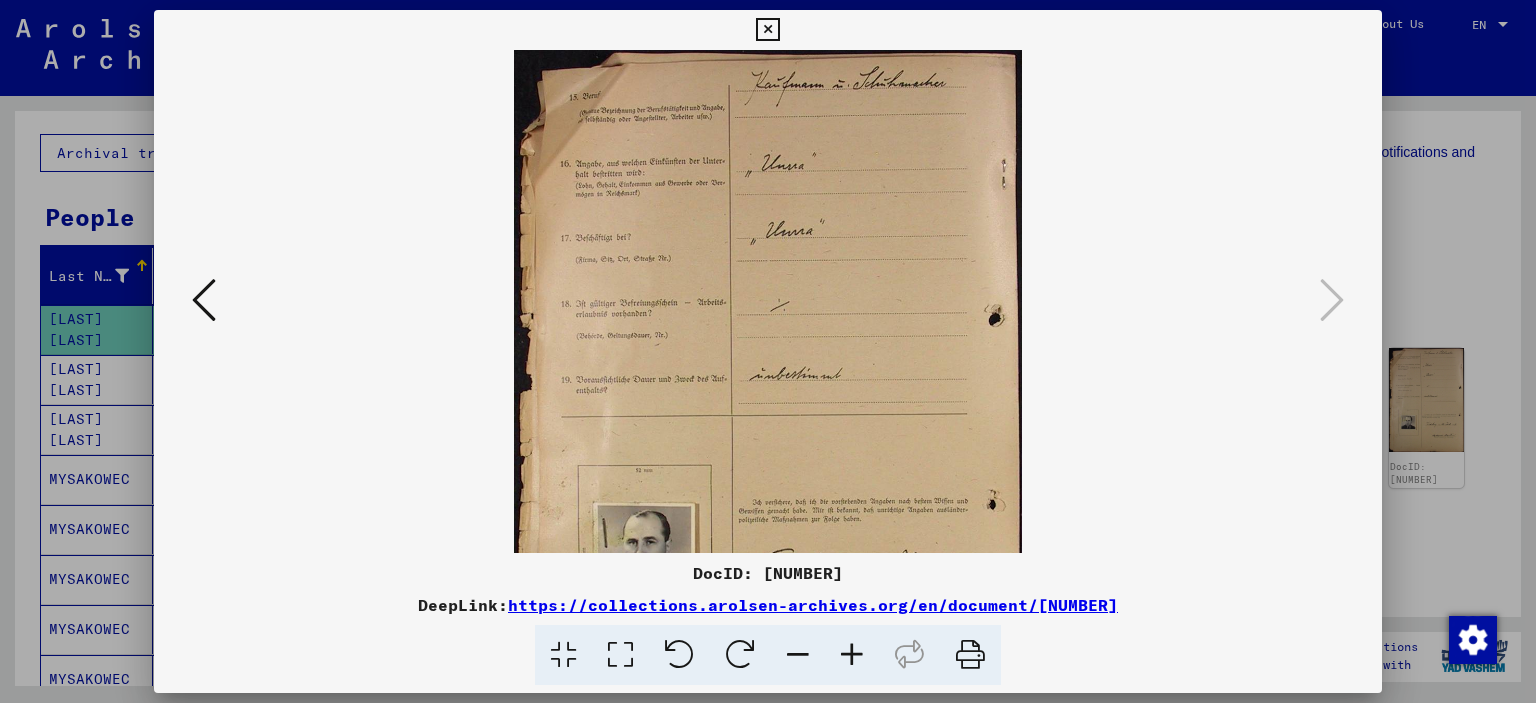click at bounding box center [852, 655] 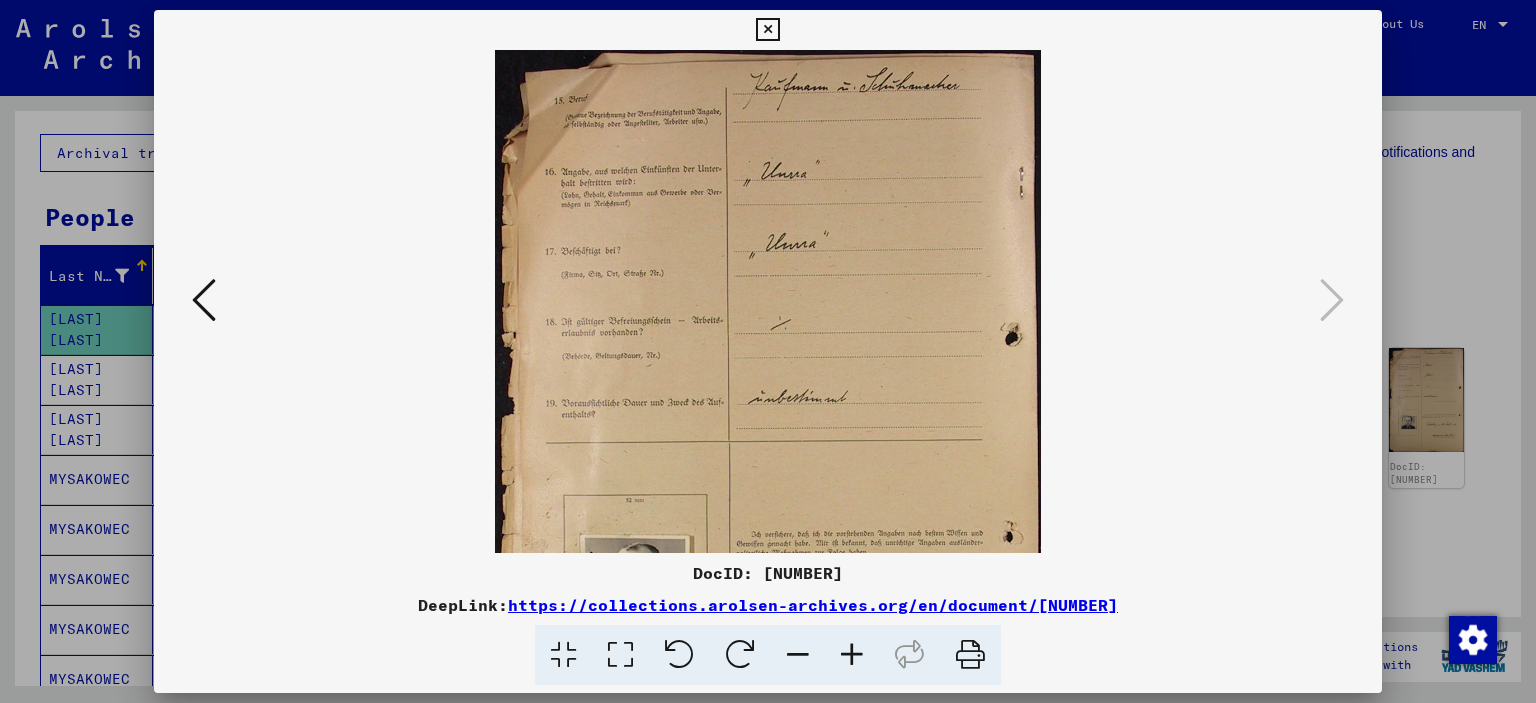 click at bounding box center (852, 655) 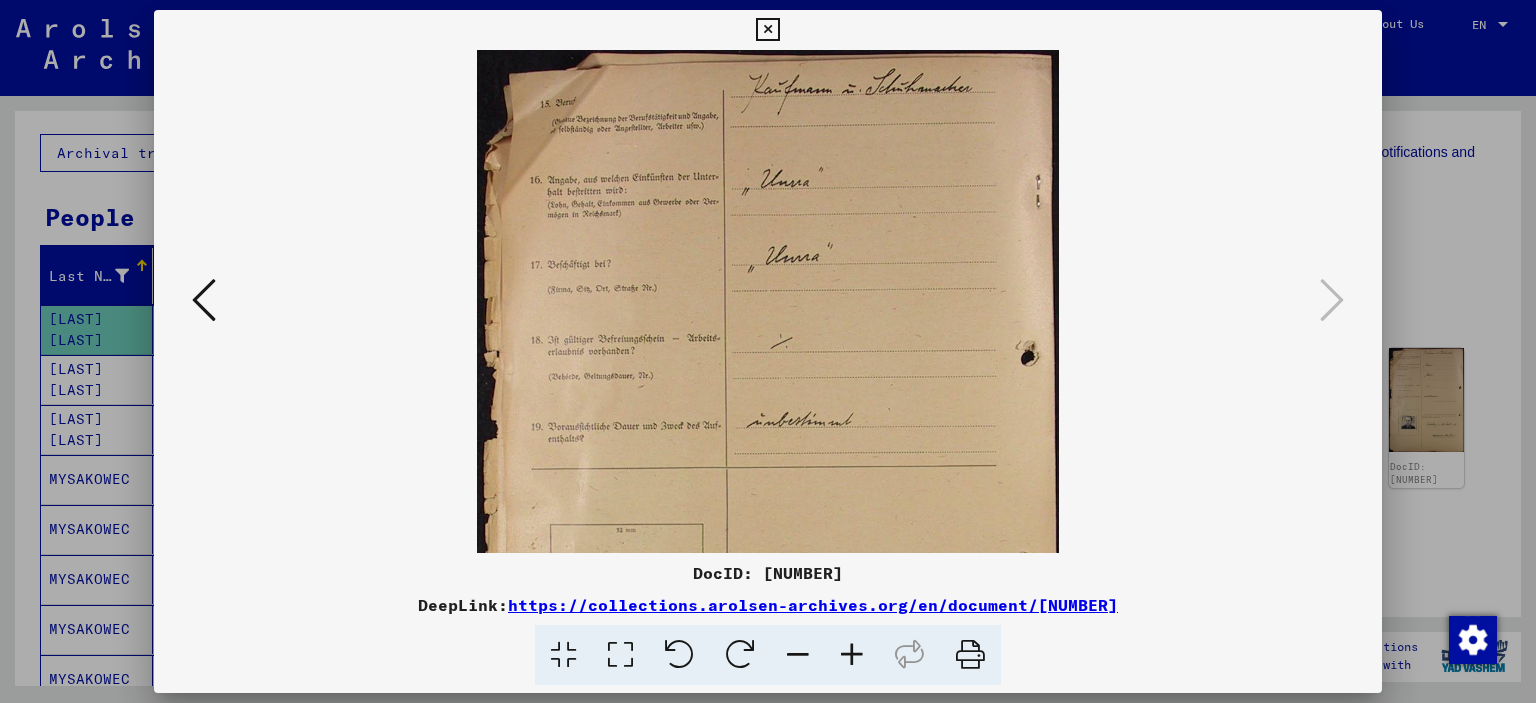 click at bounding box center (852, 655) 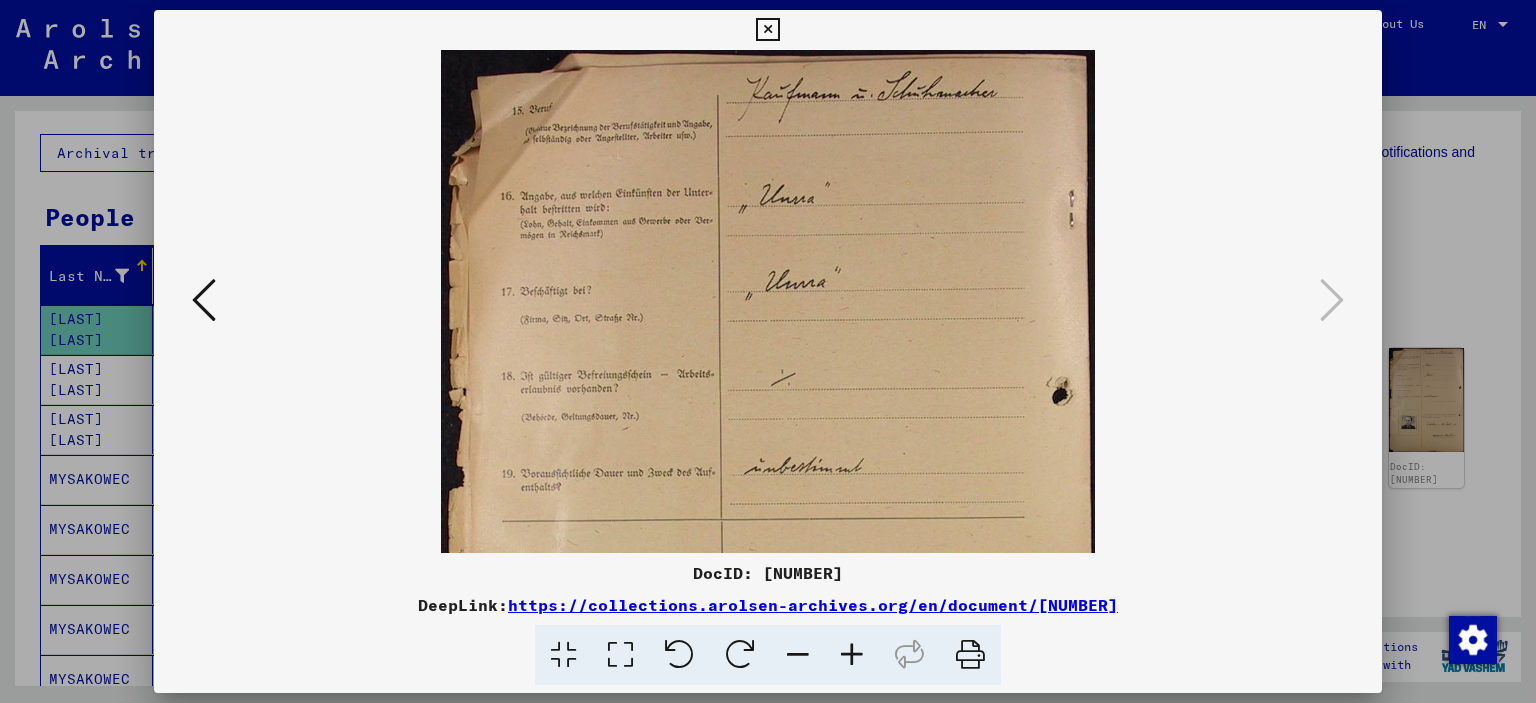 click at bounding box center (852, 655) 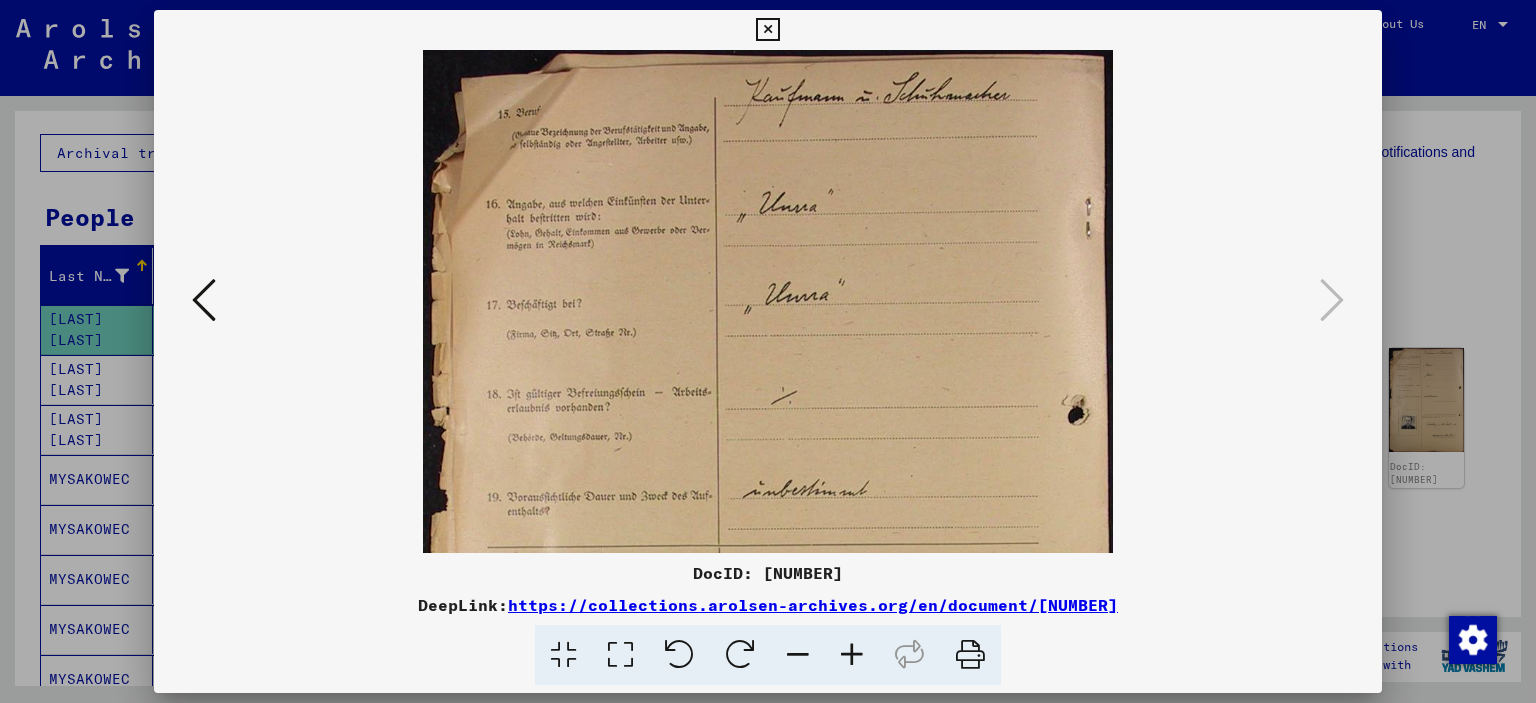 click at bounding box center (852, 655) 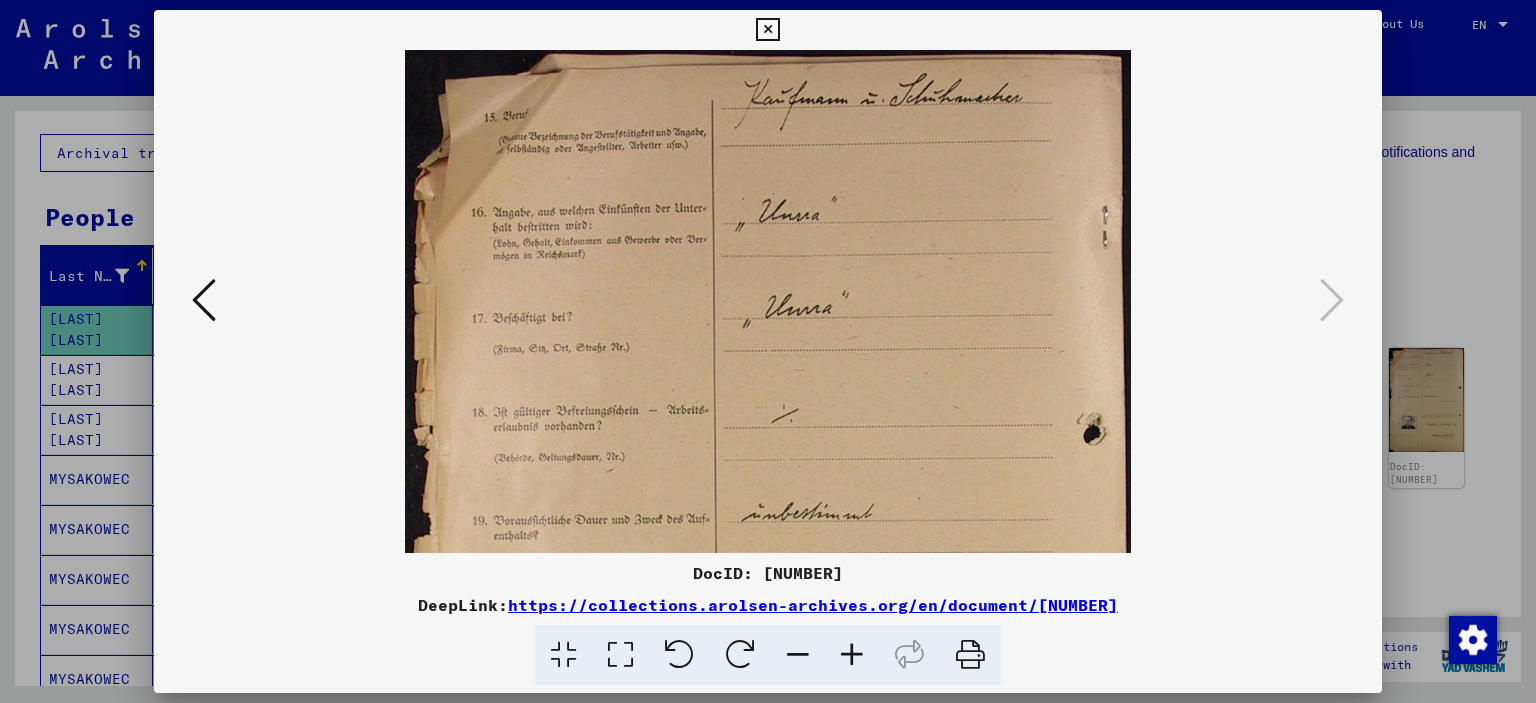 click at bounding box center (852, 655) 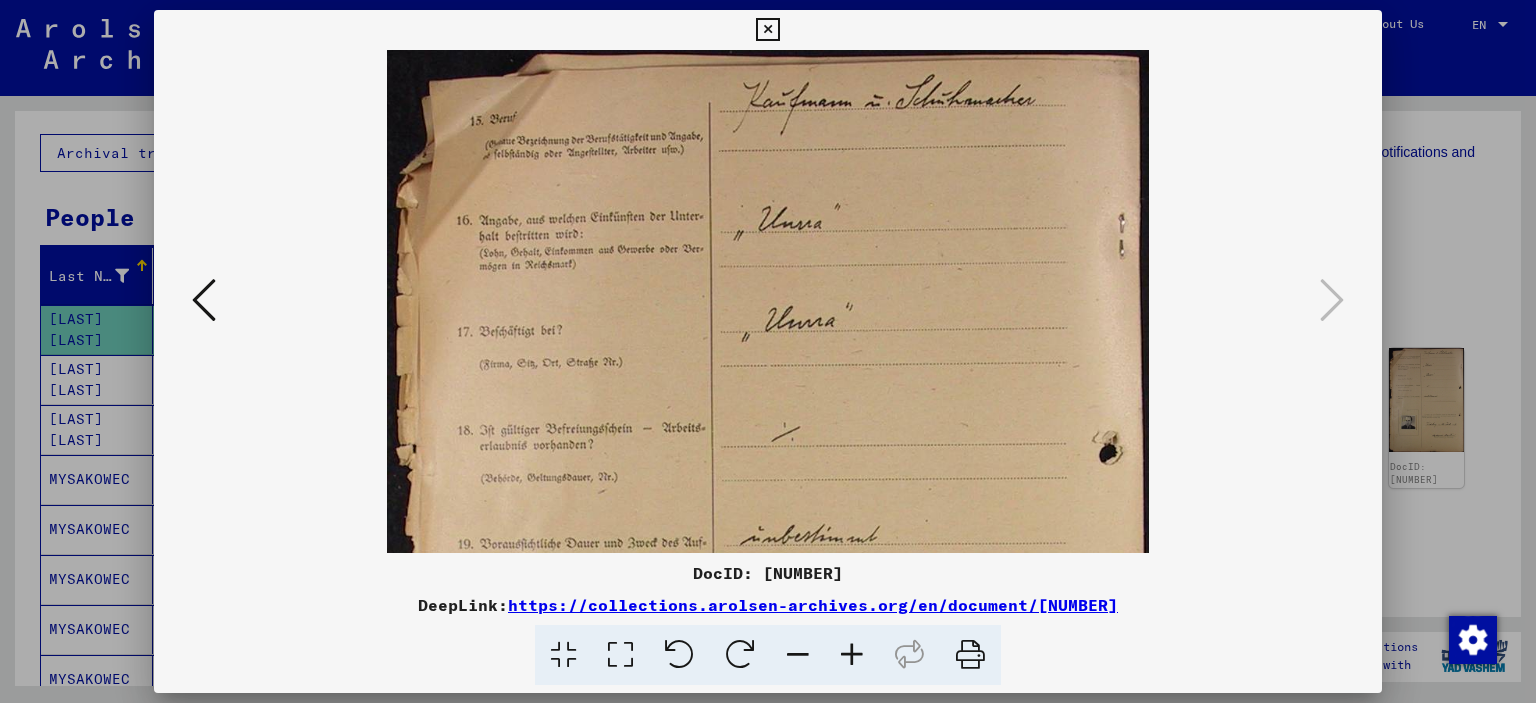 click at bounding box center (852, 655) 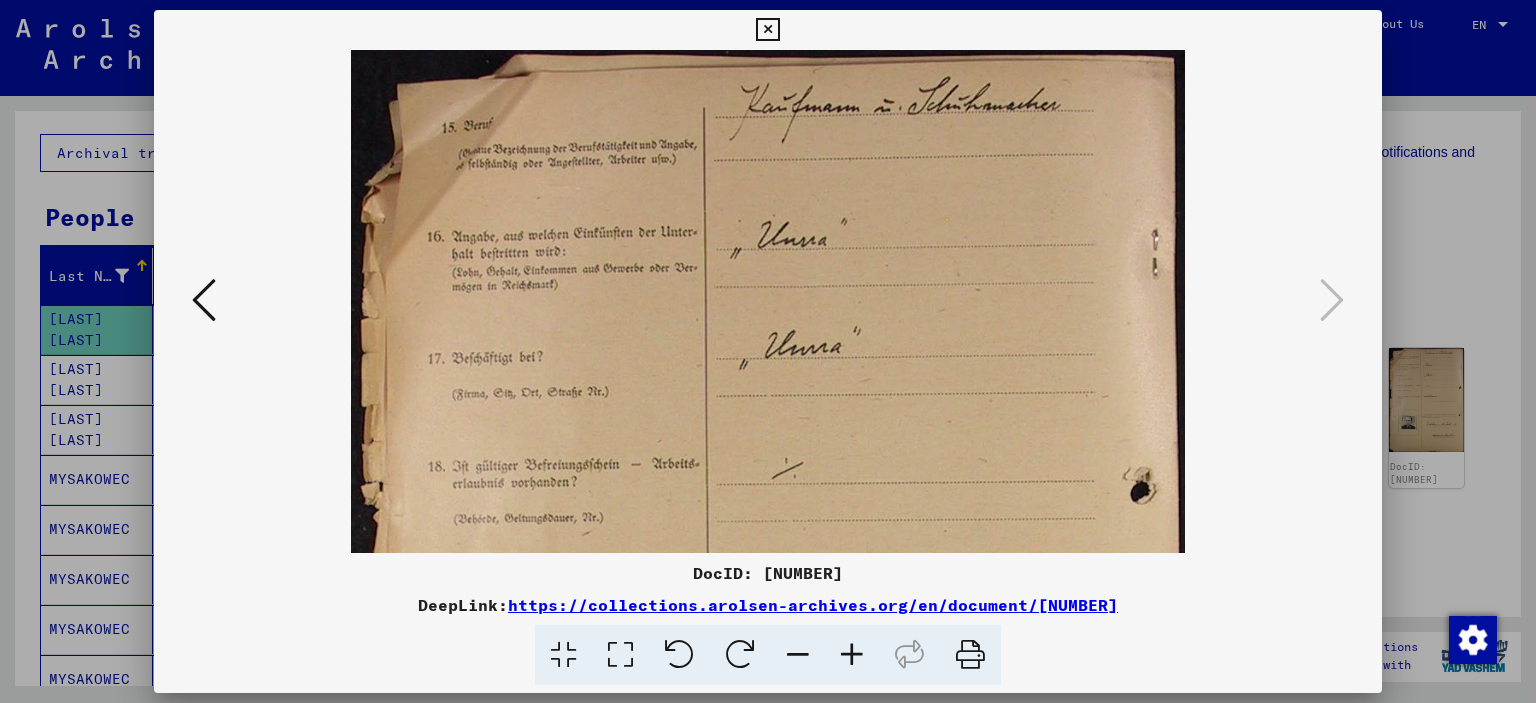 click at bounding box center (852, 655) 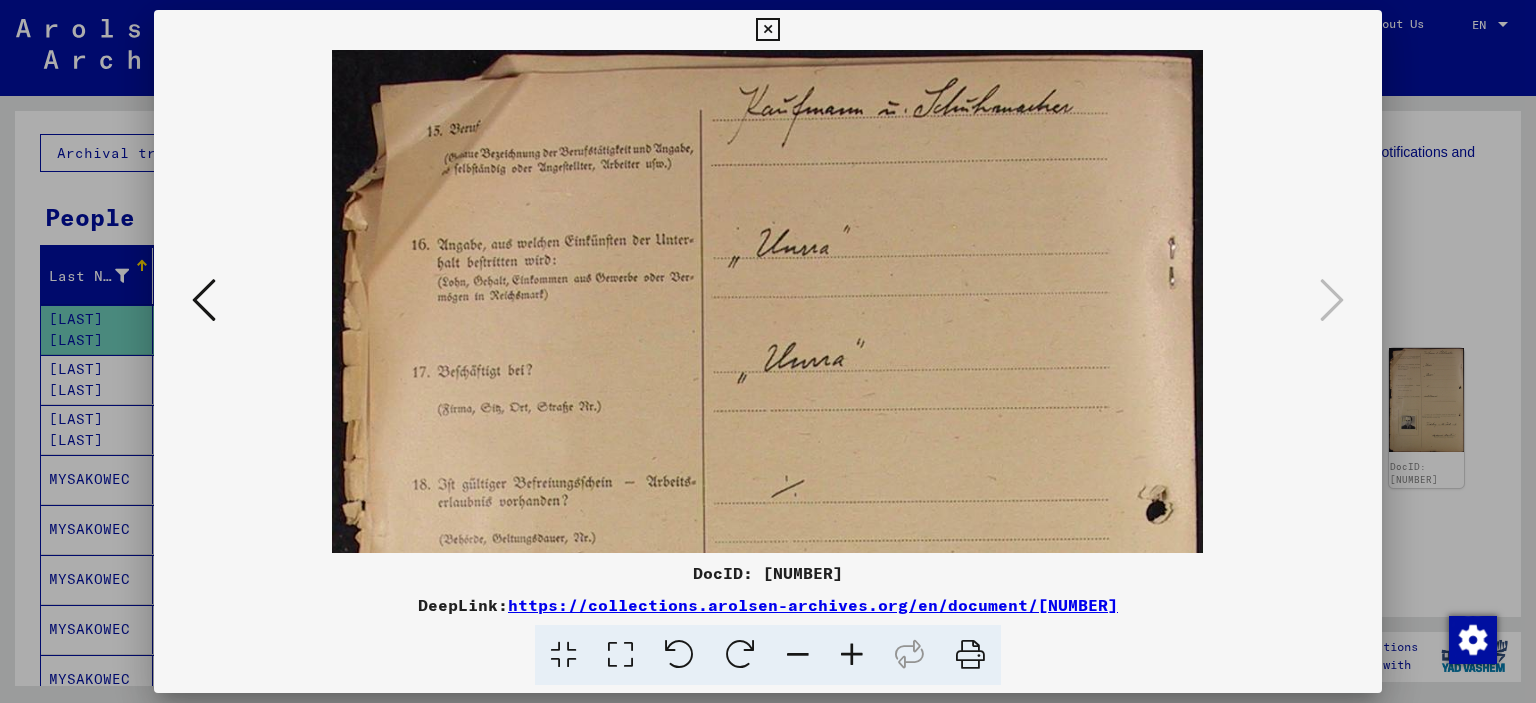 click at bounding box center [852, 655] 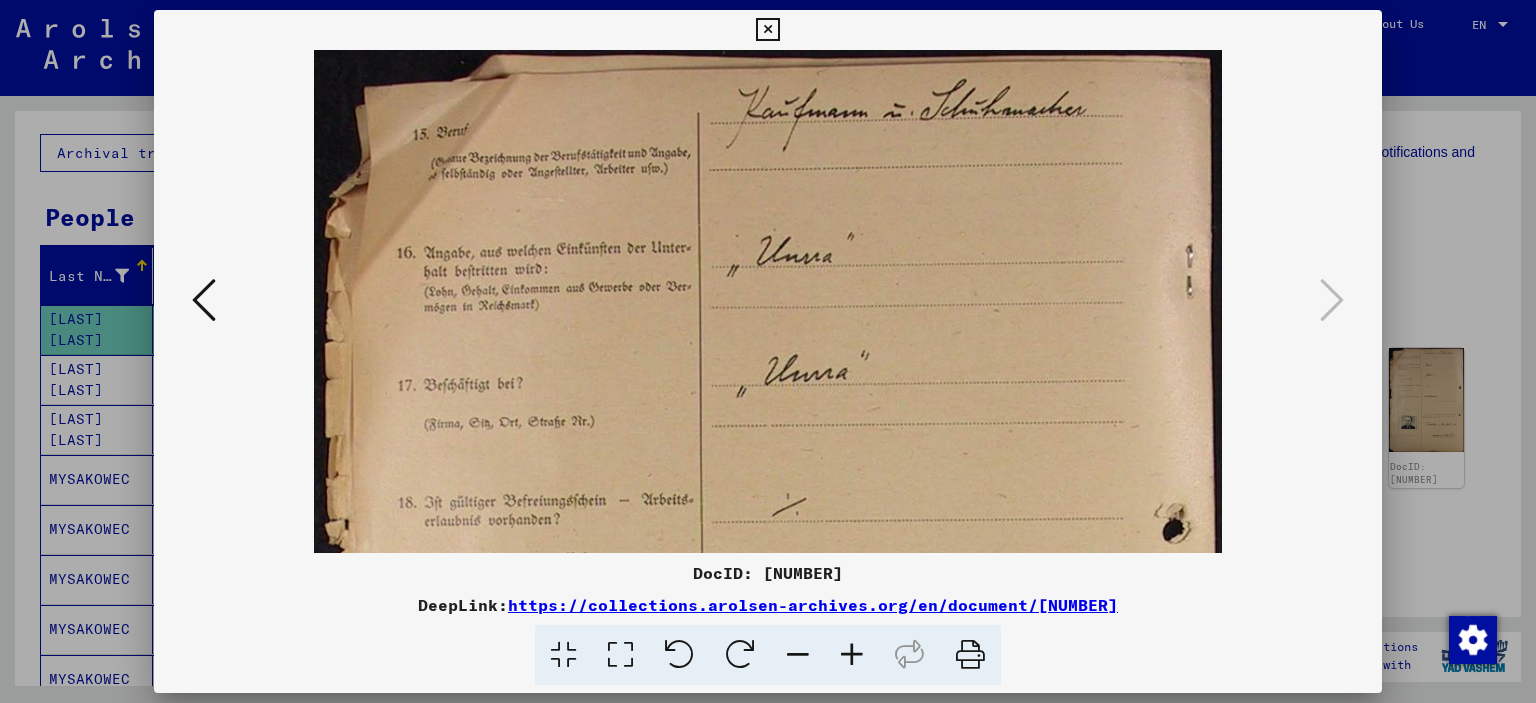 click at bounding box center [852, 655] 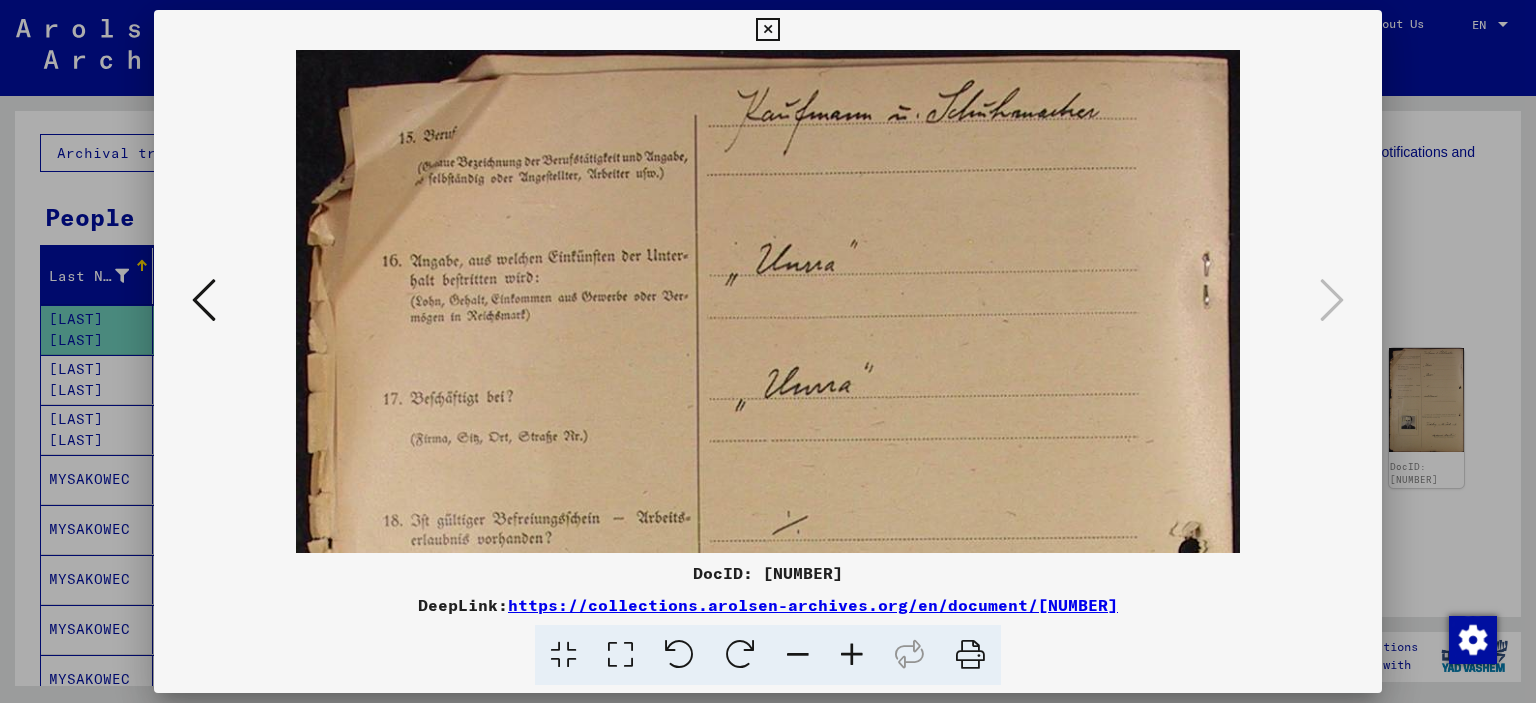 click at bounding box center (852, 655) 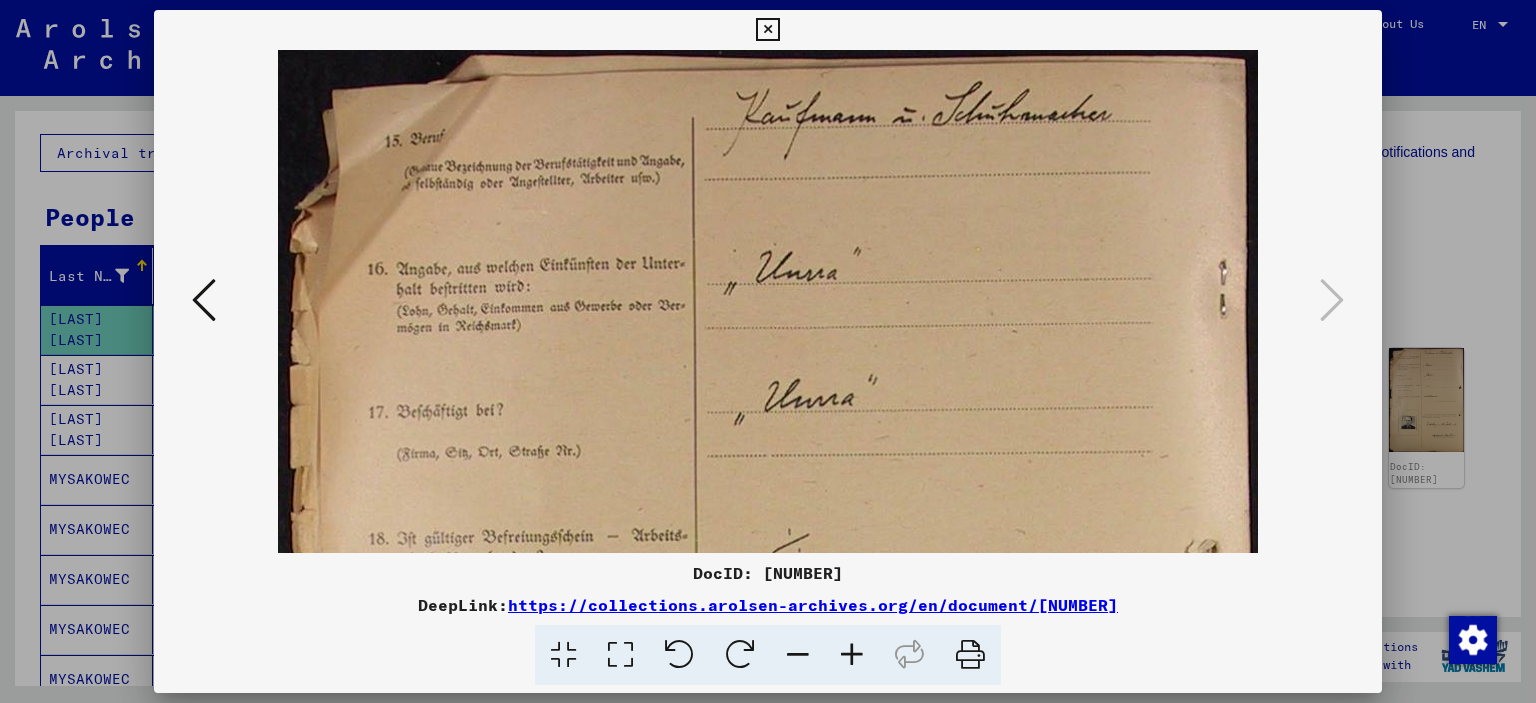 click at bounding box center (852, 655) 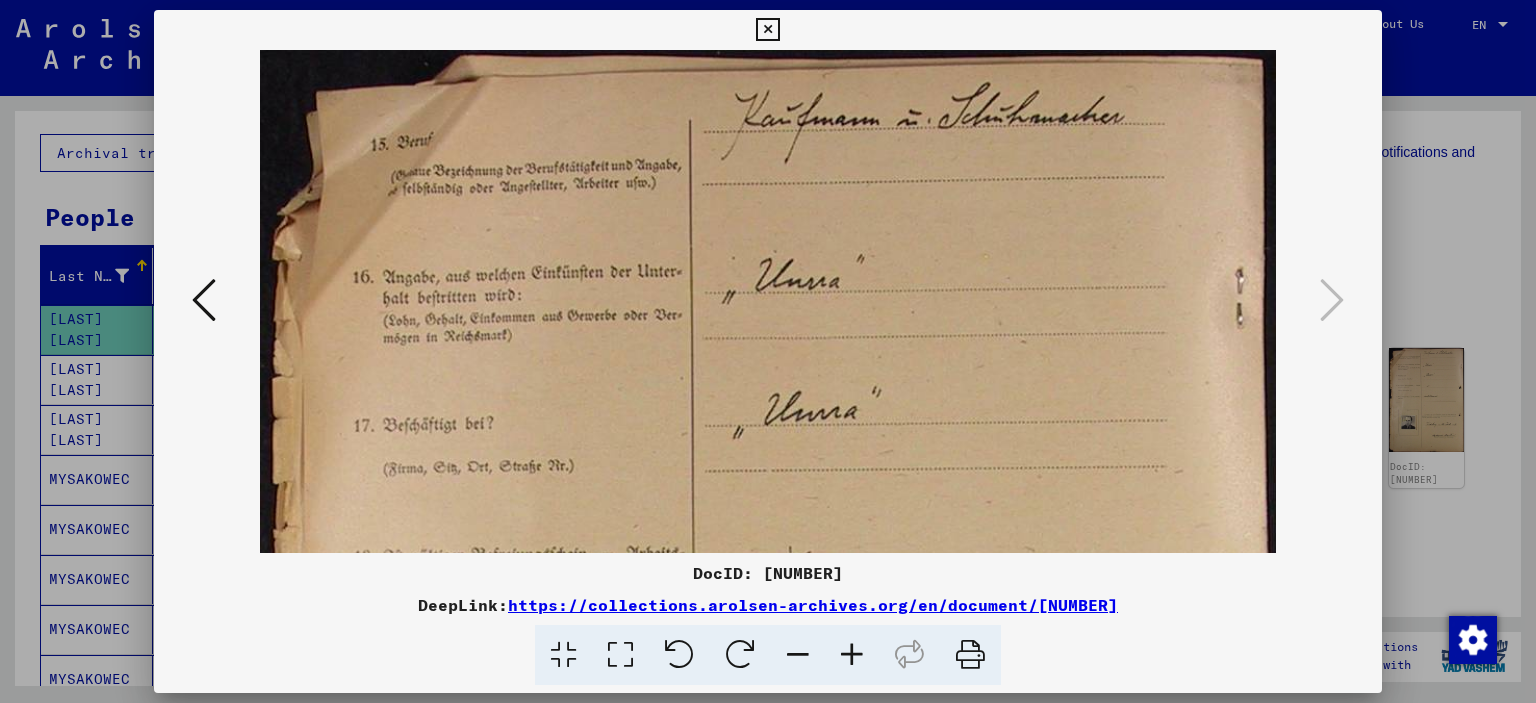 click at bounding box center [852, 655] 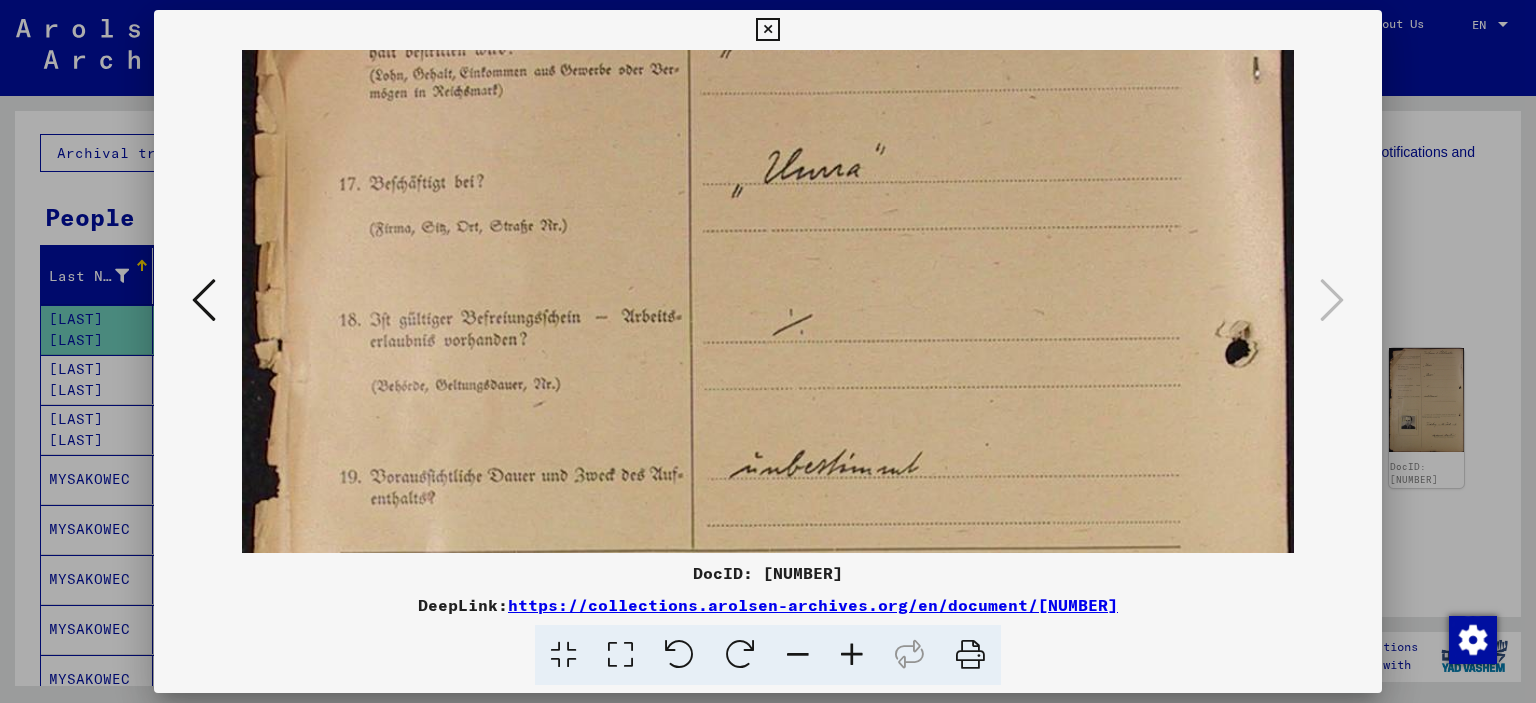 scroll, scrollTop: 407, scrollLeft: 0, axis: vertical 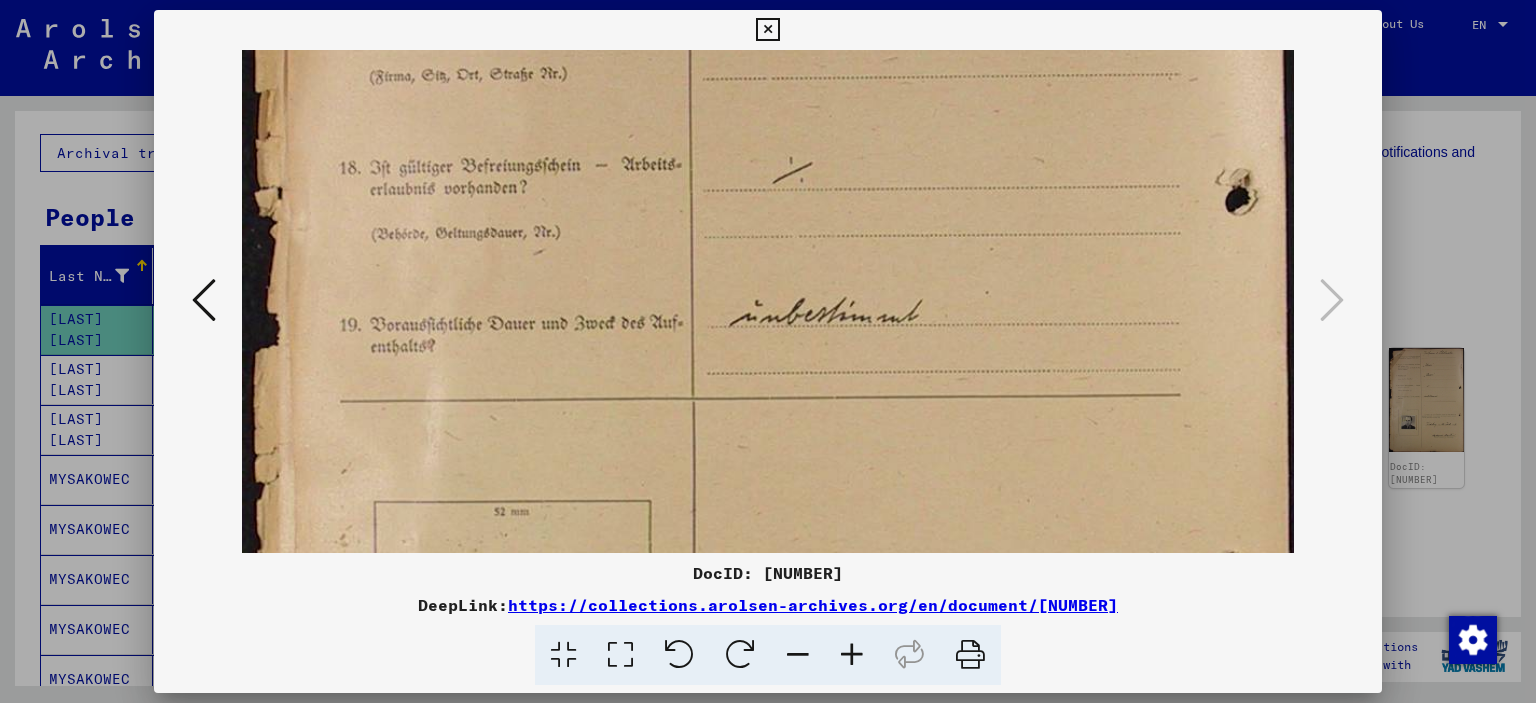 drag, startPoint x: 683, startPoint y: 456, endPoint x: 701, endPoint y: 52, distance: 404.4008 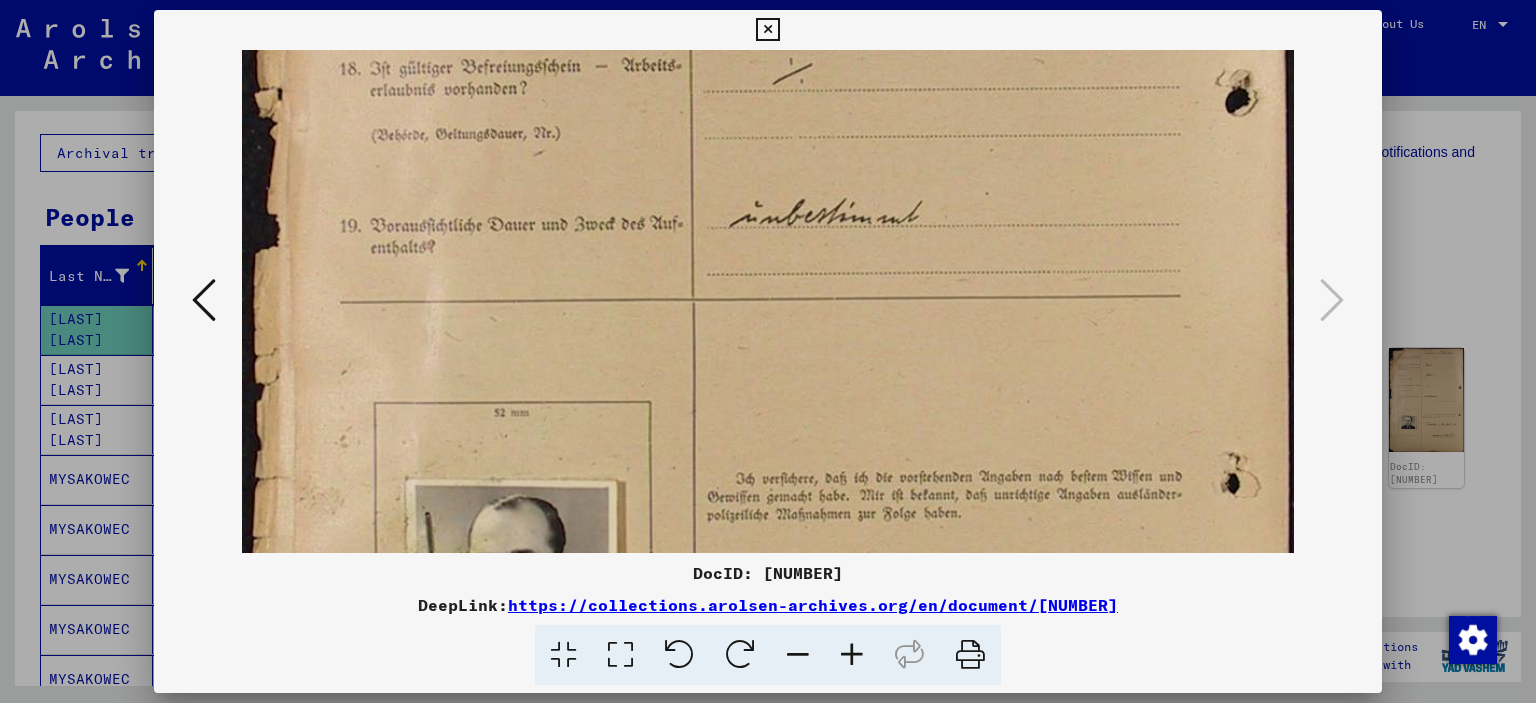 scroll, scrollTop: 755, scrollLeft: 0, axis: vertical 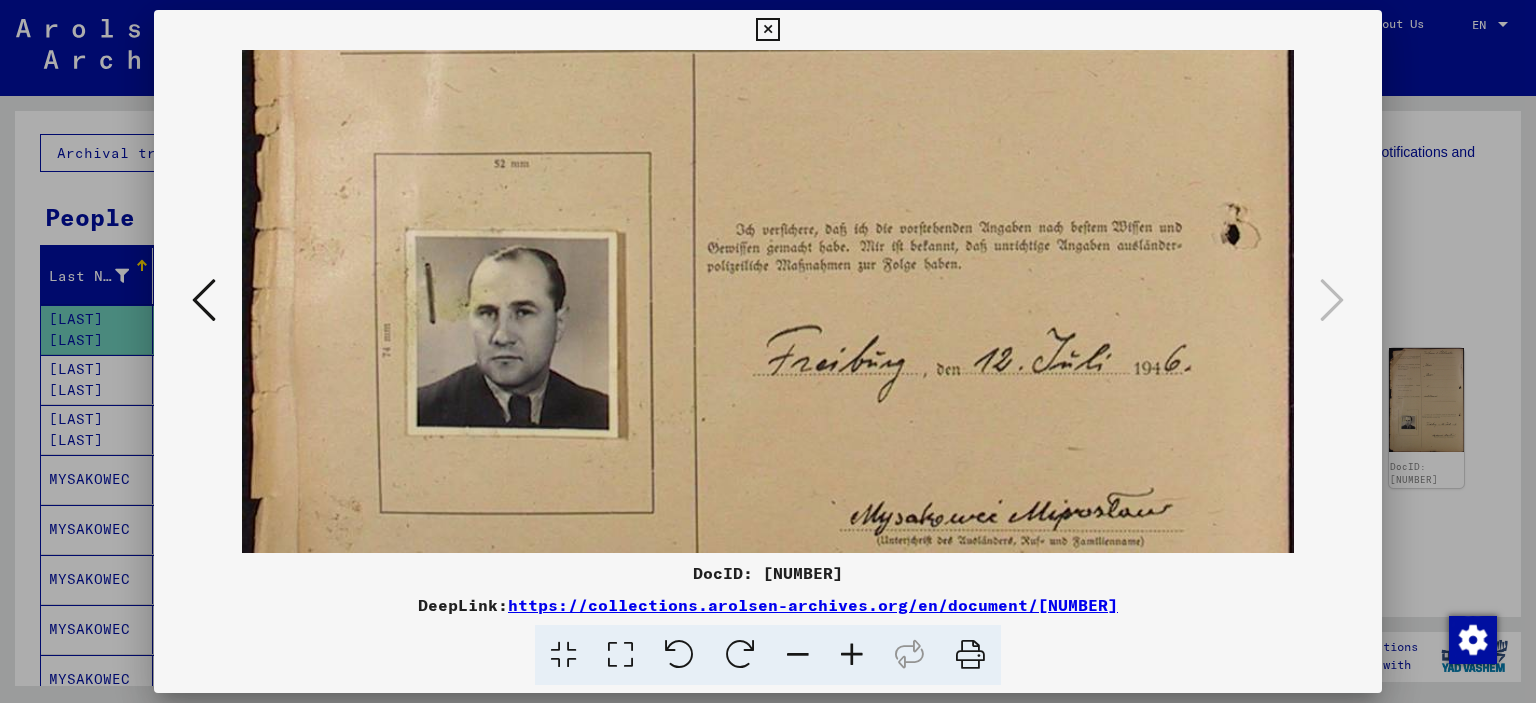 drag, startPoint x: 736, startPoint y: 422, endPoint x: 739, endPoint y: 75, distance: 347.01297 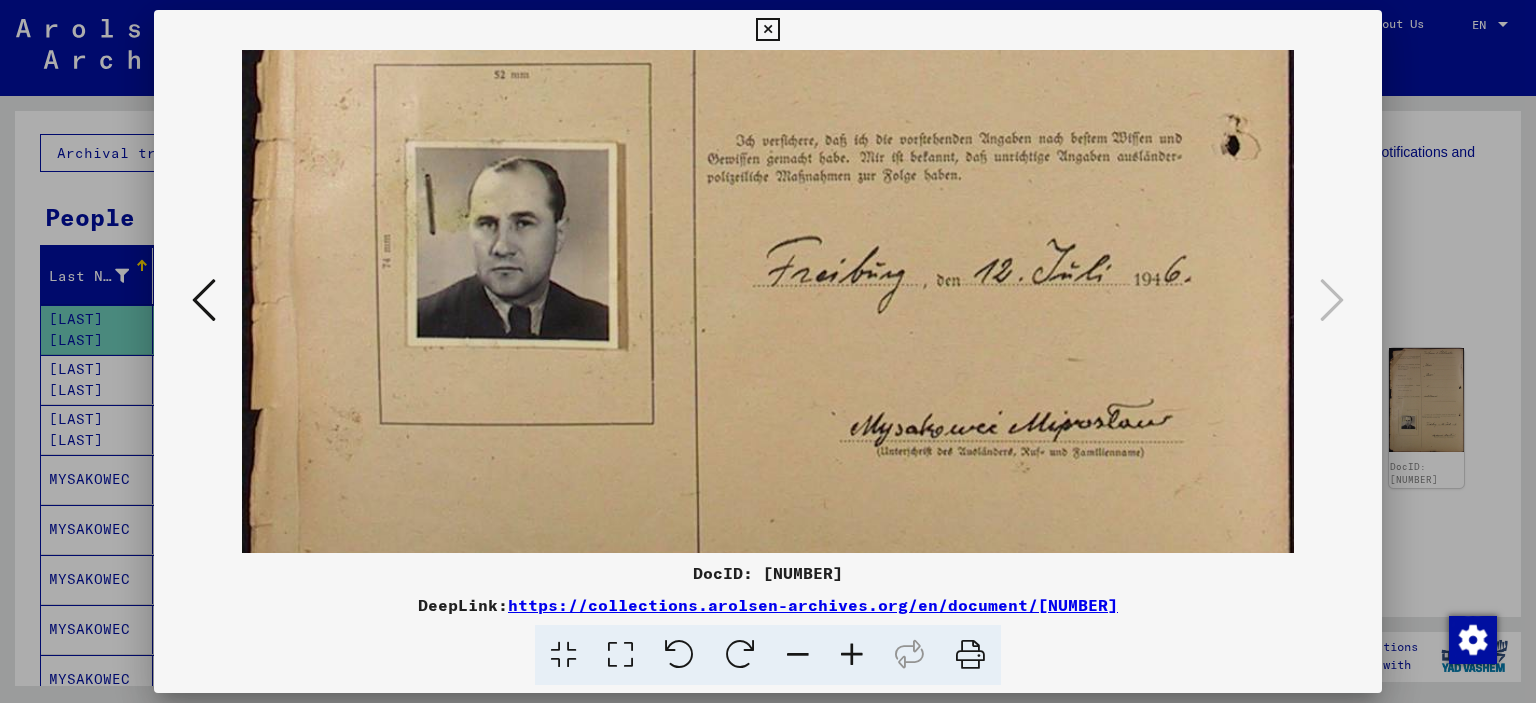 scroll, scrollTop: 843, scrollLeft: 0, axis: vertical 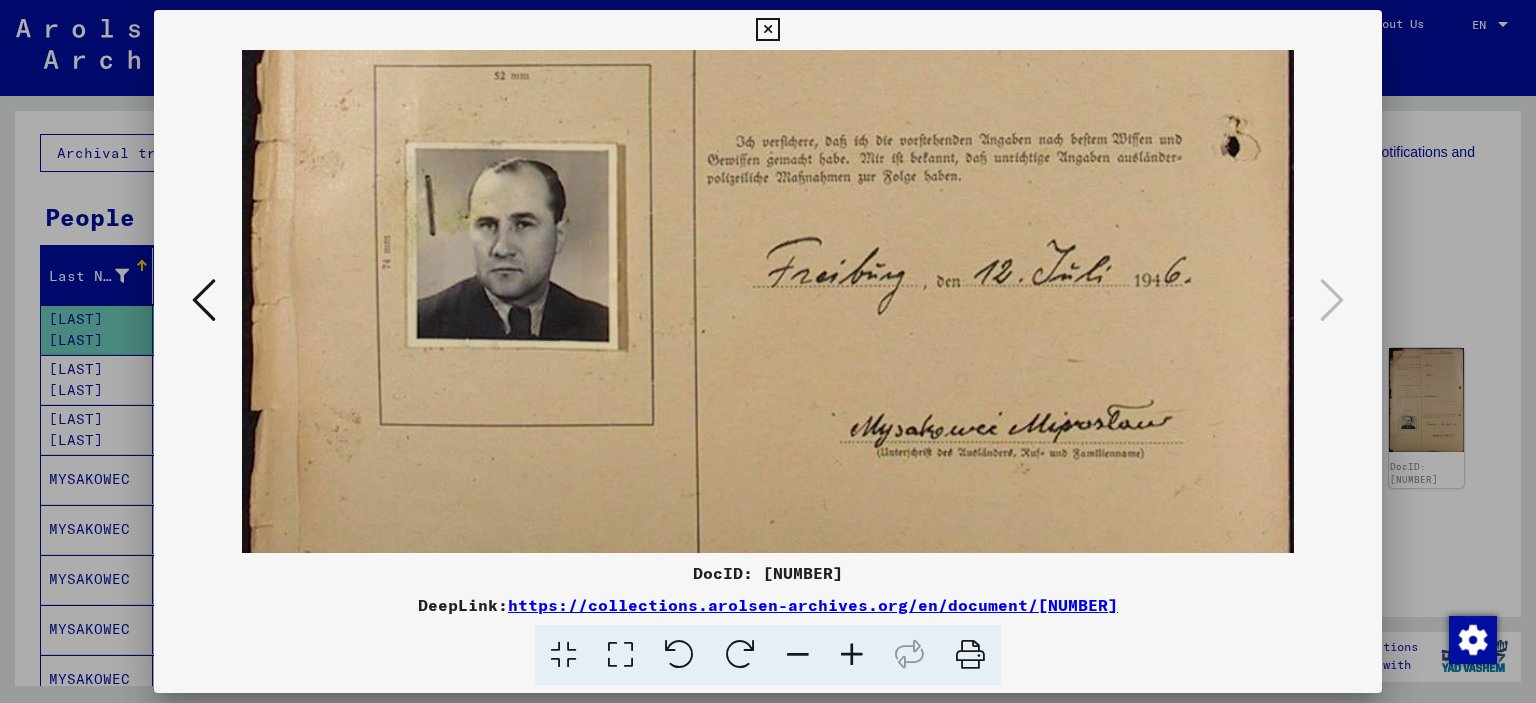 drag, startPoint x: 796, startPoint y: 467, endPoint x: 796, endPoint y: 383, distance: 84 